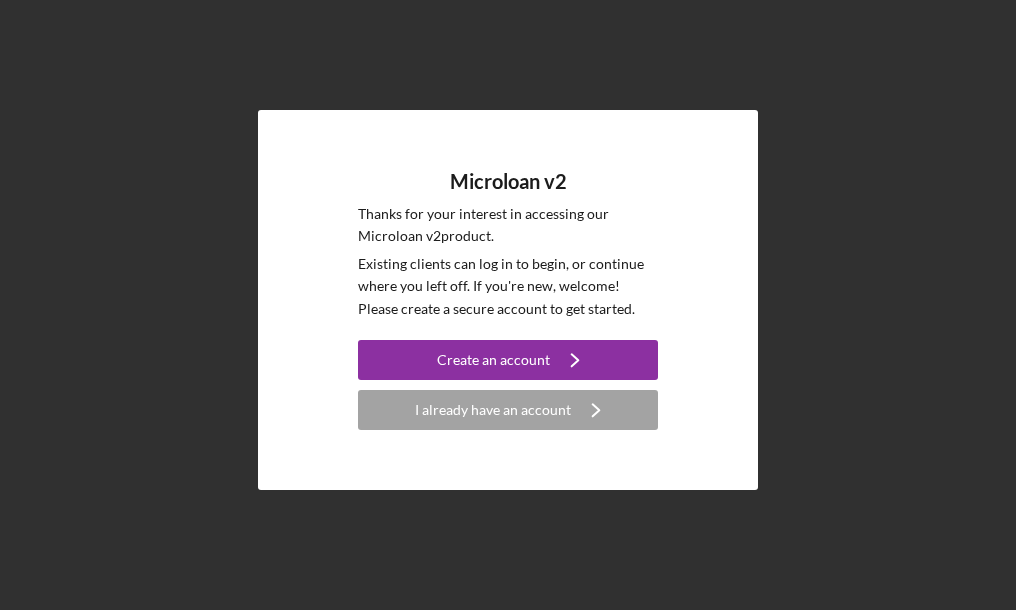 scroll, scrollTop: 0, scrollLeft: 0, axis: both 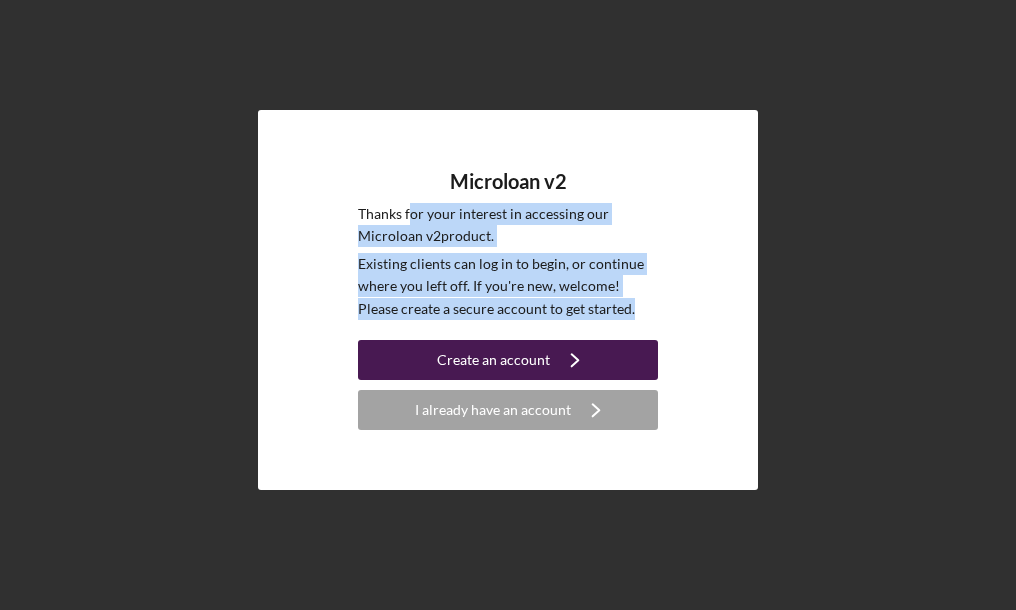 drag, startPoint x: 411, startPoint y: 220, endPoint x: 567, endPoint y: 345, distance: 199.90248 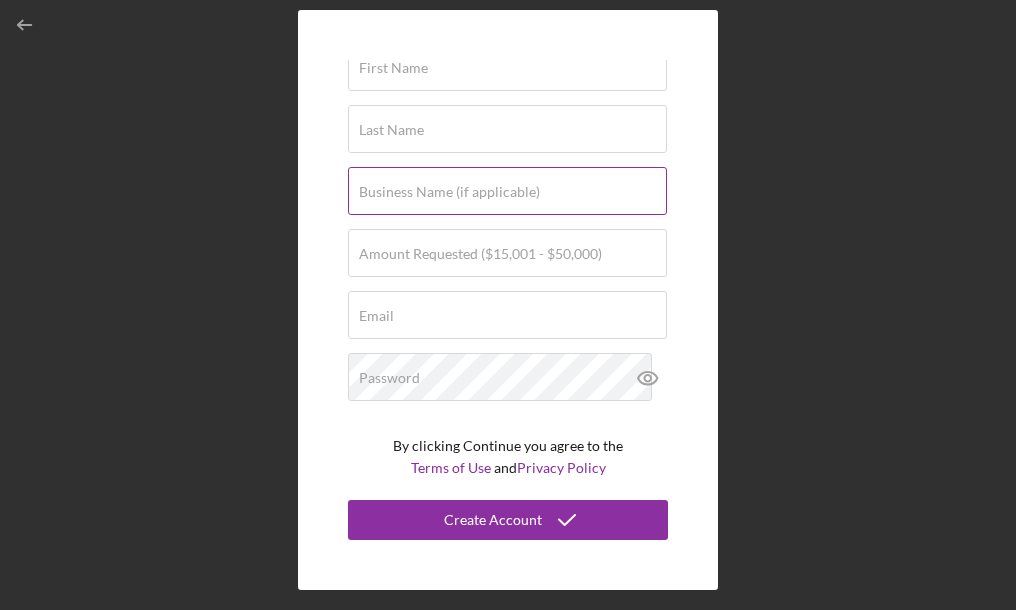scroll, scrollTop: 0, scrollLeft: 0, axis: both 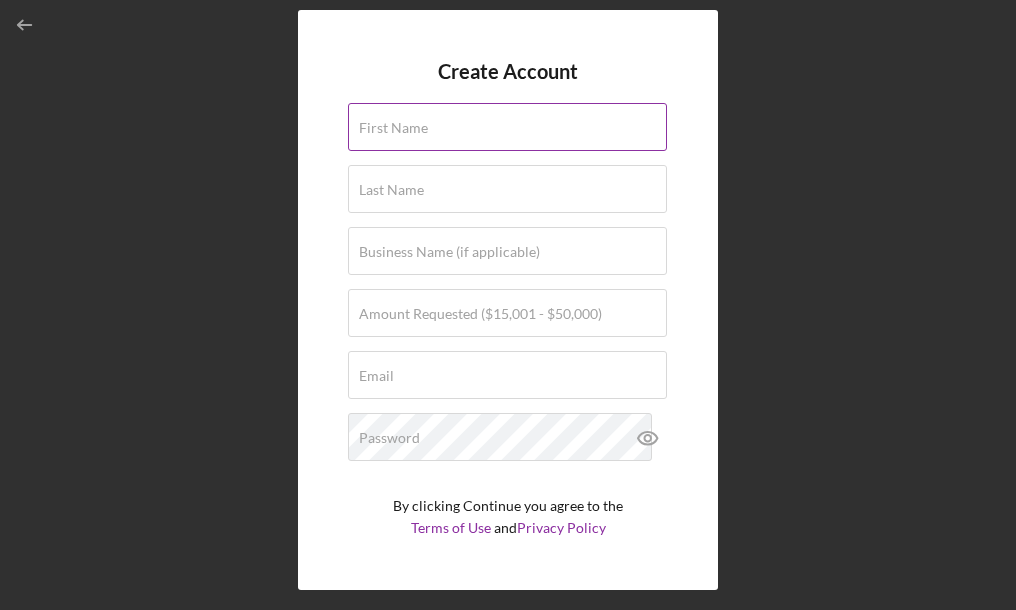 click on "First Name" at bounding box center [508, 128] 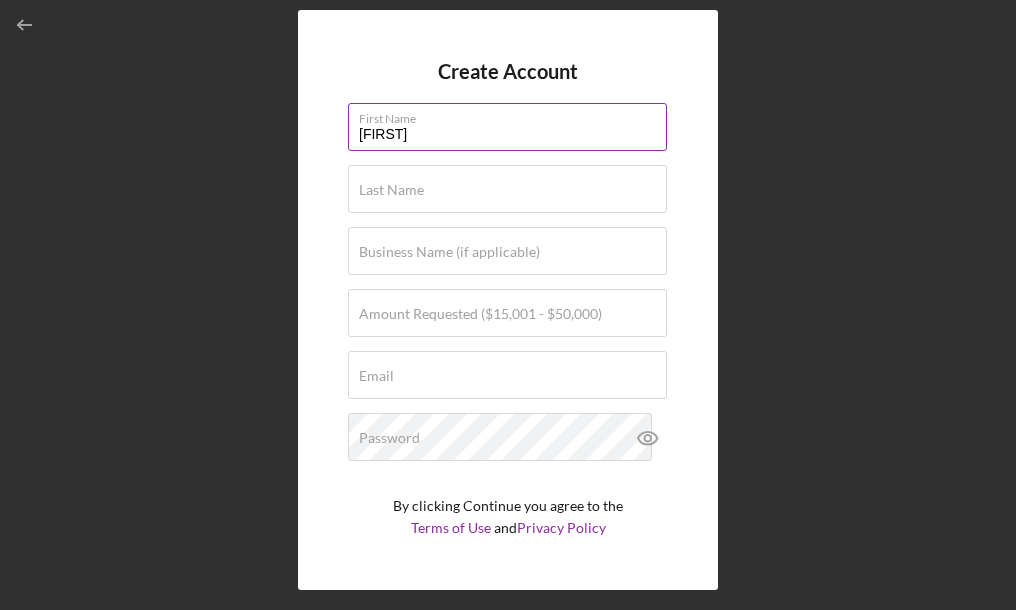 type on "[FIRST]" 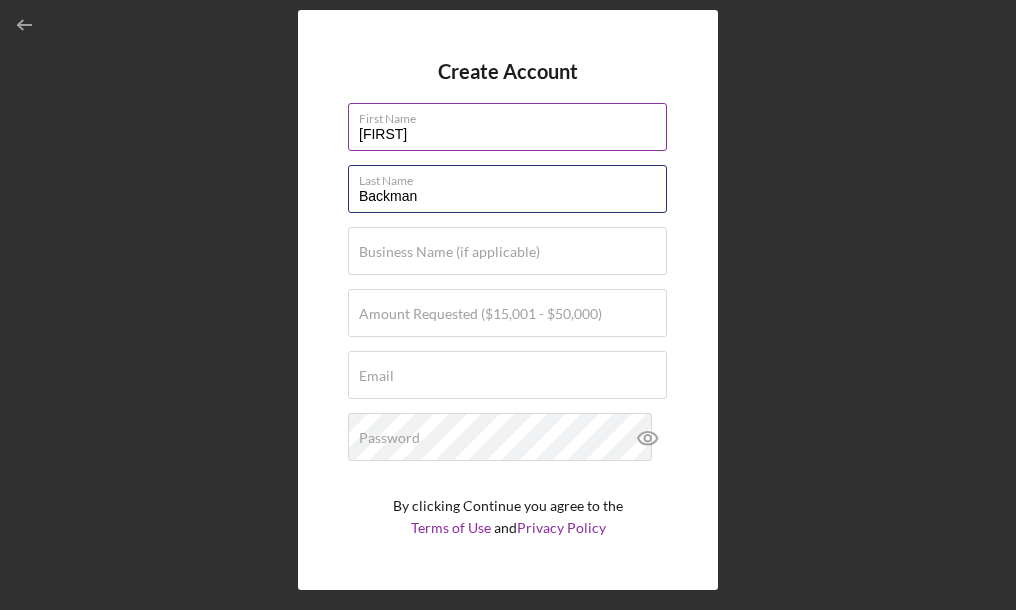 type on "Backman" 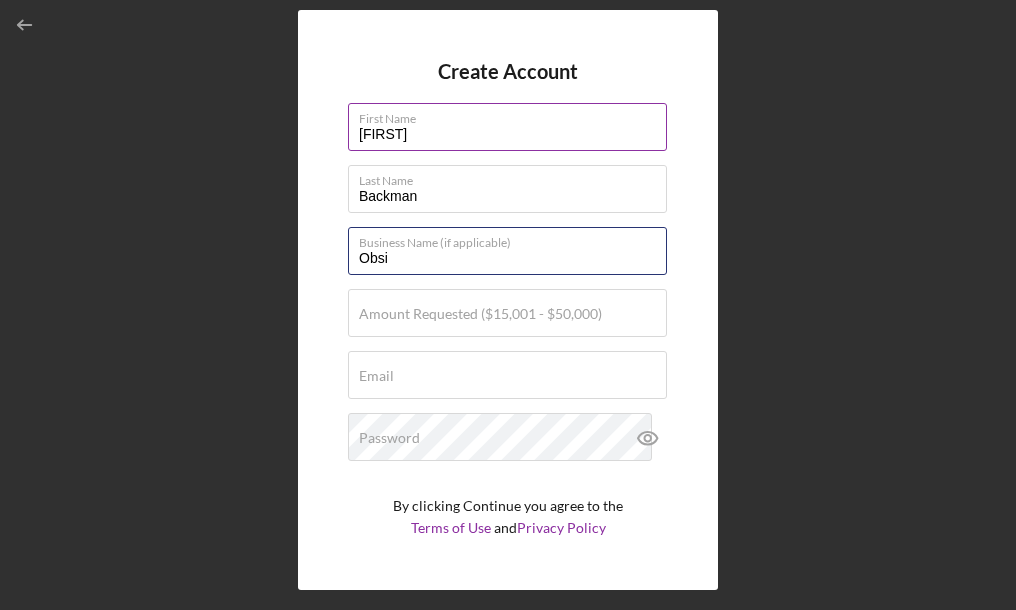type on "Obsidian Hair Studio" 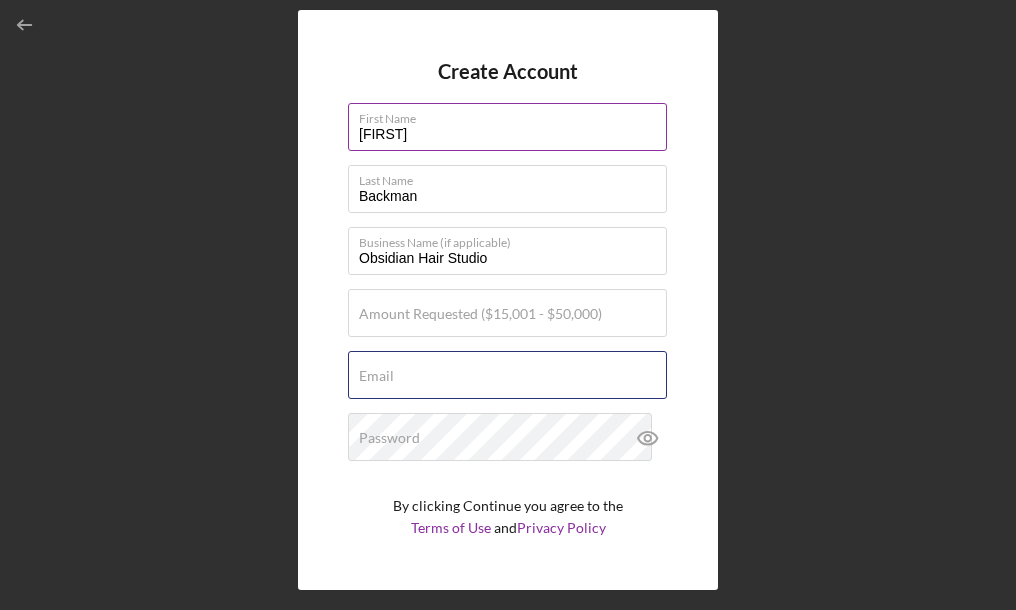 type on "[EMAIL]" 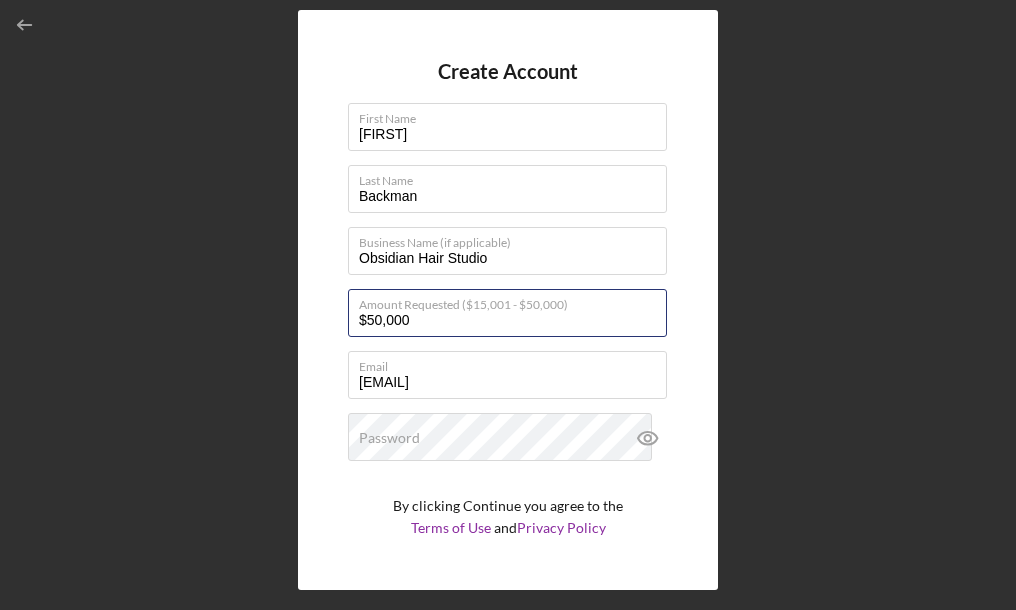 type on "$50,000" 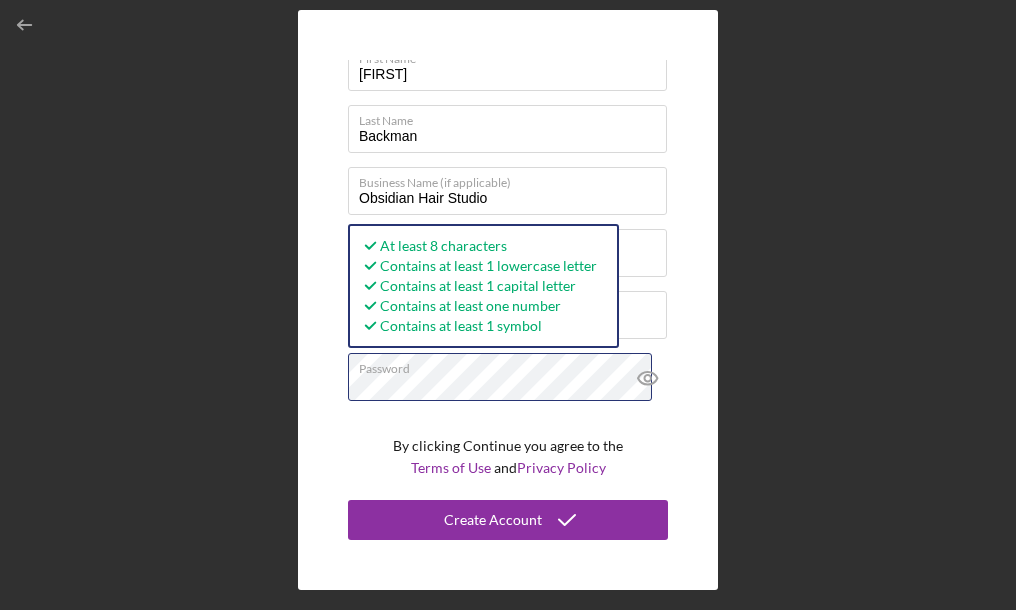 scroll, scrollTop: 61, scrollLeft: 0, axis: vertical 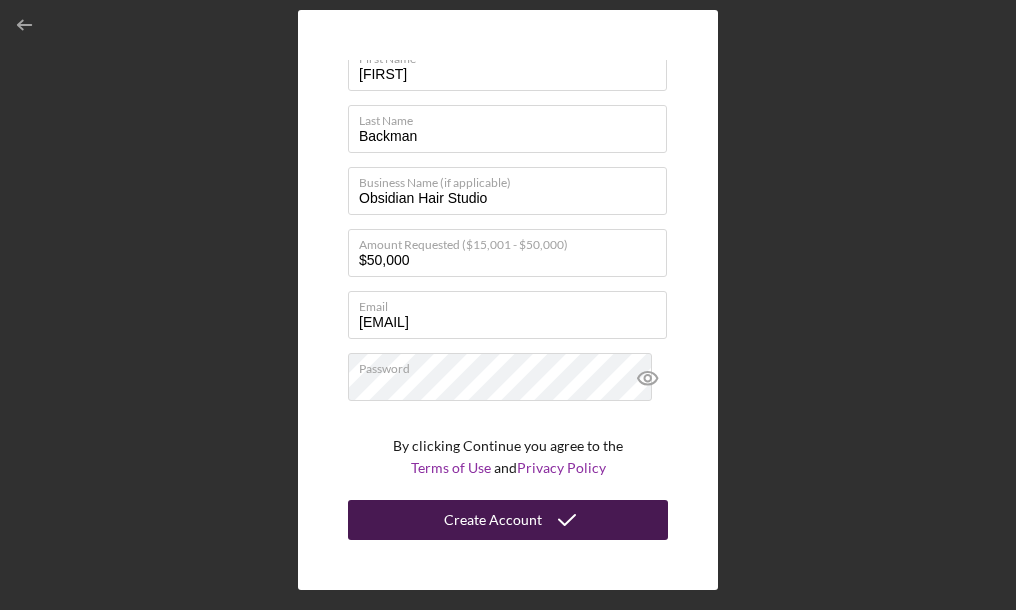 click on "Create Account" at bounding box center [493, 520] 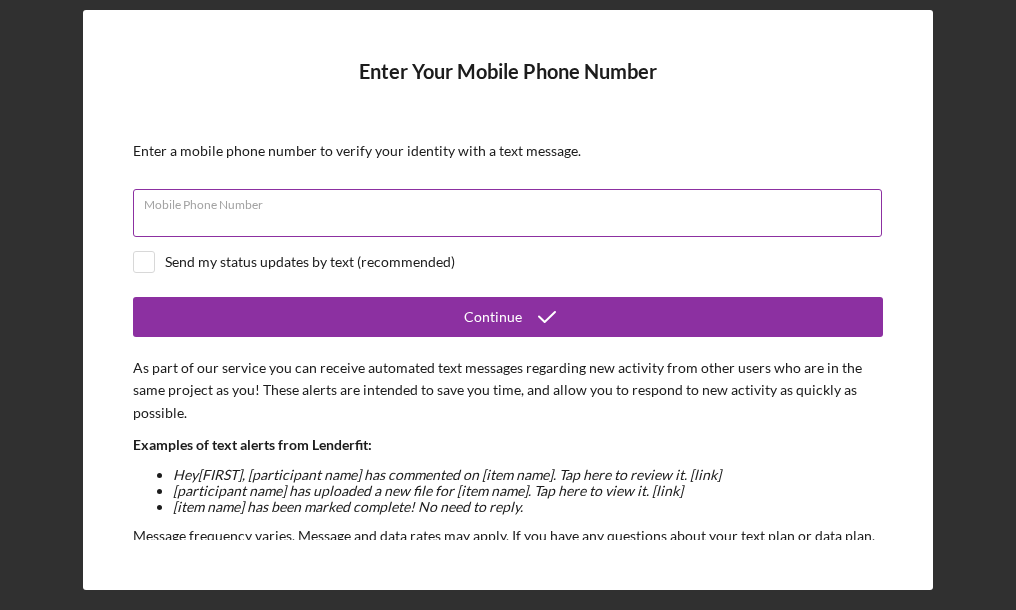 click on "Mobile Phone Number" at bounding box center [507, 213] 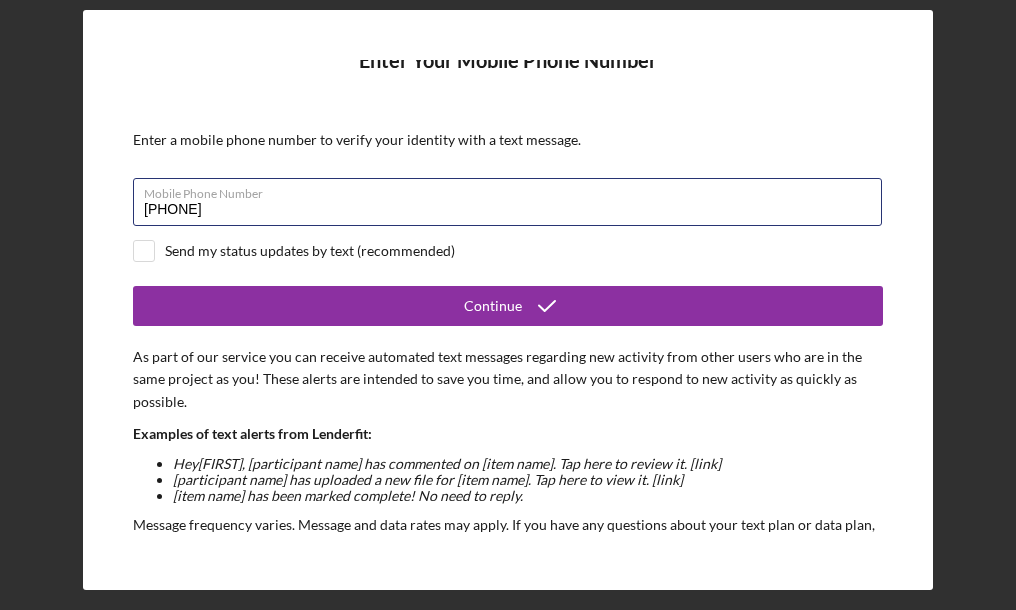 scroll, scrollTop: 17, scrollLeft: 0, axis: vertical 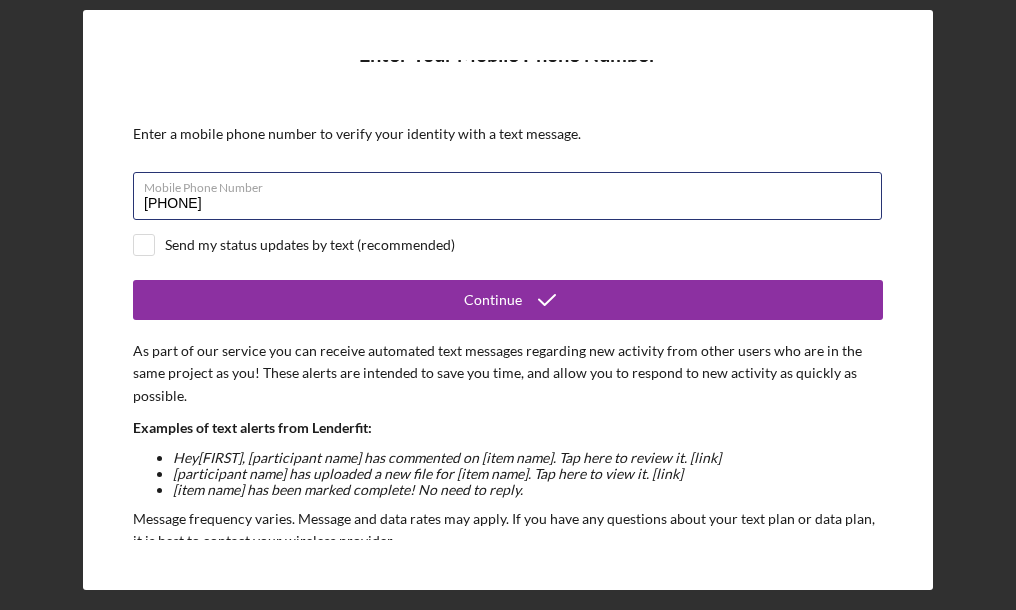 type on "[PHONE]" 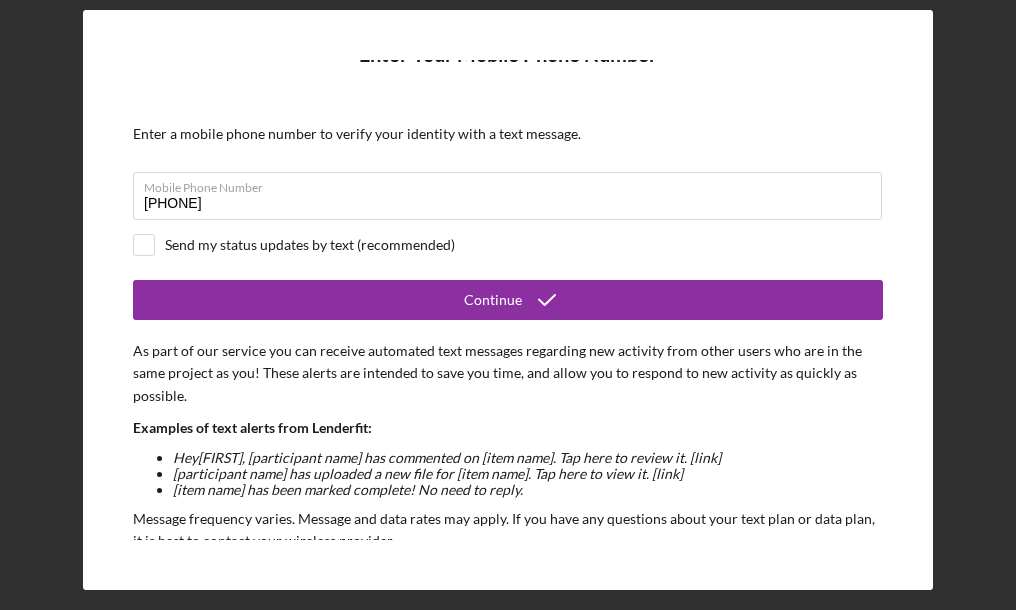 click on "Enter Your Mobile Phone Number Enter a mobile phone number to verify your identity with a text message. Mobile Phone Number [PHONE] Send my status updates by text (recommended) Continue As part of our service you can receive automated text messages regarding new activity from other users who are in the same project as you! These alerts are intended to save you time, and allow you to respond to new activity as quickly as possible. Examples of text alerts from Lenderfit: Hey  [FIRST] , [participant name] has commented on [item name]. Tap here to review it. [link] [participant name] has uploaded a new file for [item name]. Tap here to view it. [link] [item name] has been marked complete! No need to reply. Message frequency varies. Message and data rates may apply. If you have any questions about your text plan or data plan, it is best to contact your wireless provider. You may opt-out of receiving SMS alerts from Lenderfit at any time in your personal account settings. Use this  link   [URL]" at bounding box center [508, 300] 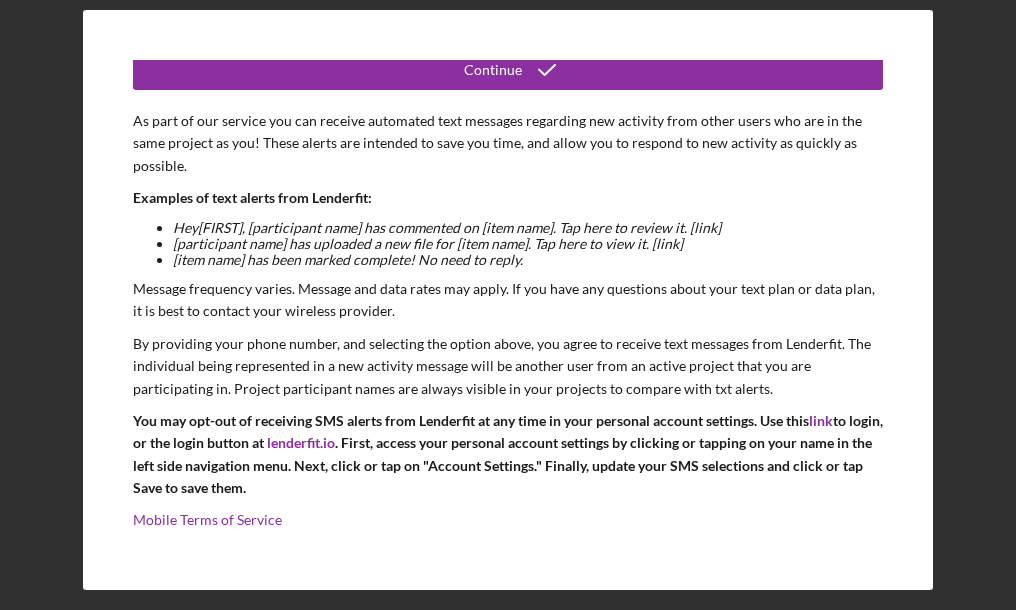 scroll, scrollTop: 250, scrollLeft: 0, axis: vertical 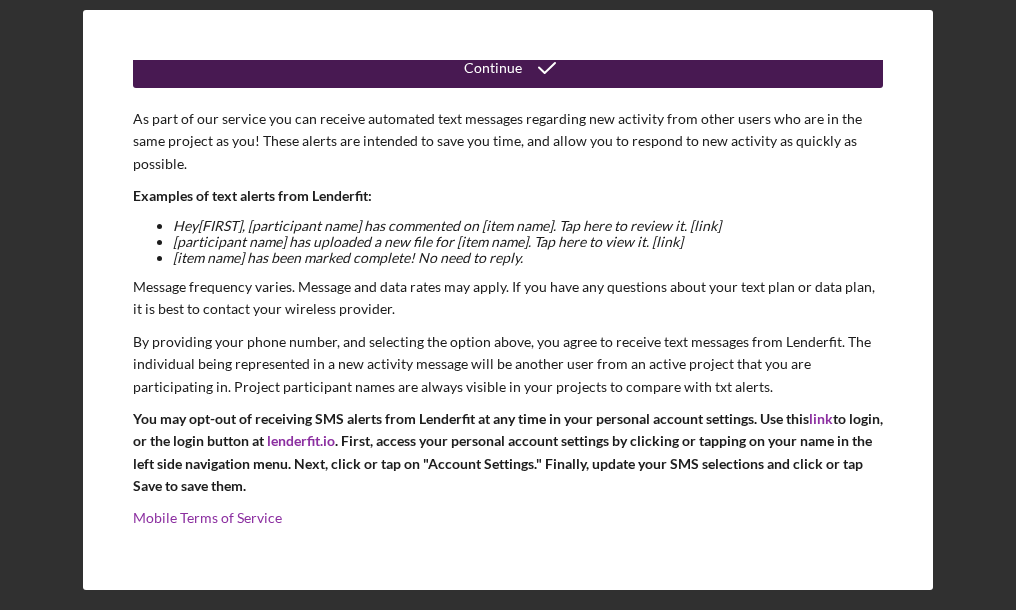 click on "Continue" at bounding box center [508, 68] 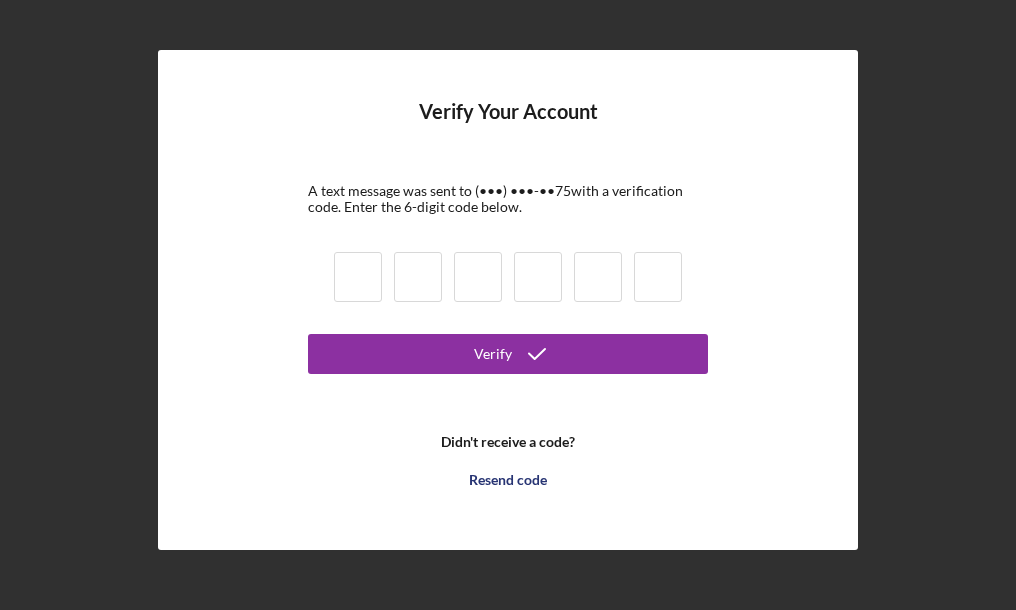 click at bounding box center [418, 277] 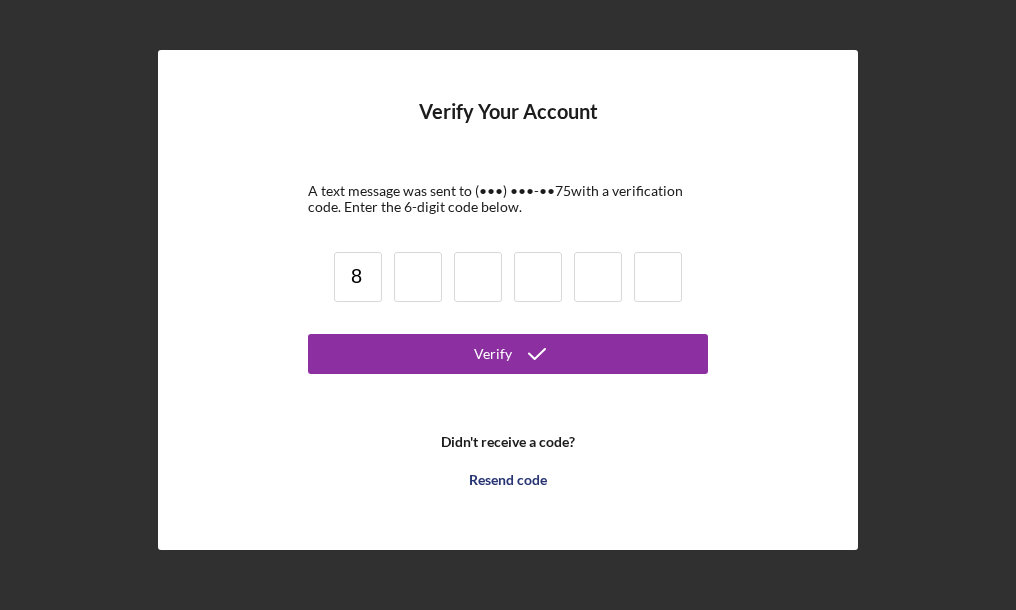 type on "8" 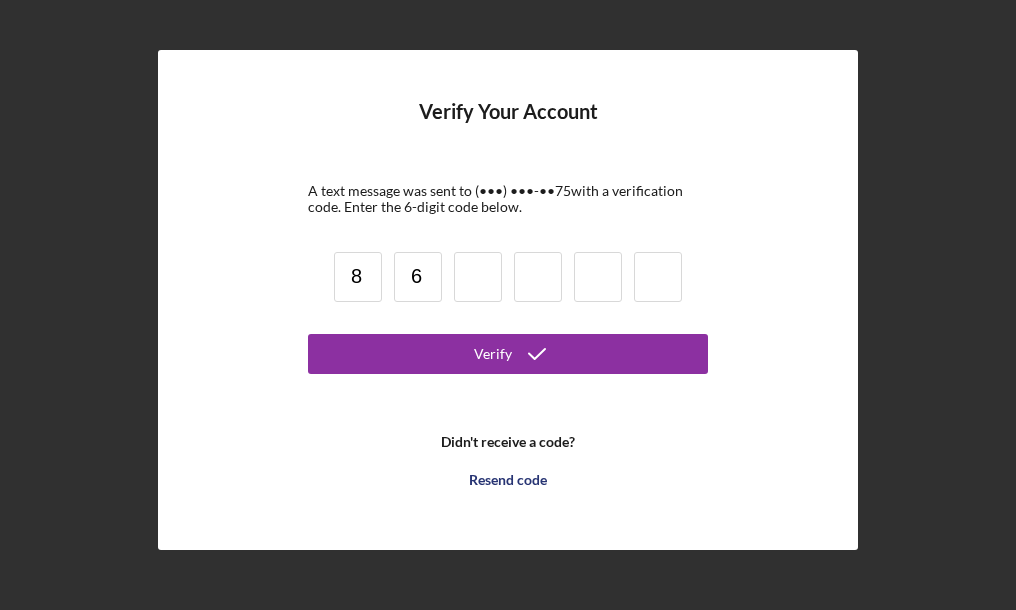 type on "6" 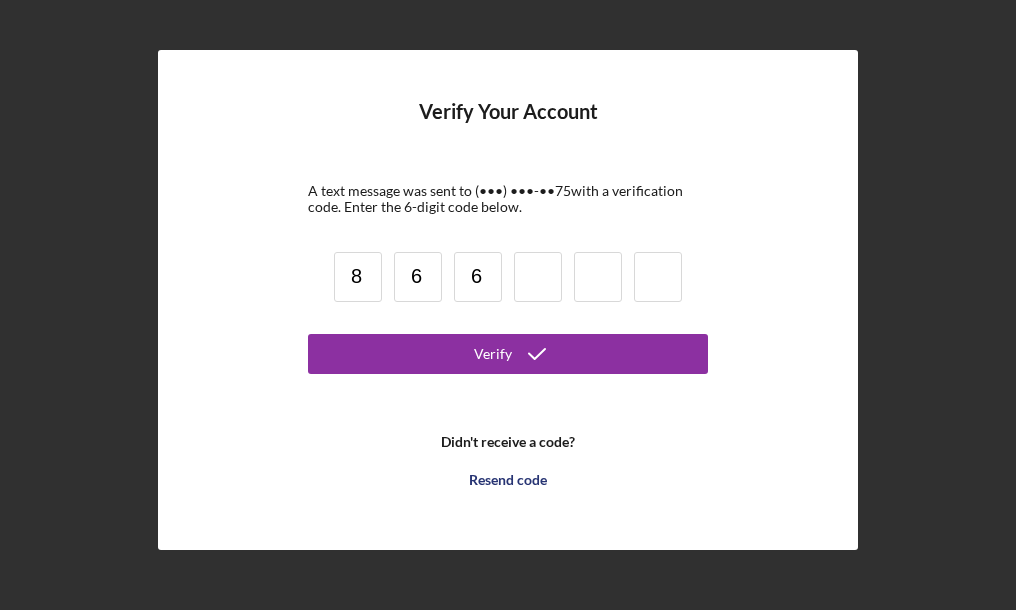 type on "6" 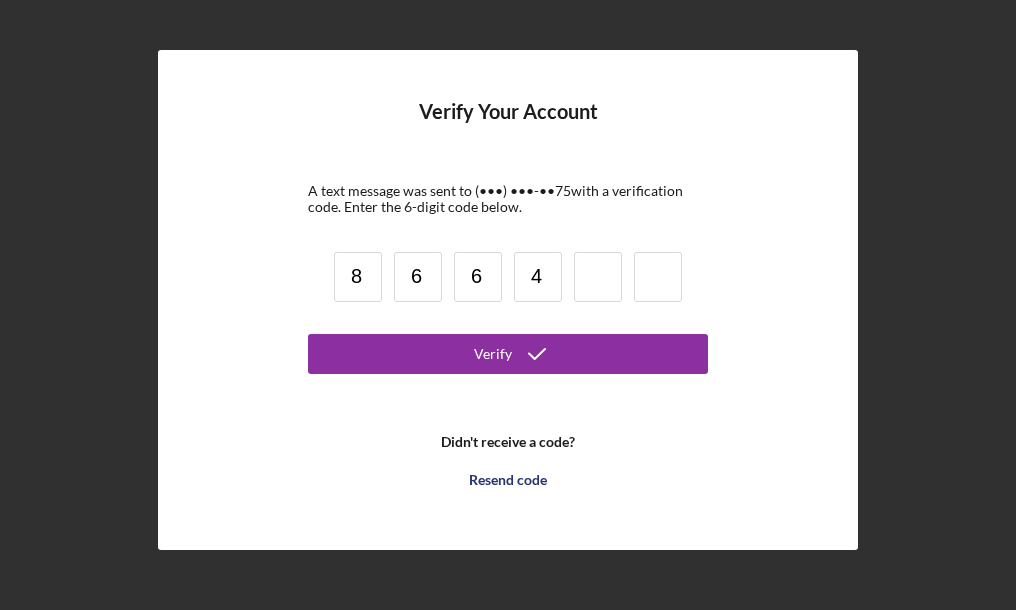 type on "4" 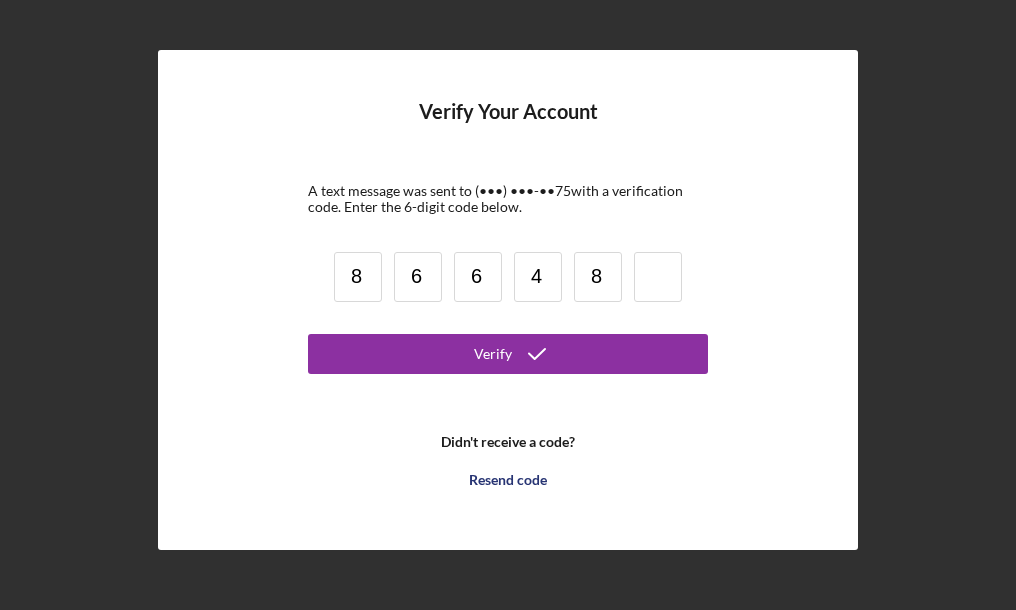 type on "8" 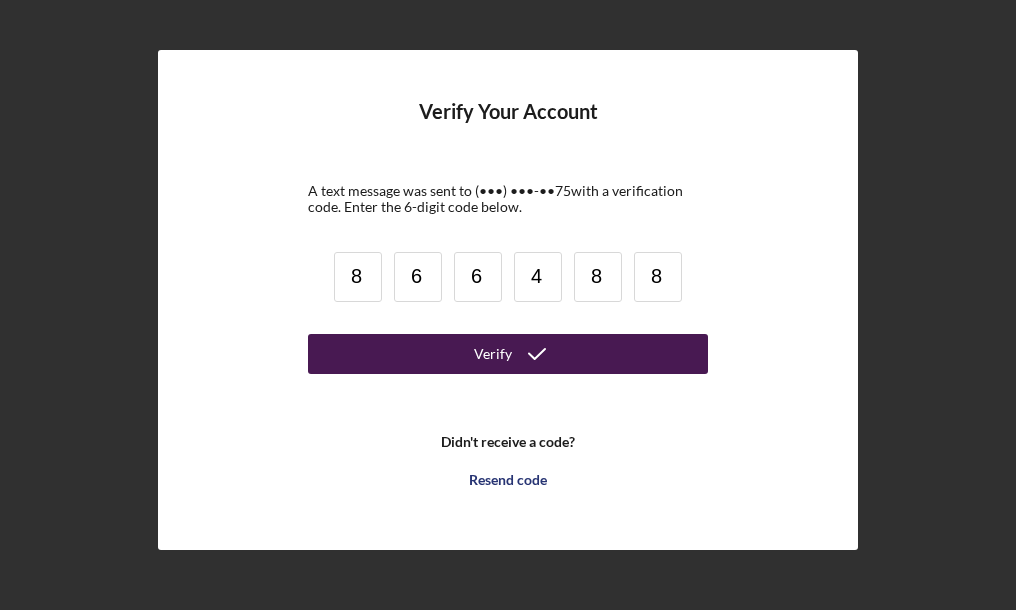 type on "8" 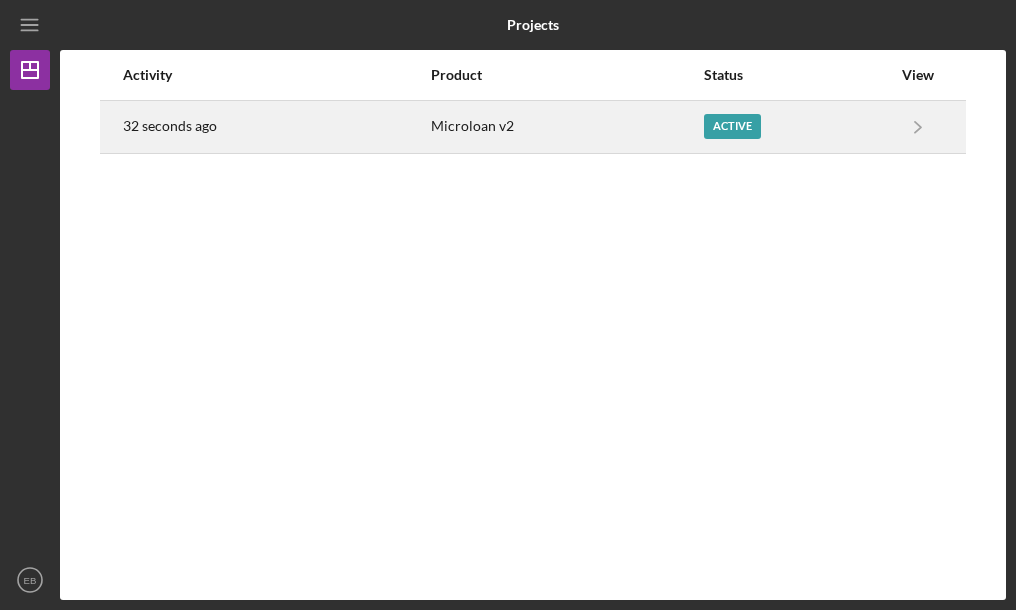 click on "Active" at bounding box center [797, 127] 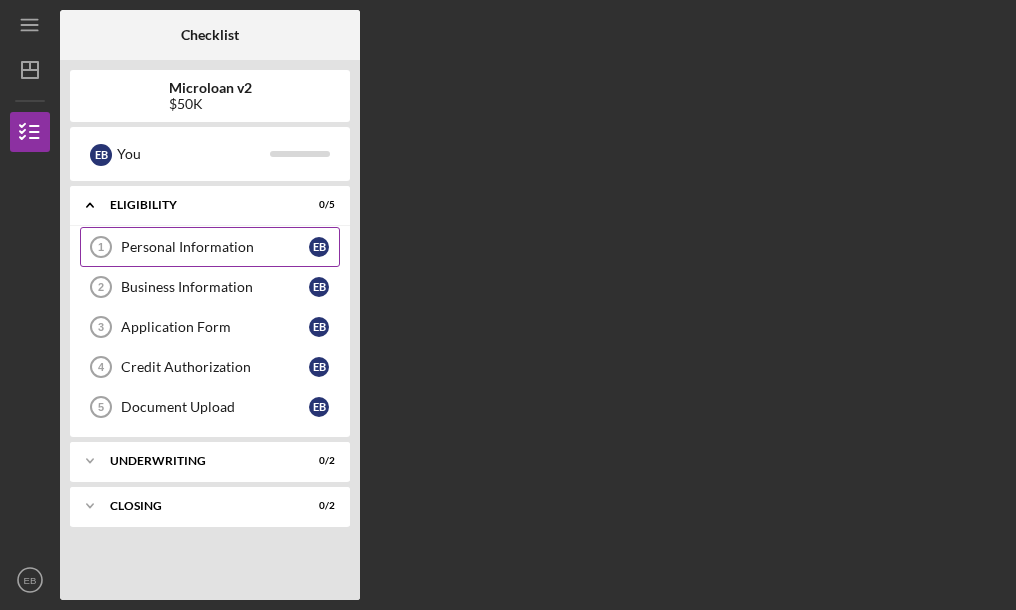 click on "Personal Information" at bounding box center (215, 247) 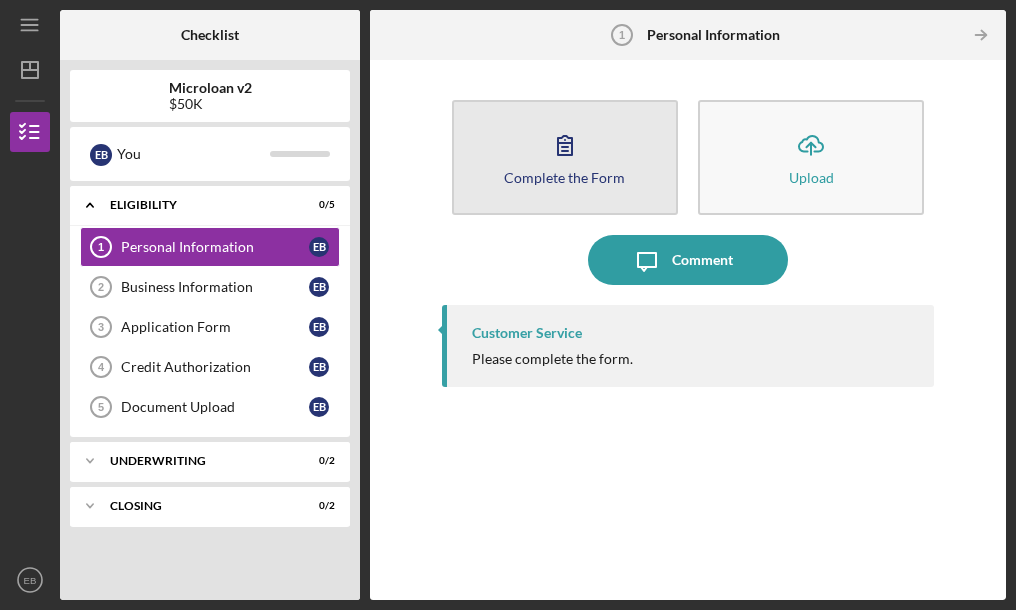 click 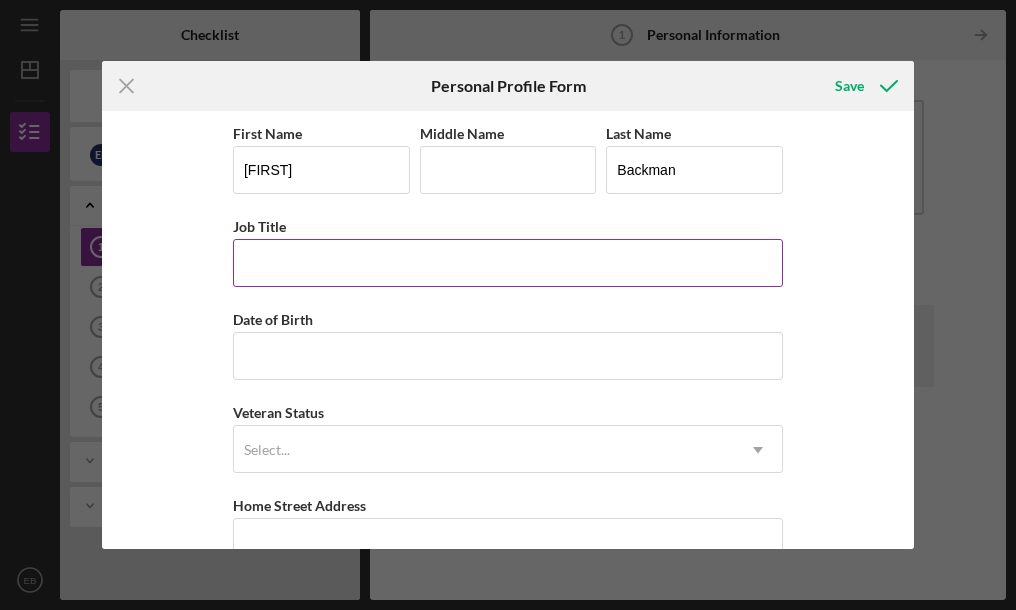 click on "Job Title" at bounding box center (508, 263) 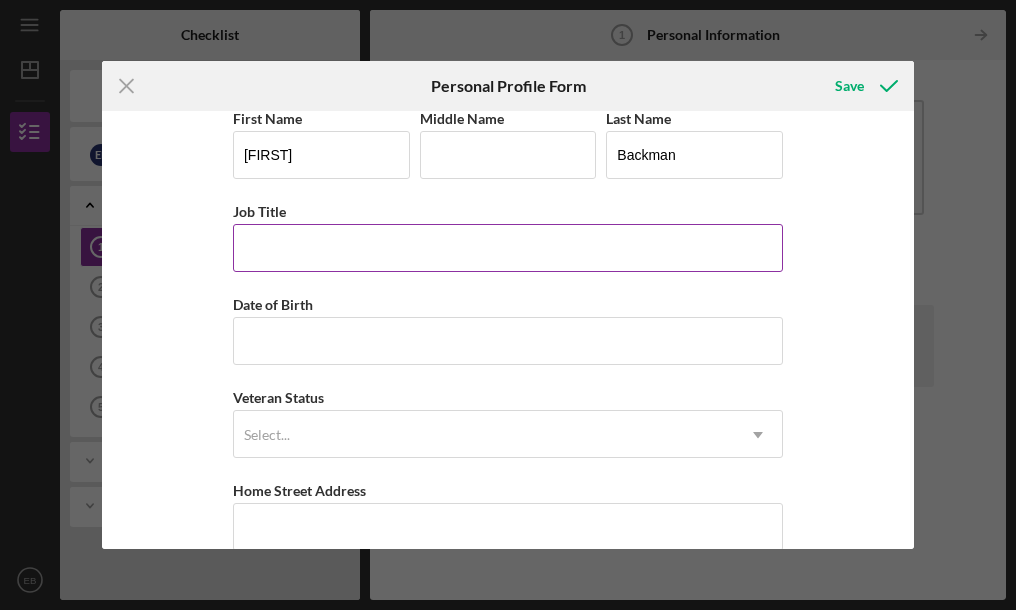 scroll, scrollTop: 34, scrollLeft: 0, axis: vertical 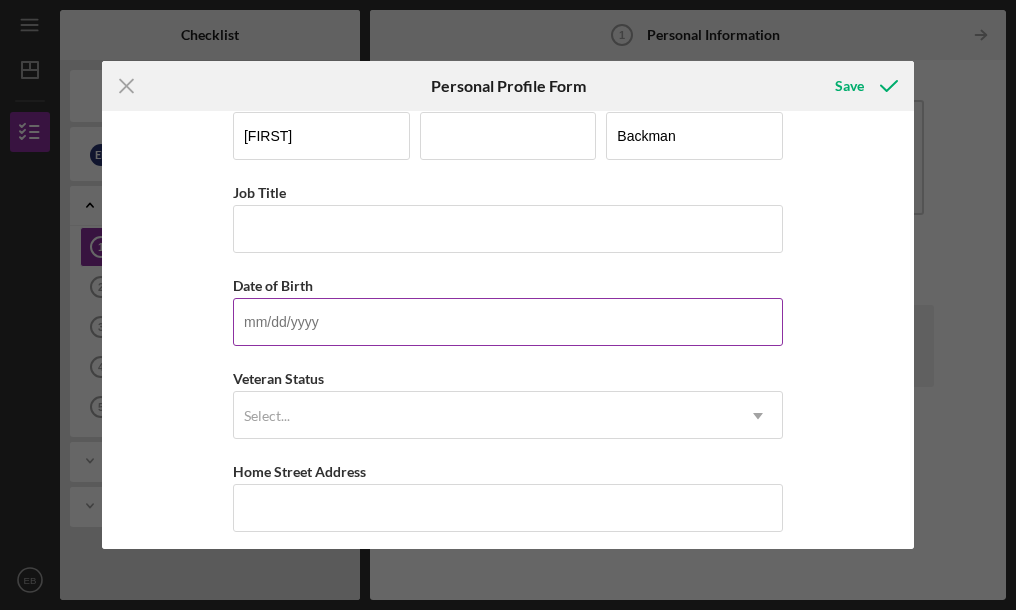 click on "Date of Birth" at bounding box center (508, 322) 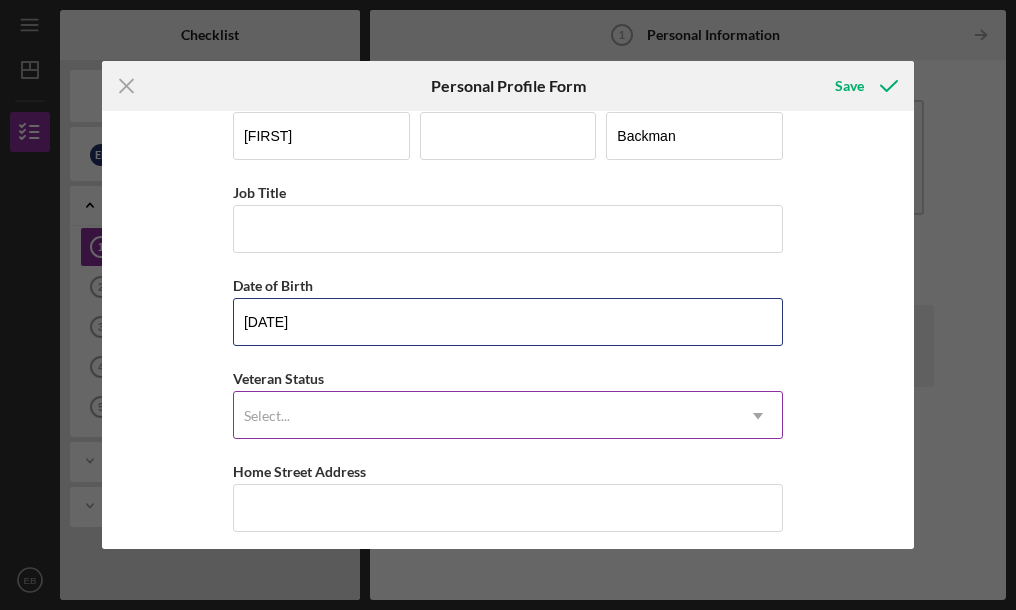 type on "[DATE]" 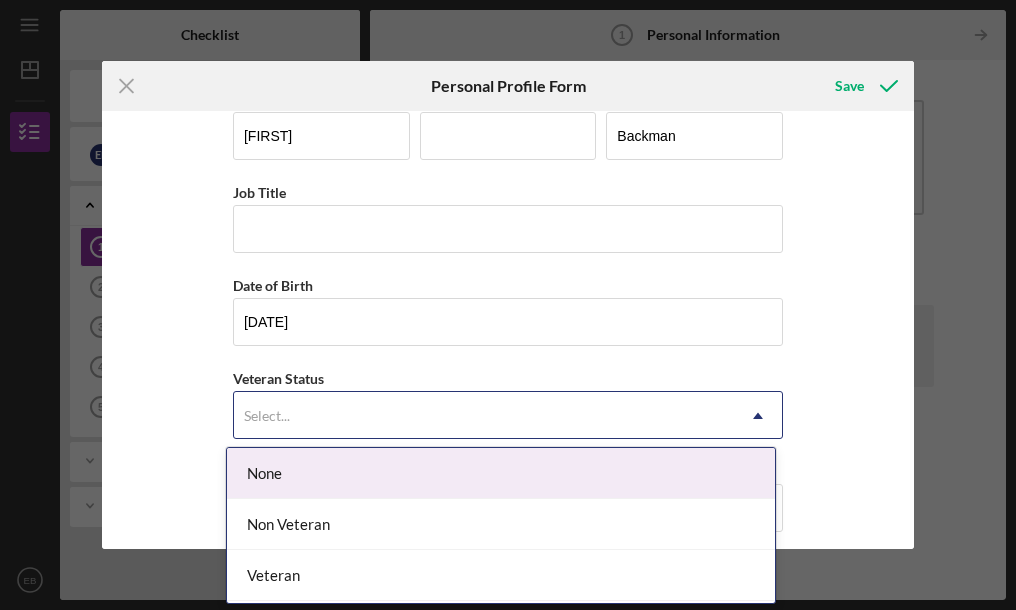 click on "Select..." at bounding box center [484, 416] 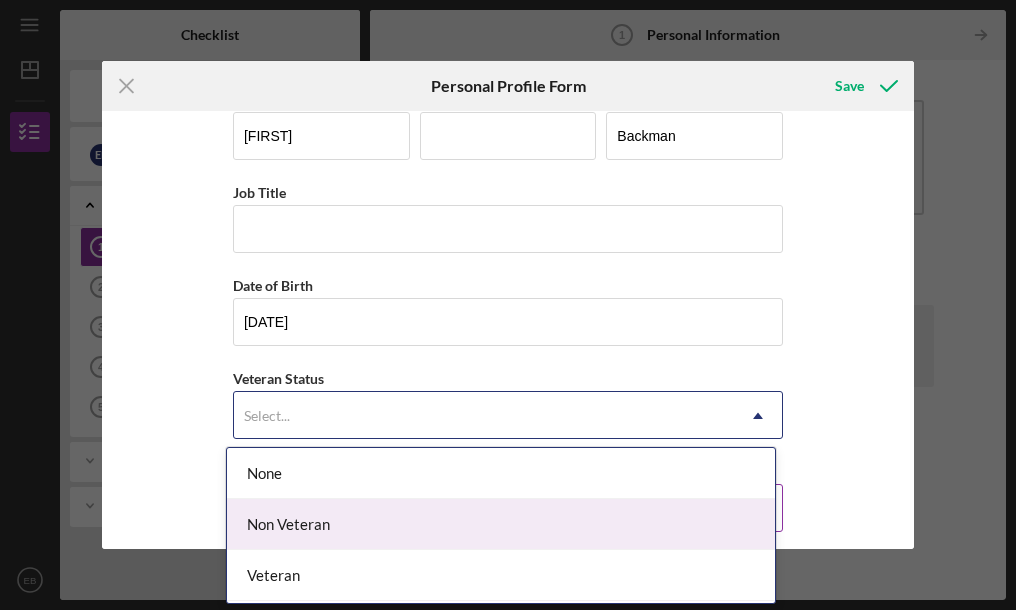 click on "Non Veteran" at bounding box center [501, 524] 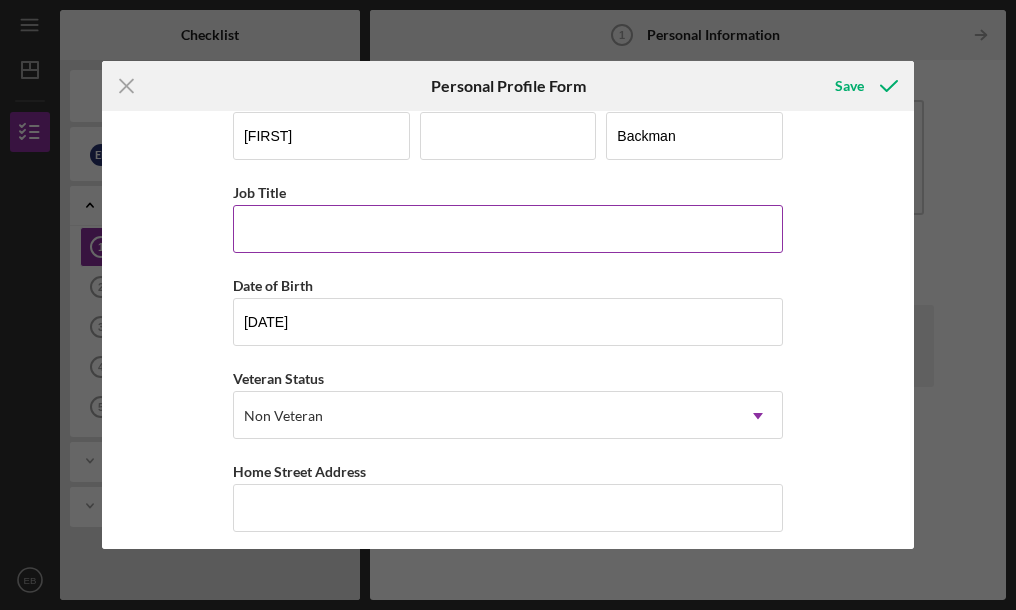 click on "Job Title" at bounding box center (508, 229) 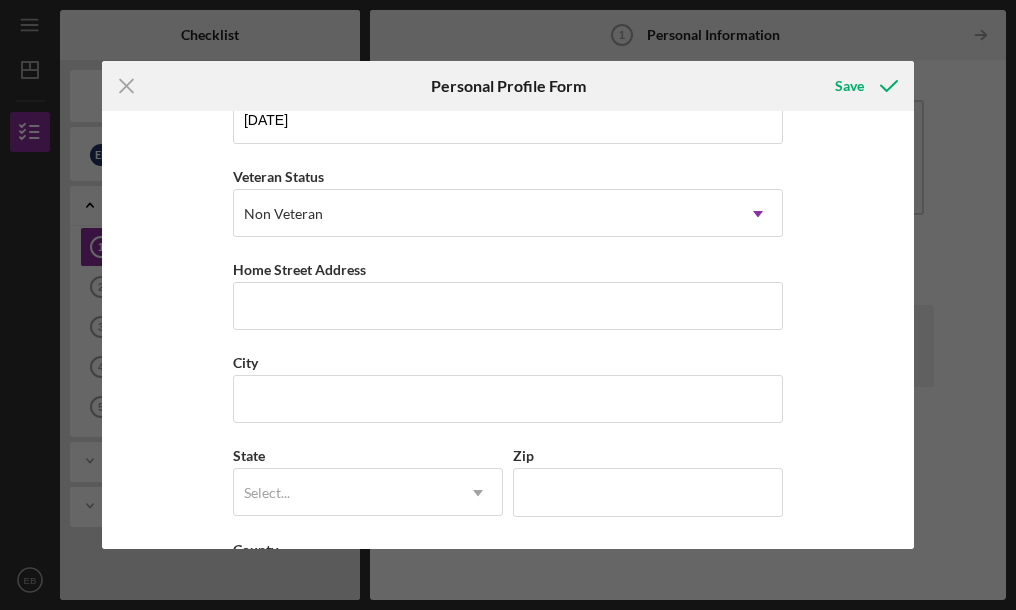 scroll, scrollTop: 327, scrollLeft: 0, axis: vertical 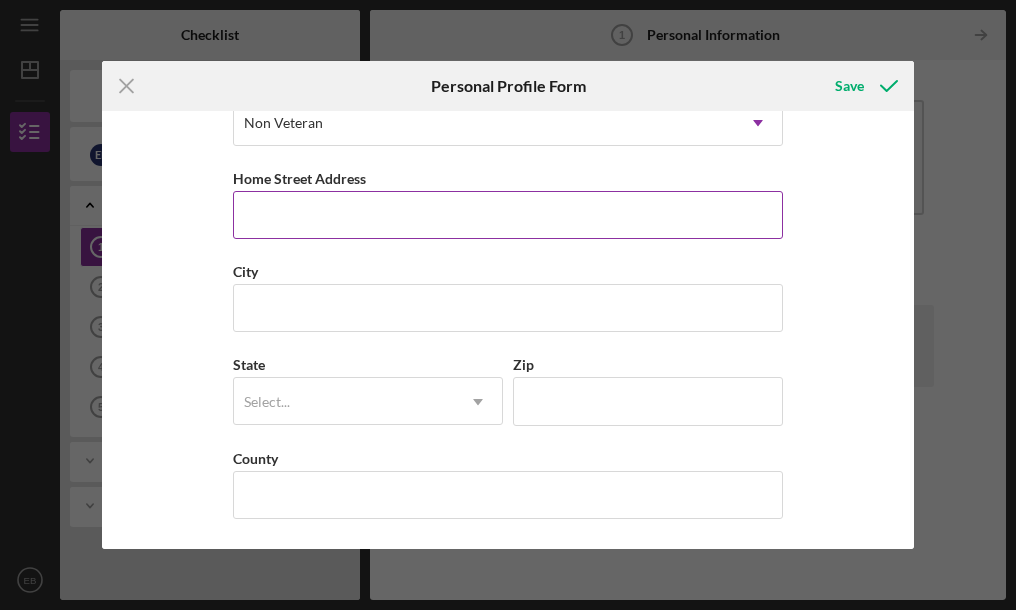 type on "Owner" 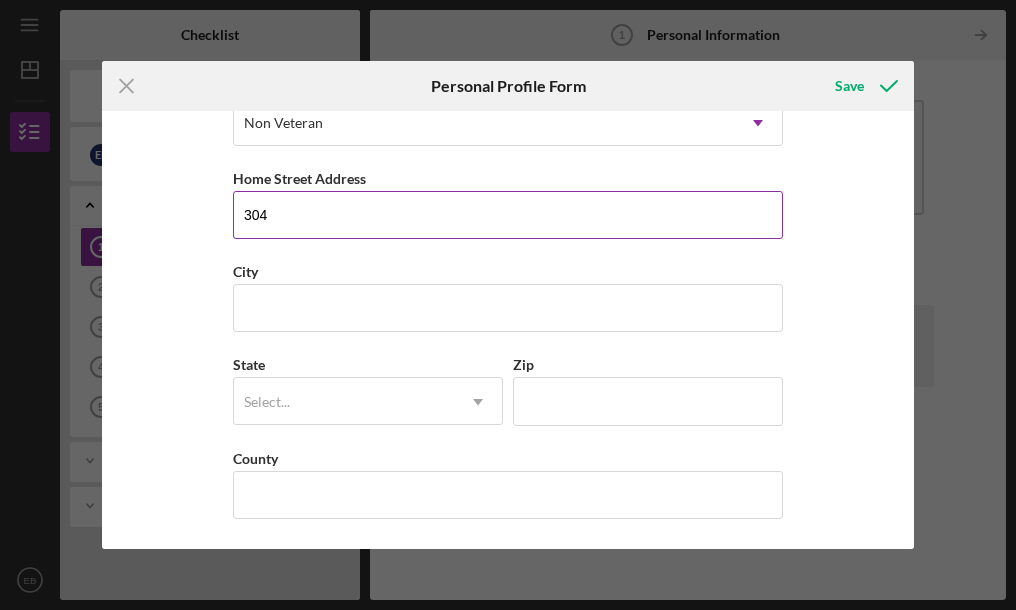 type on "[NUMBER] [STREET]" 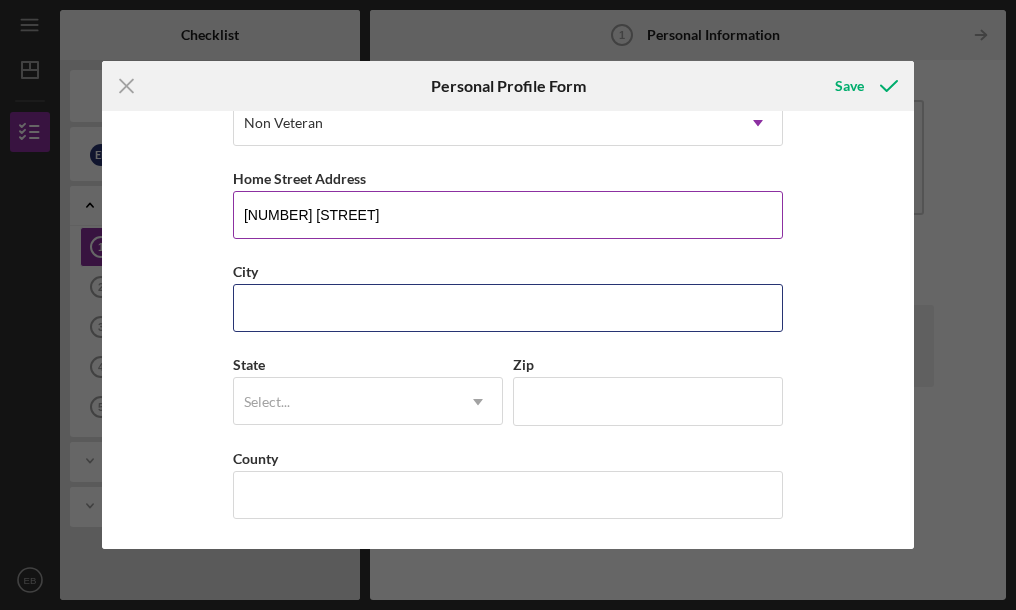 type on "Roseville" 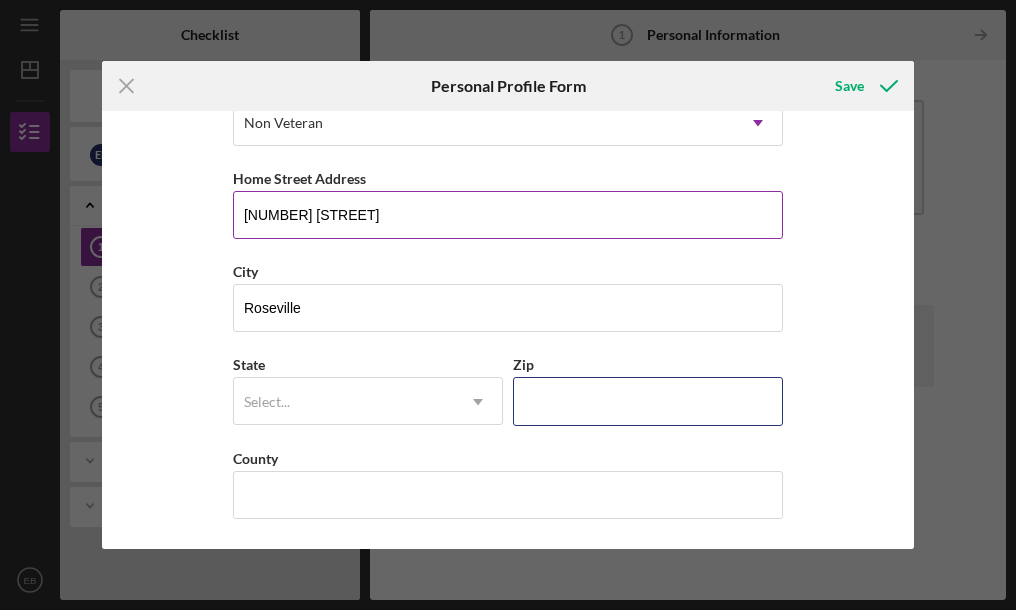 type on "[POSTAL_CODE]" 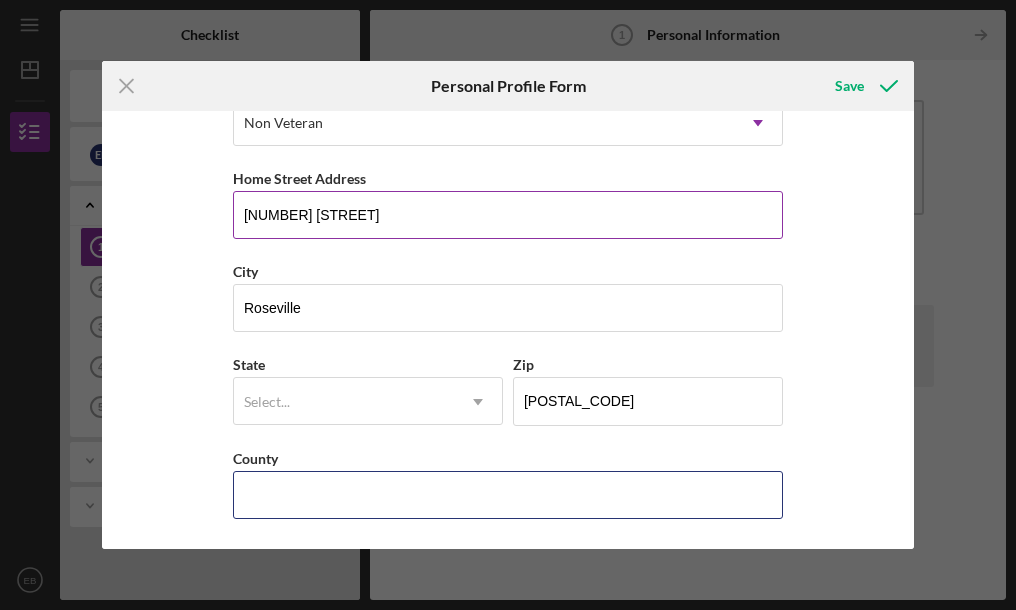 type on "CA" 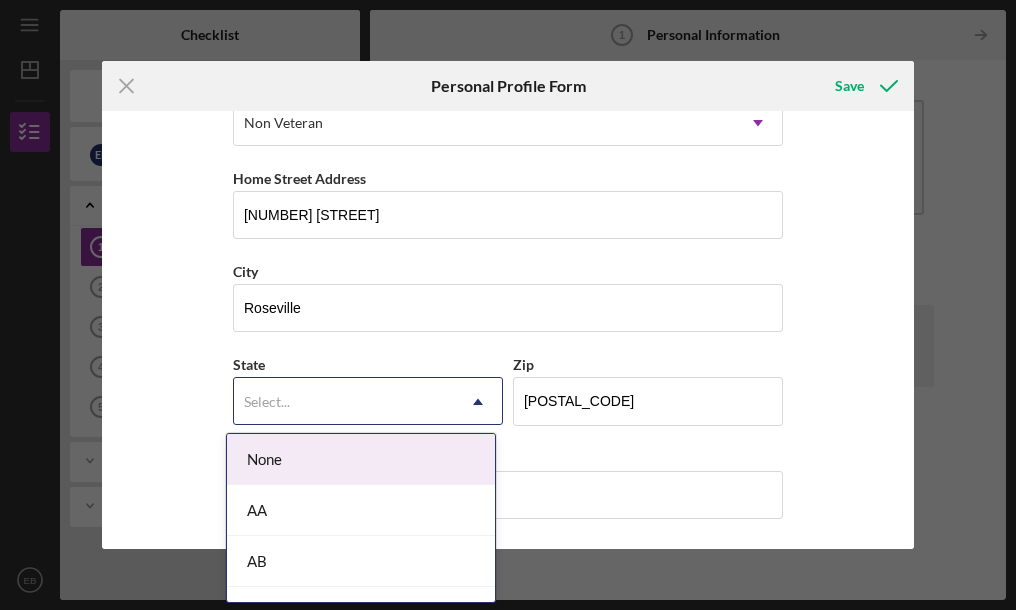 click on "Select..." at bounding box center [344, 402] 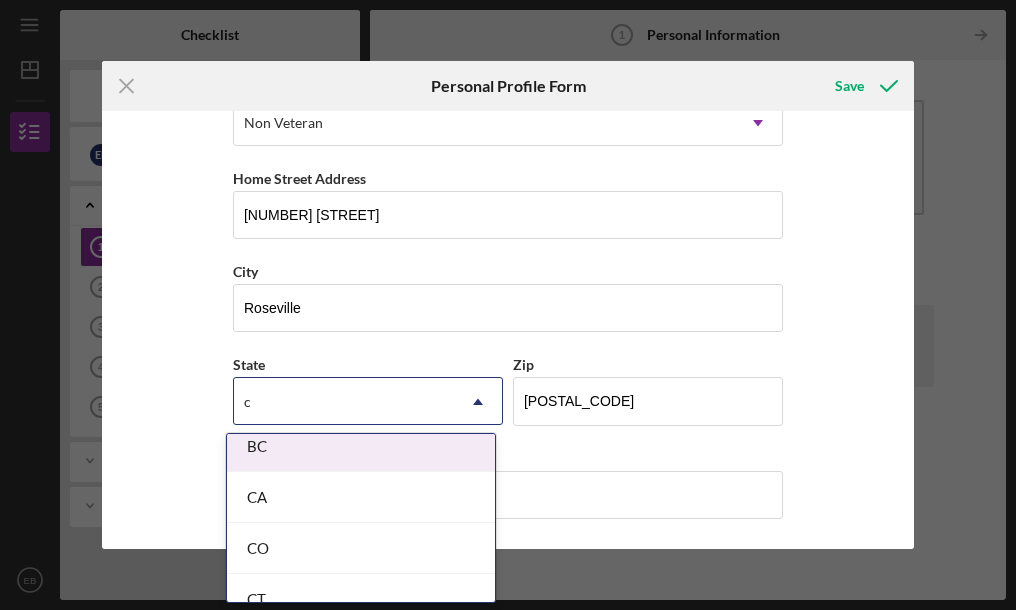 scroll, scrollTop: 221, scrollLeft: 0, axis: vertical 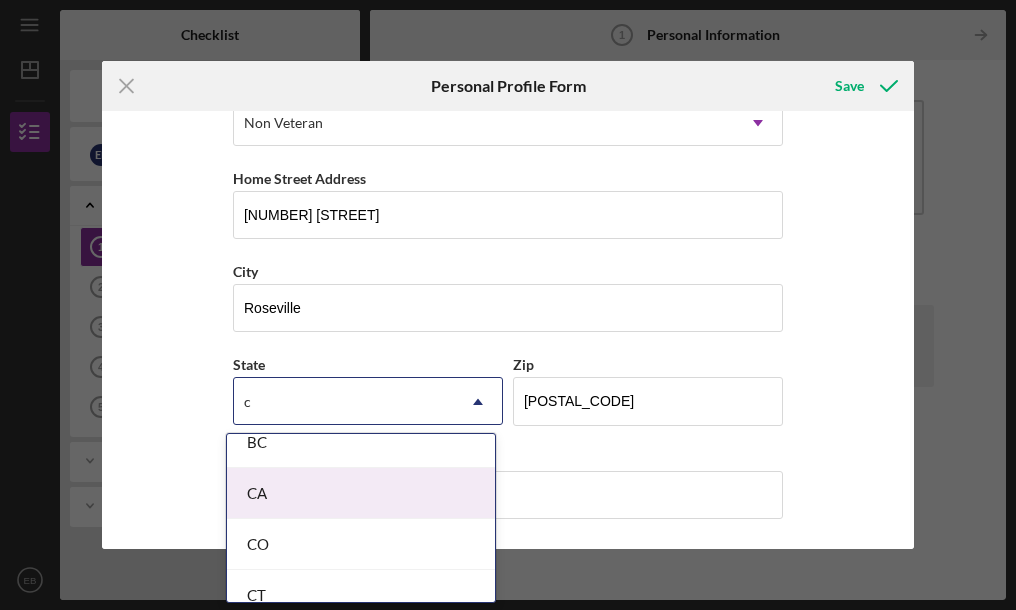 click on "CA" at bounding box center [361, 493] 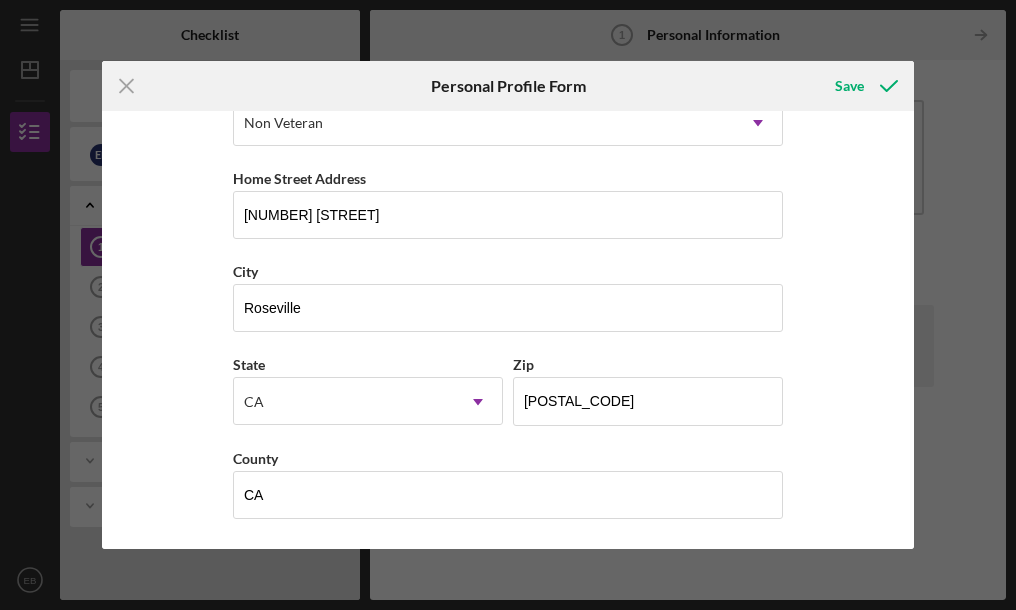 click on "First Name [FIRST] Middle Name Last Name [LAST] Job Title Owner Date of Birth [DATE] Veteran Status Non Veteran Icon/Dropdown Arrow Home Street Address [NUMBER] [STREET] City [CITY] State option CA, selected. CA Icon/Dropdown Arrow Zip [ZIP] County CA" at bounding box center (508, 330) 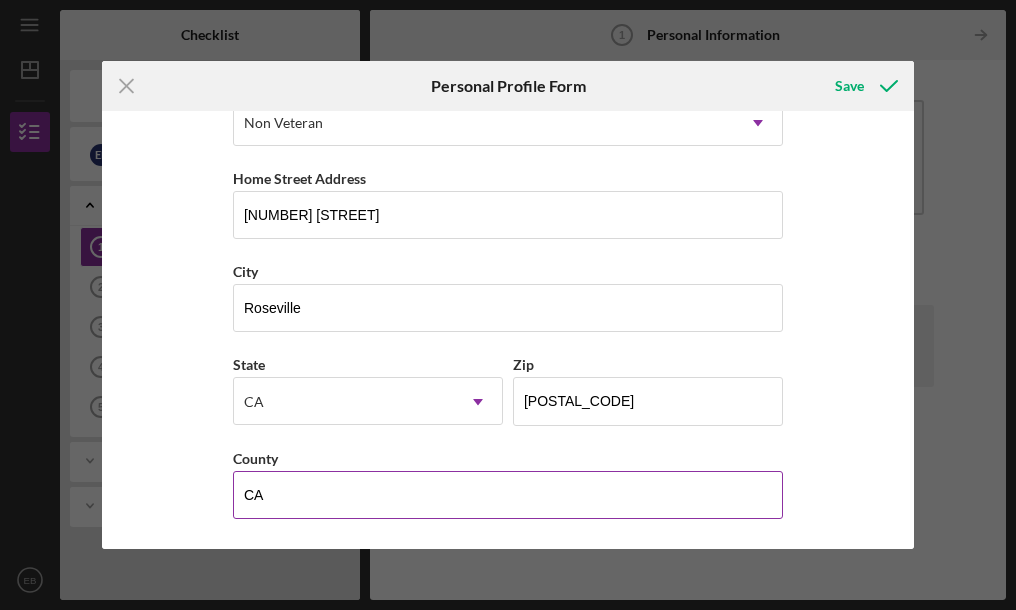 click on "CA" at bounding box center (508, 495) 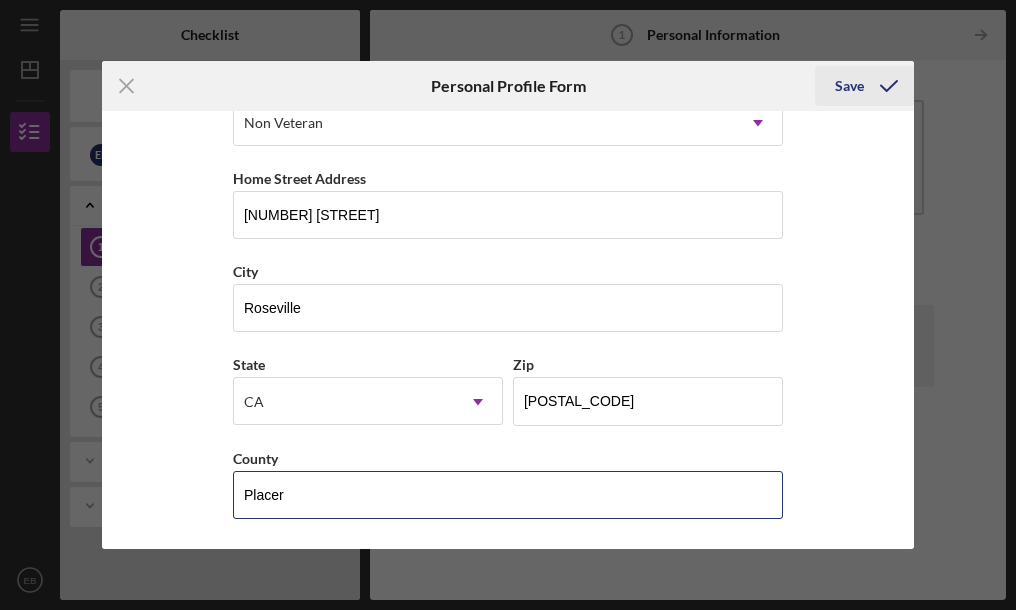 type on "Placer" 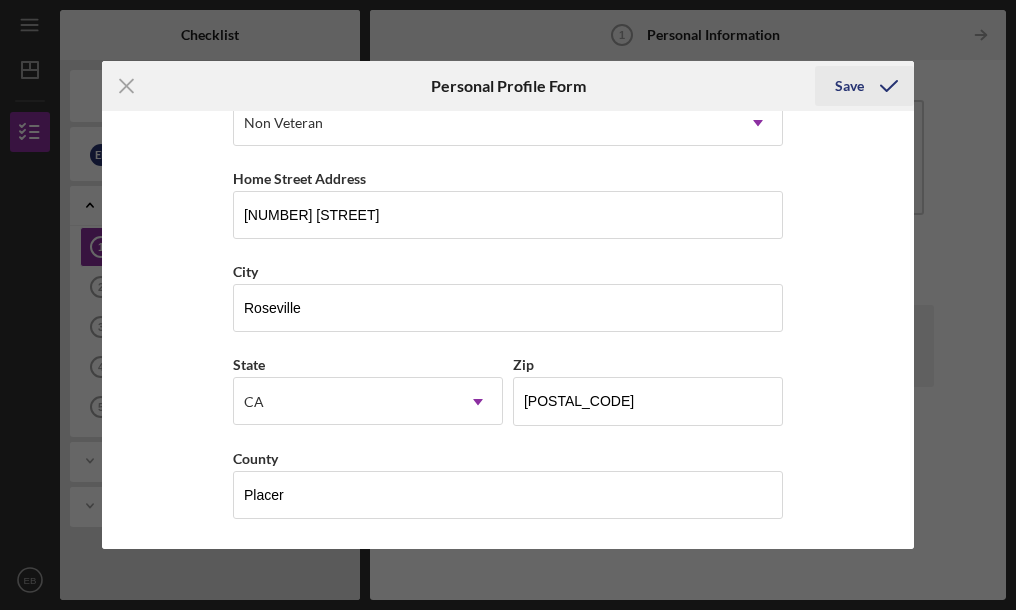 click on "Save" at bounding box center [849, 86] 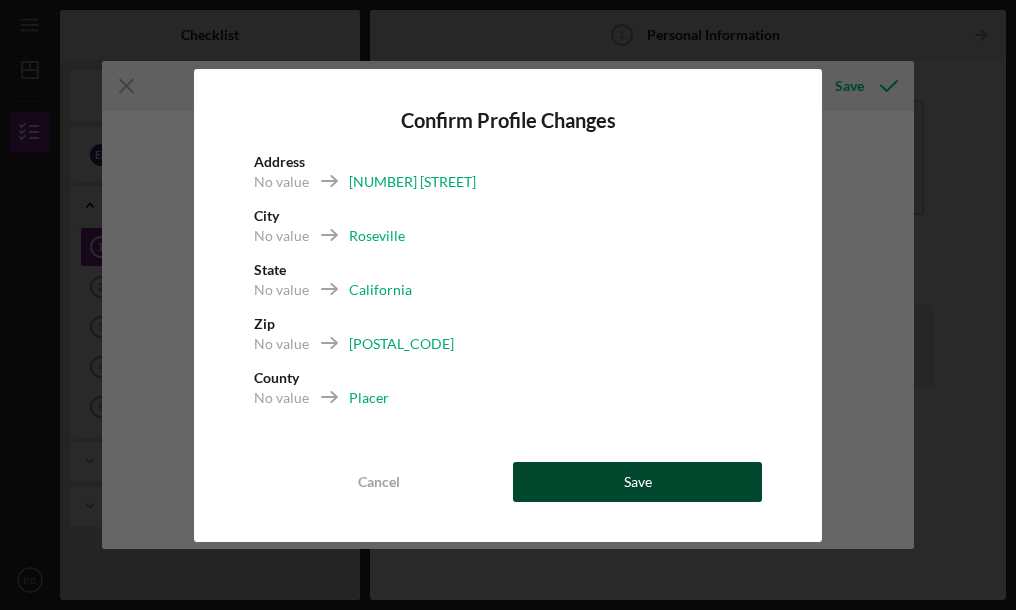 click on "Save" at bounding box center [637, 482] 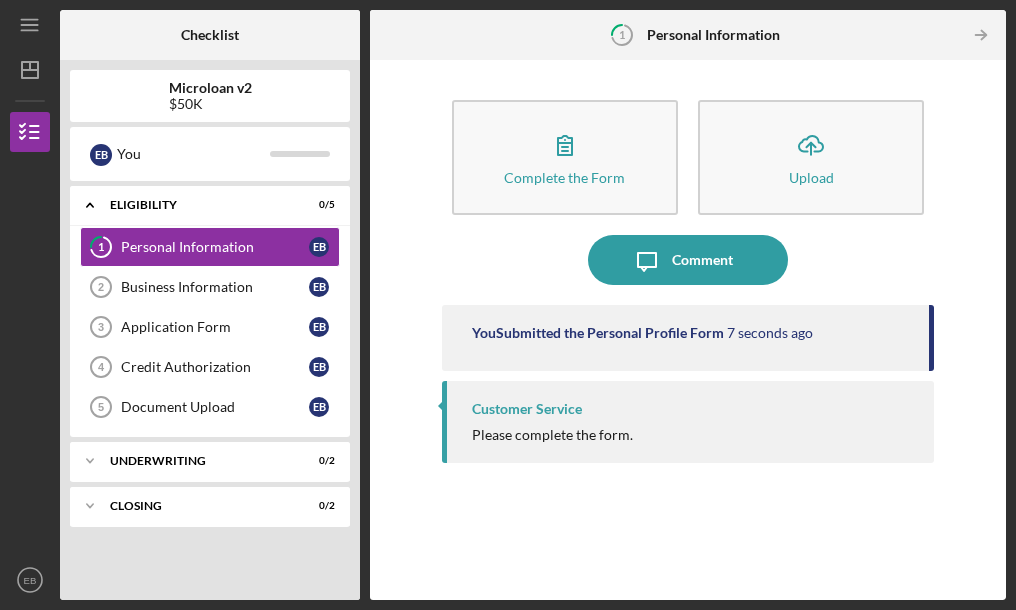 click on "Customer Service" at bounding box center (527, 409) 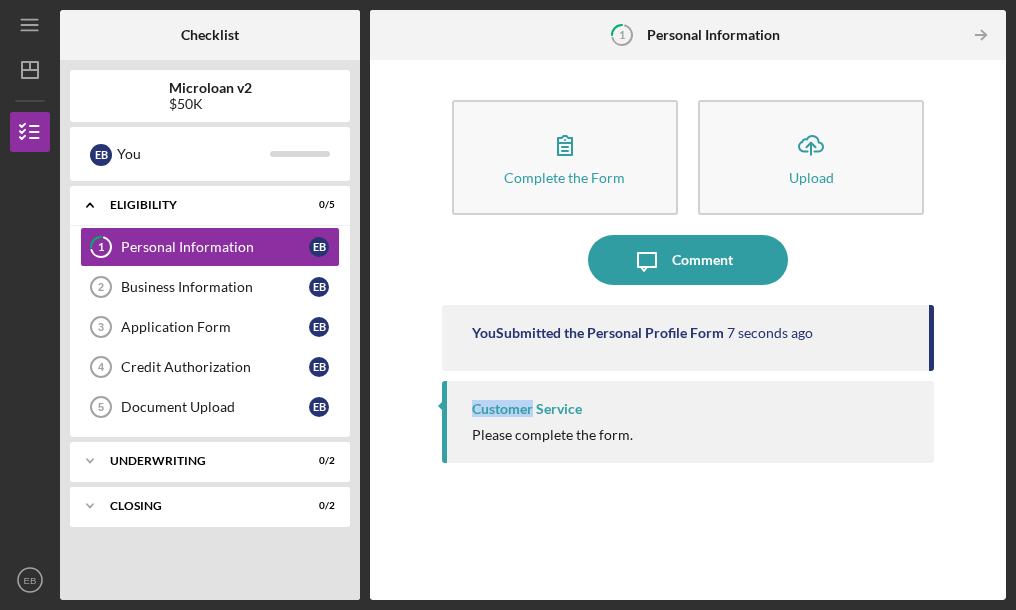 click on "Customer Service" at bounding box center (527, 409) 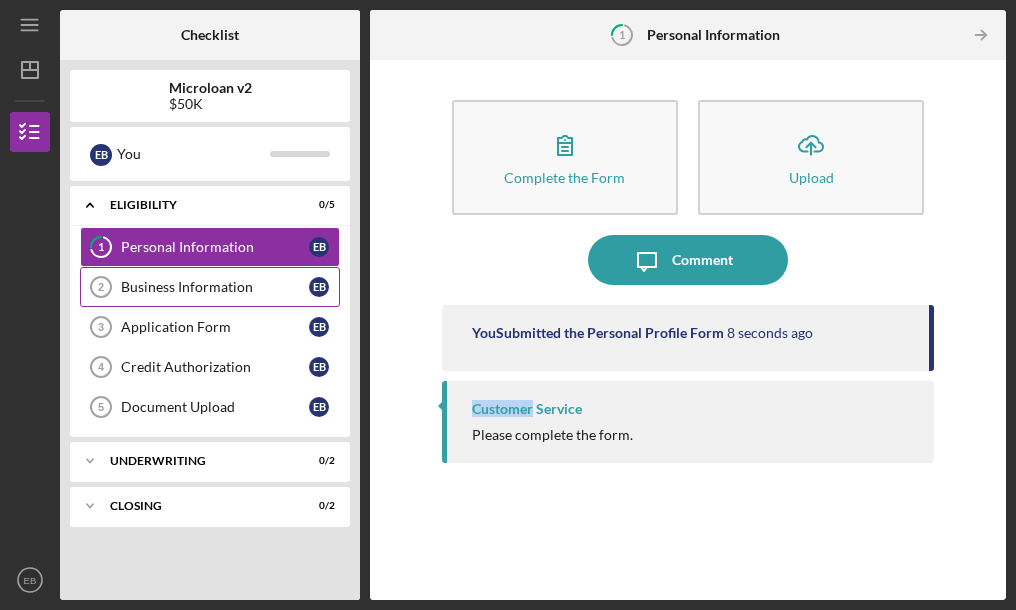 click on "Business Information" at bounding box center (215, 287) 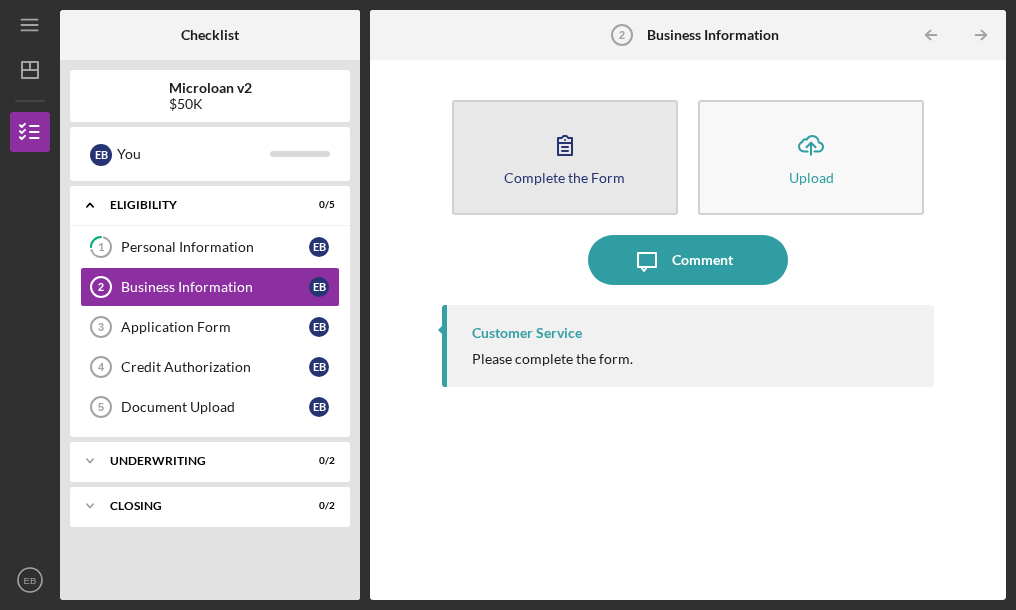 click 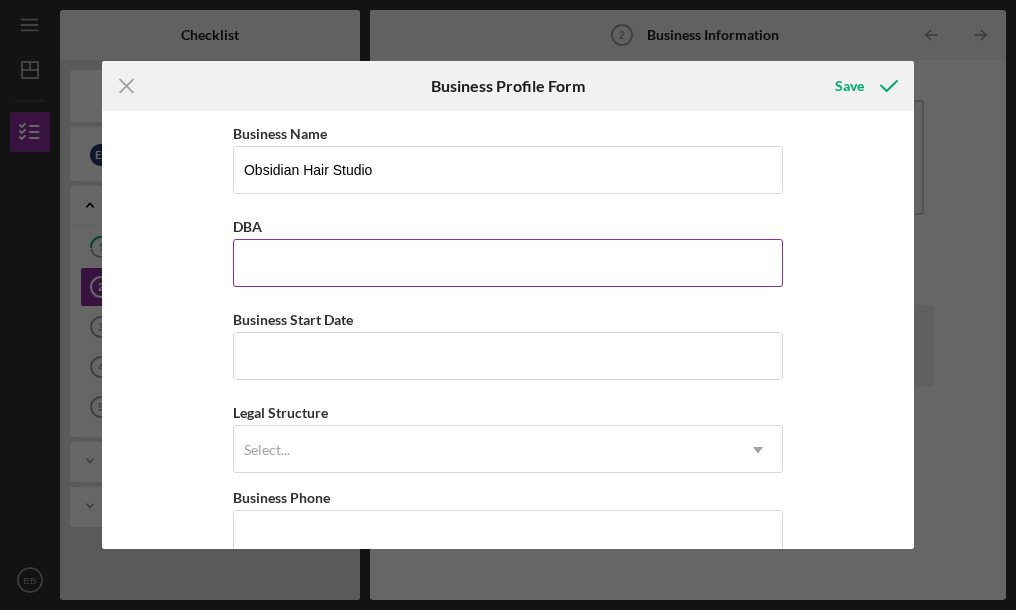 click on "DBA" at bounding box center [508, 263] 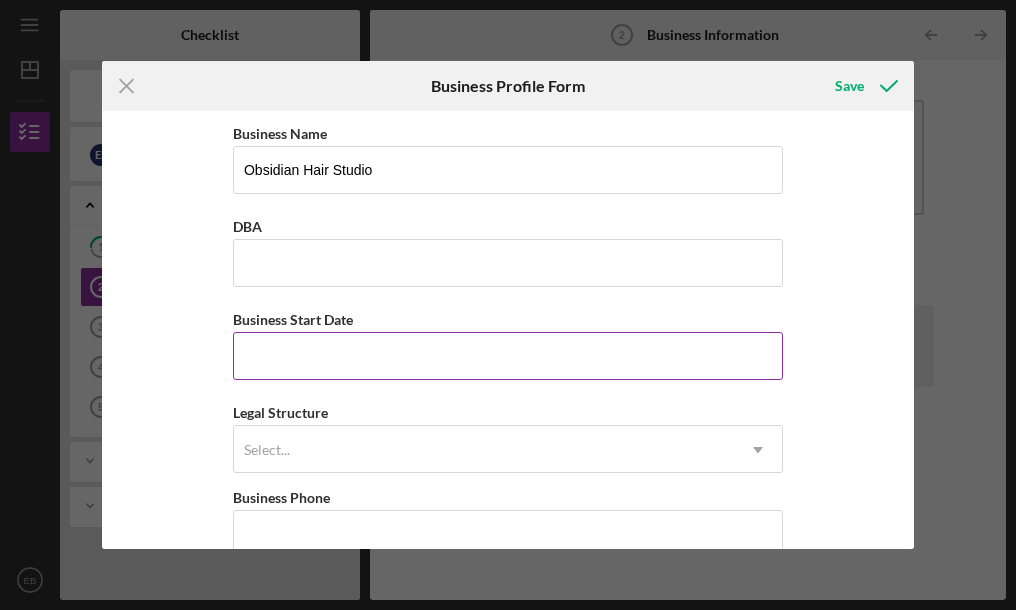 click on "Business Start Date" at bounding box center [508, 356] 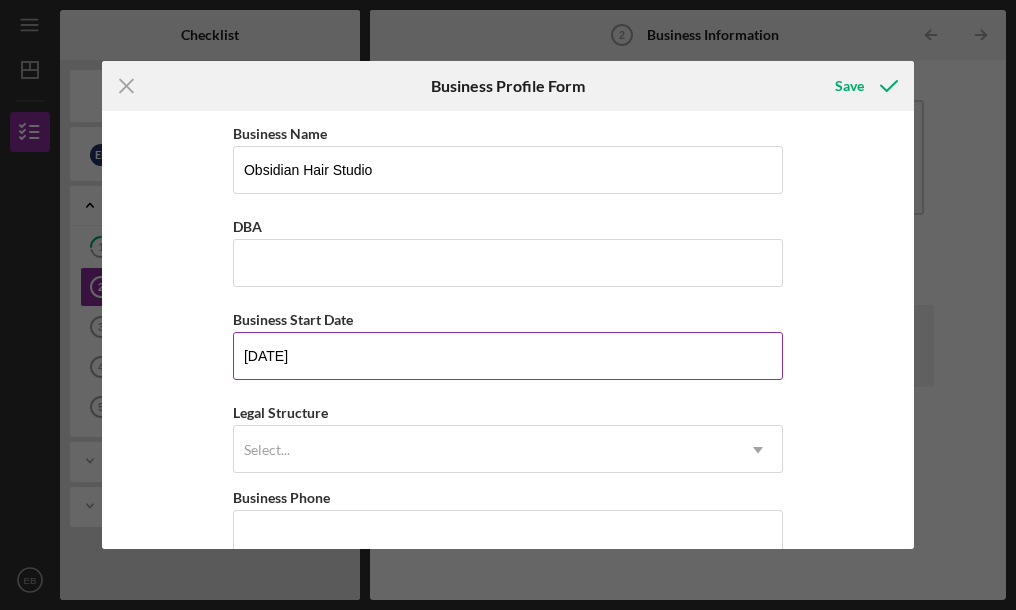 type on "[DATE]" 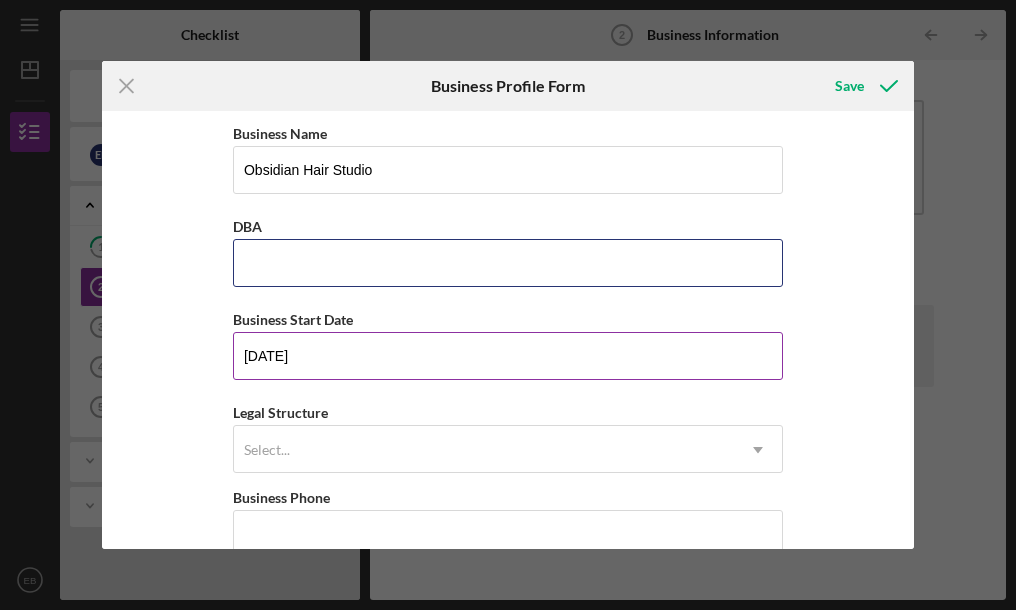 click on "DBA" at bounding box center (508, 263) 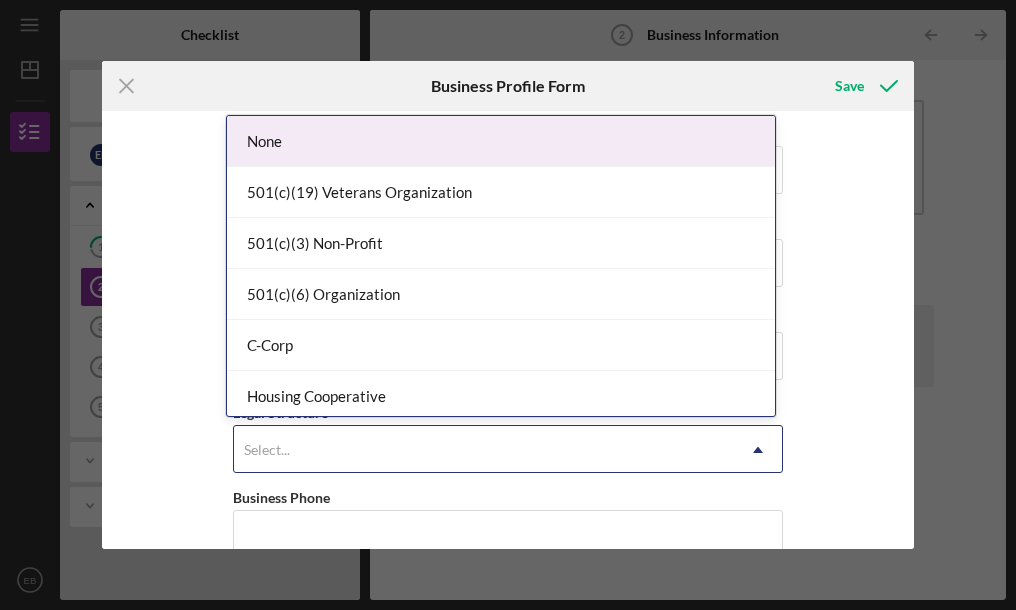 click on "Select..." at bounding box center [484, 450] 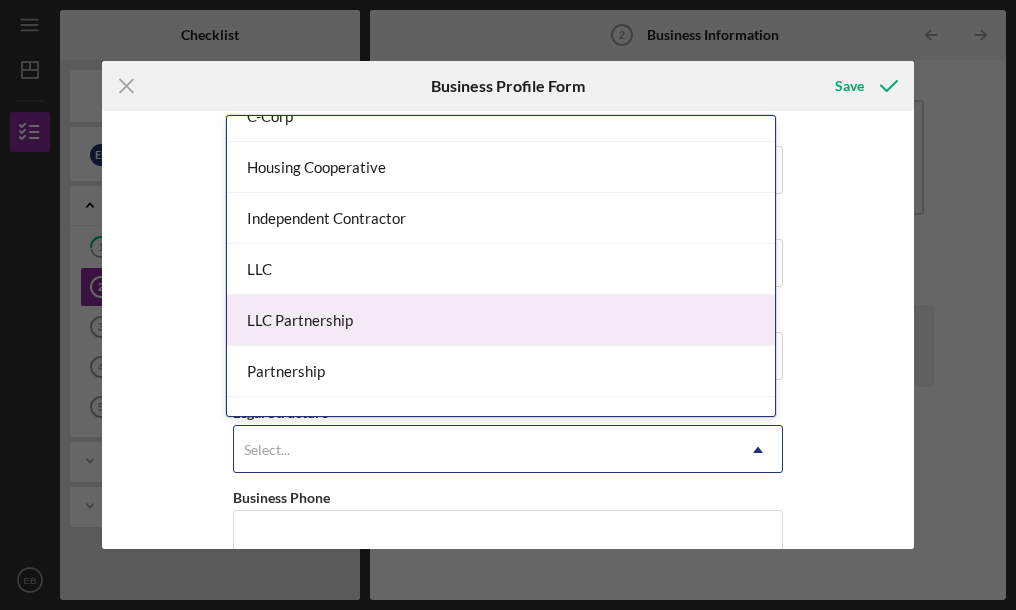 scroll, scrollTop: 272, scrollLeft: 0, axis: vertical 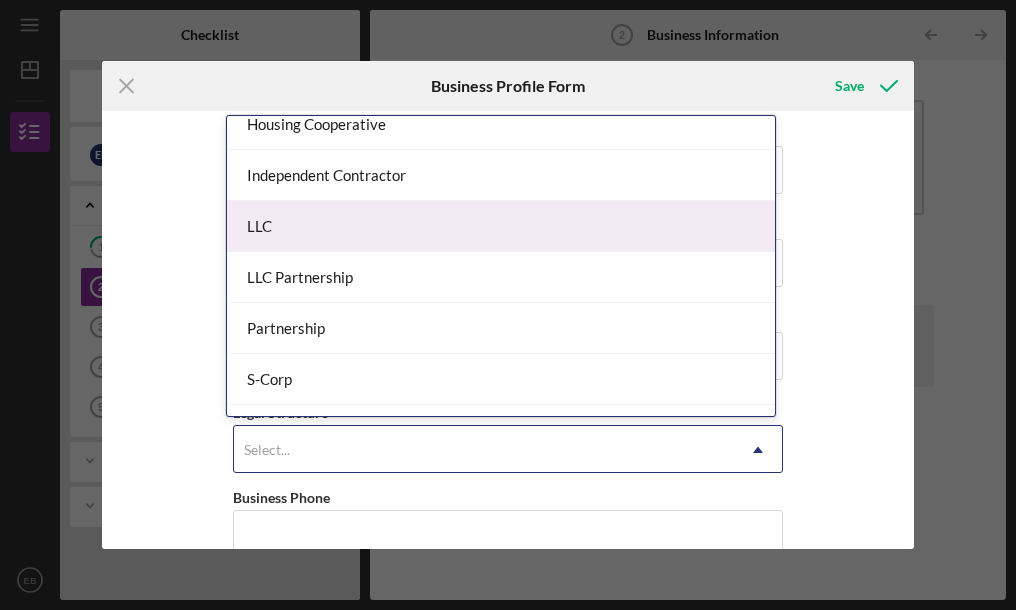 click on "LLC" at bounding box center [501, 226] 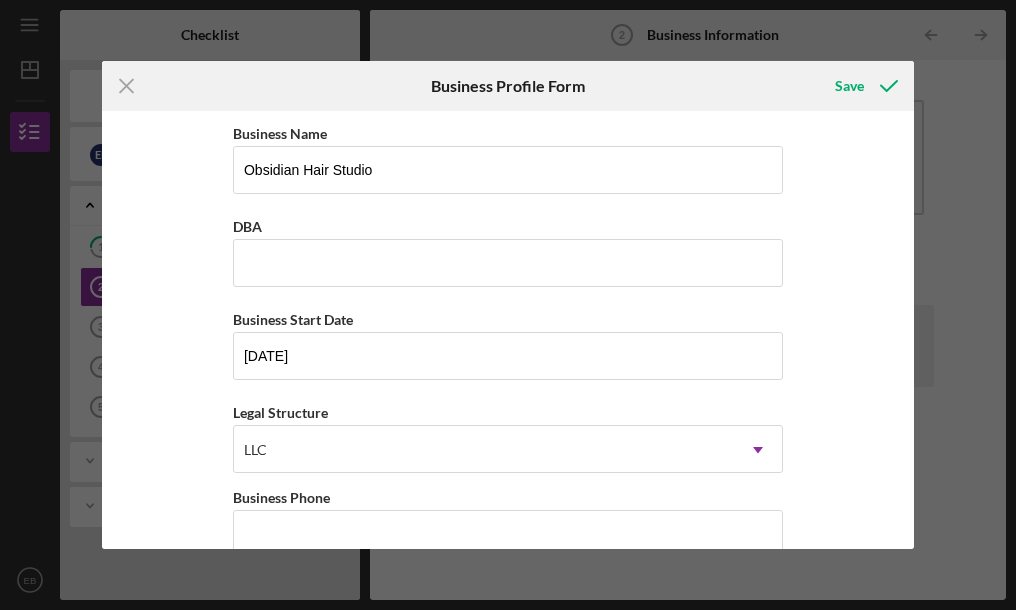 click on "Business Name Obsidian Hair Studio DBA Business Start Date 04/23/2023 Legal Structure LLC Icon/Dropdown Arrow Business Phone Business Email erin@obsidianhairstudio.com Website Industry Industry NAICS Code EIN Ownership Business Ownership Type Select... Icon/Dropdown Arrow Do you own 100% of the business? Yes No Business Street Address City State Select... Icon/Dropdown Arrow Zip County Is your Mailing Address the same as your Business Address? Yes No Do you own or lease your business premisses? Select... Icon/Dropdown Arrow Annual Gross Revenue Number of Full-Time Employees Number of Part-Time Employees" at bounding box center (508, 330) 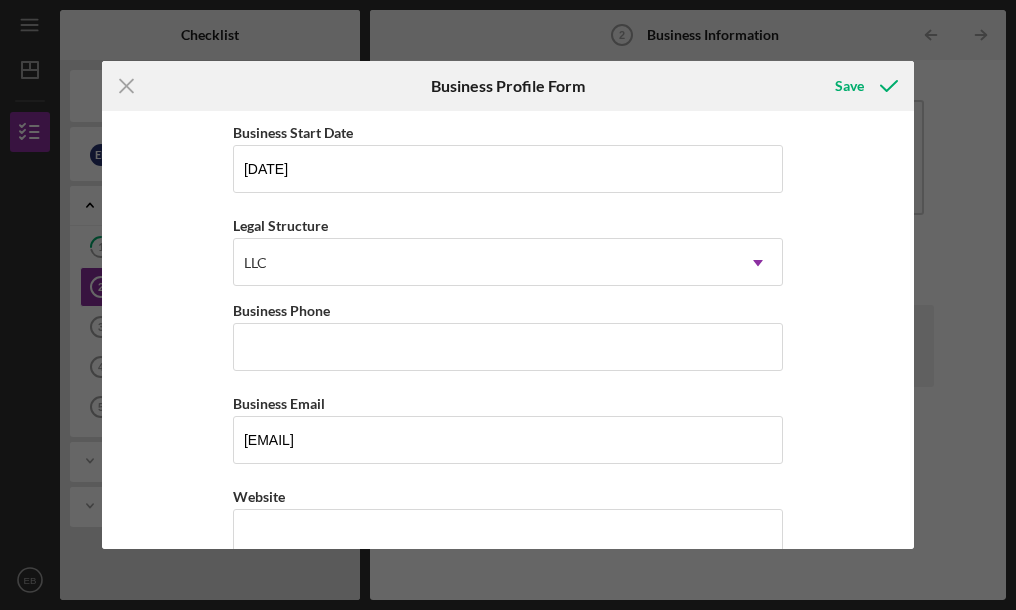 scroll, scrollTop: 289, scrollLeft: 0, axis: vertical 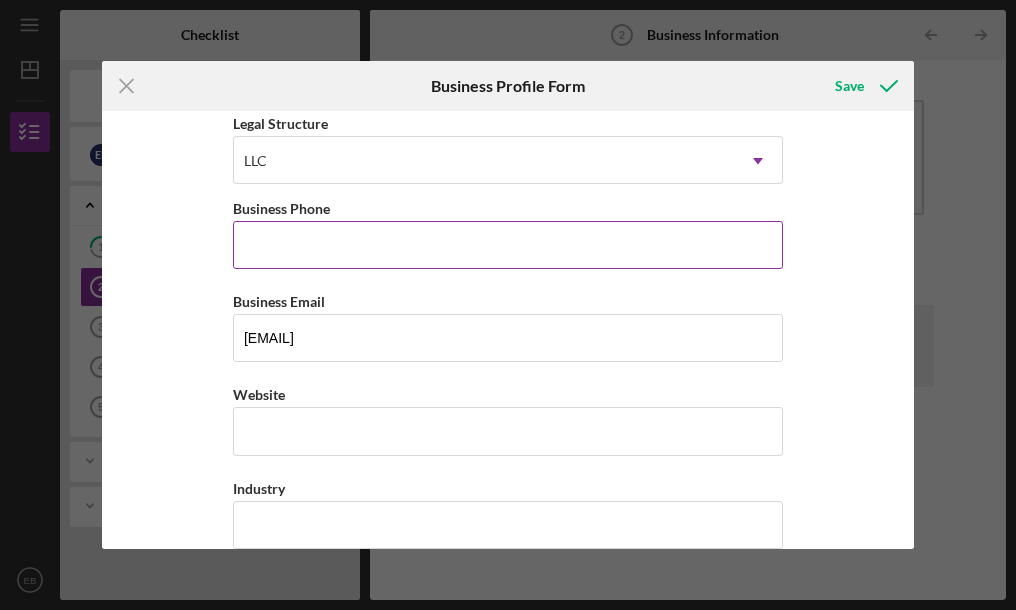 click on "Business Phone" at bounding box center (508, 245) 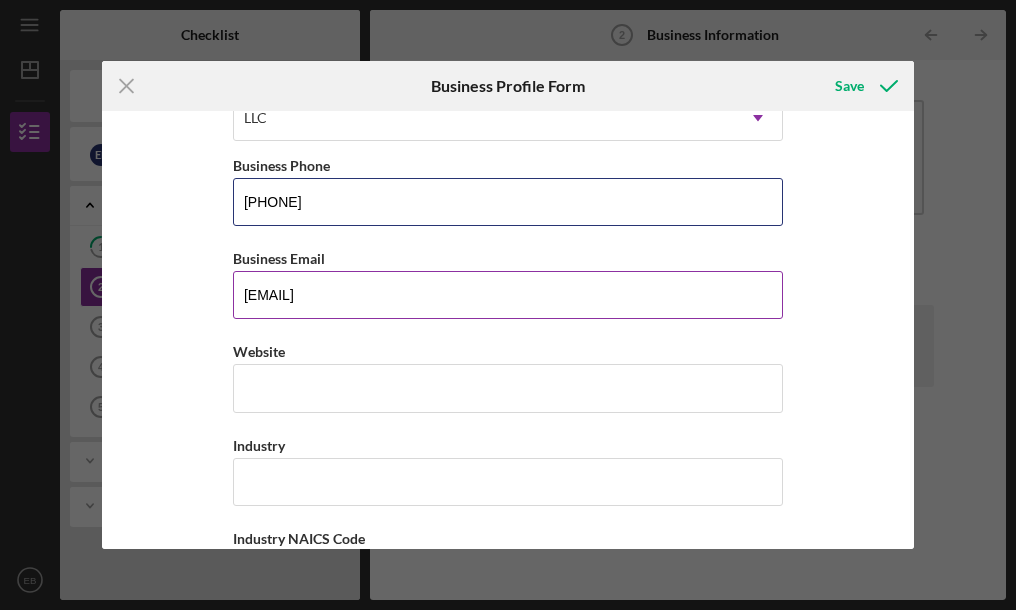 scroll, scrollTop: 442, scrollLeft: 0, axis: vertical 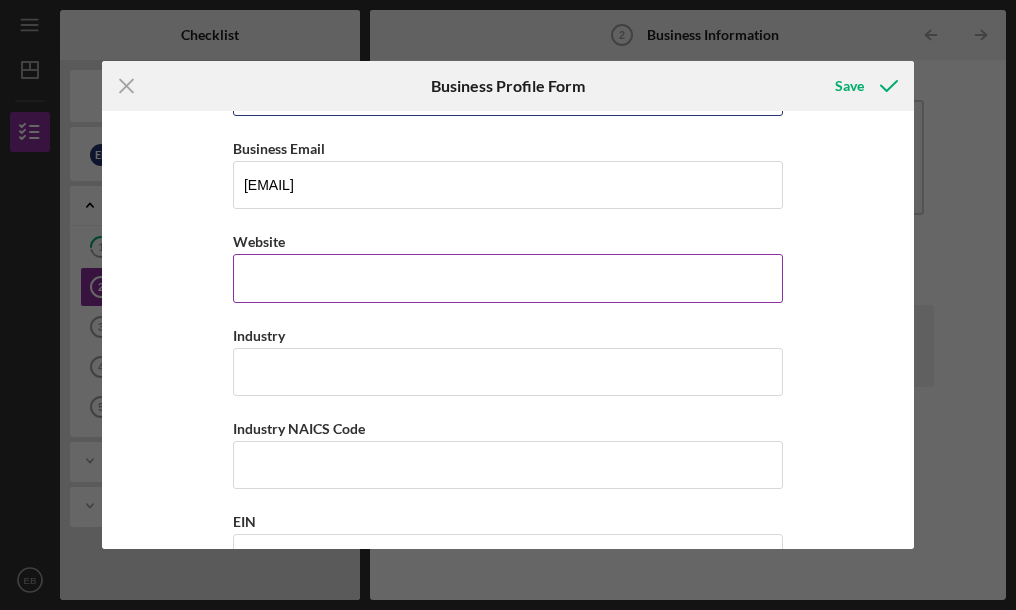 type on "[PHONE]" 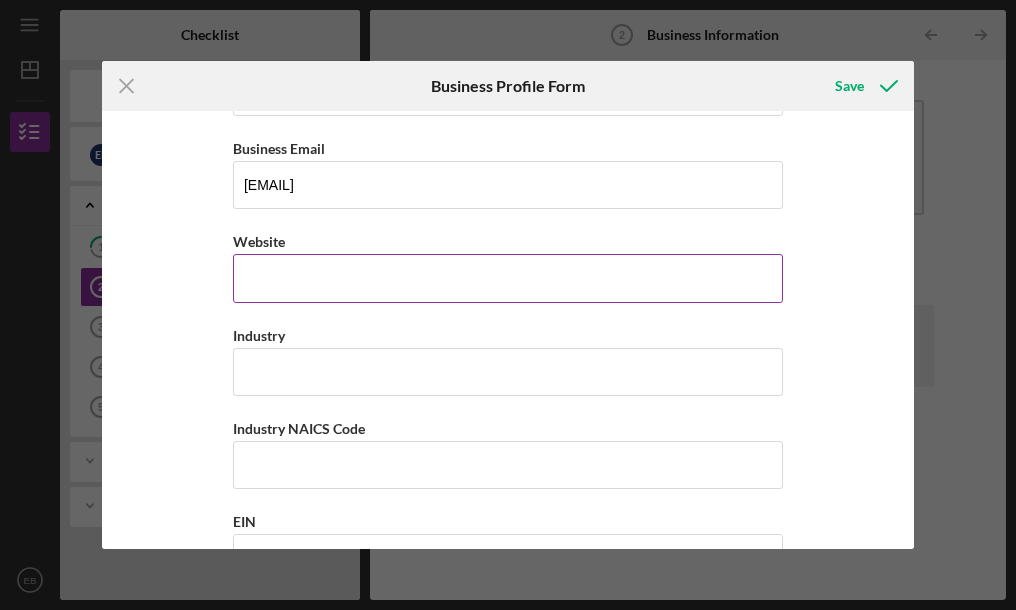 click on "Website" at bounding box center (508, 278) 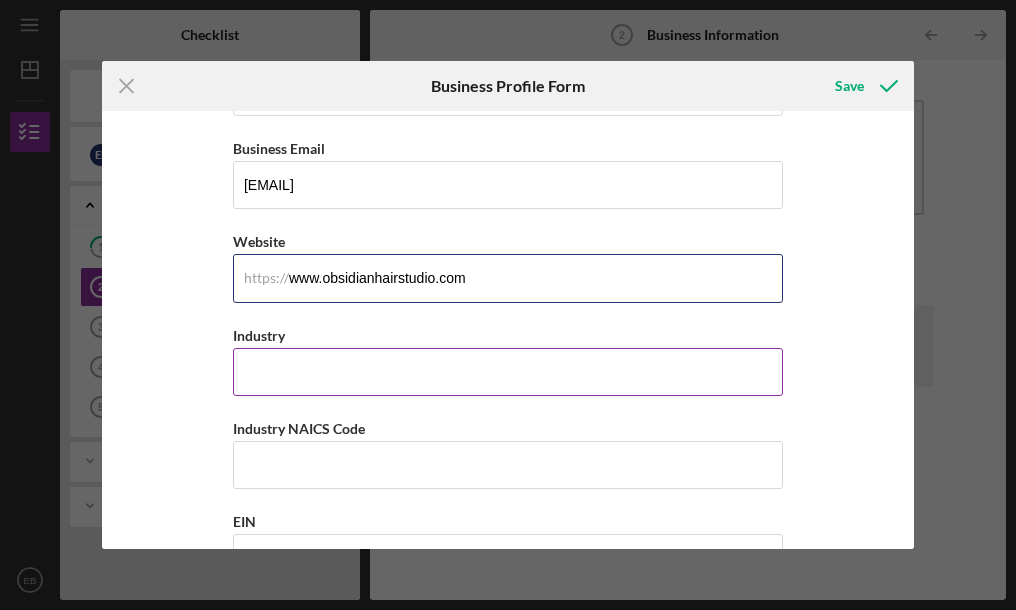 type on "www.obsidianhairstudio.com" 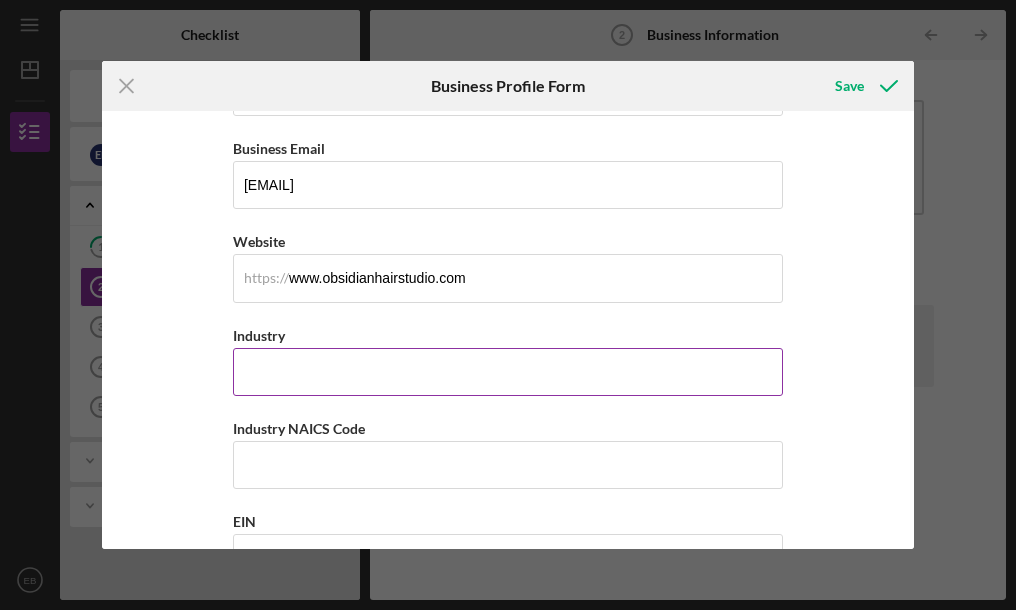 click on "Industry" at bounding box center [508, 372] 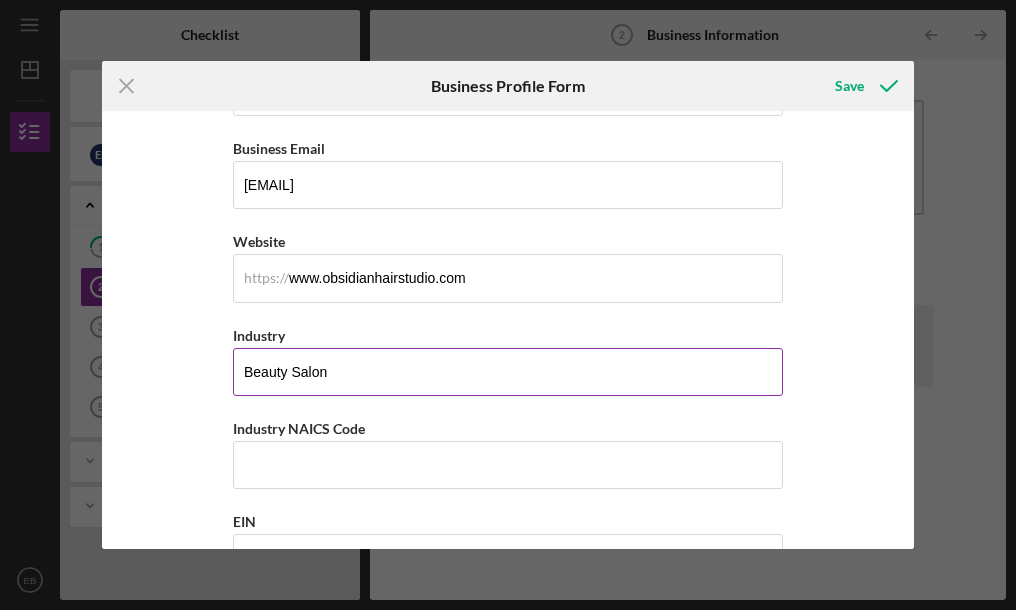 type on "Beauty Salon" 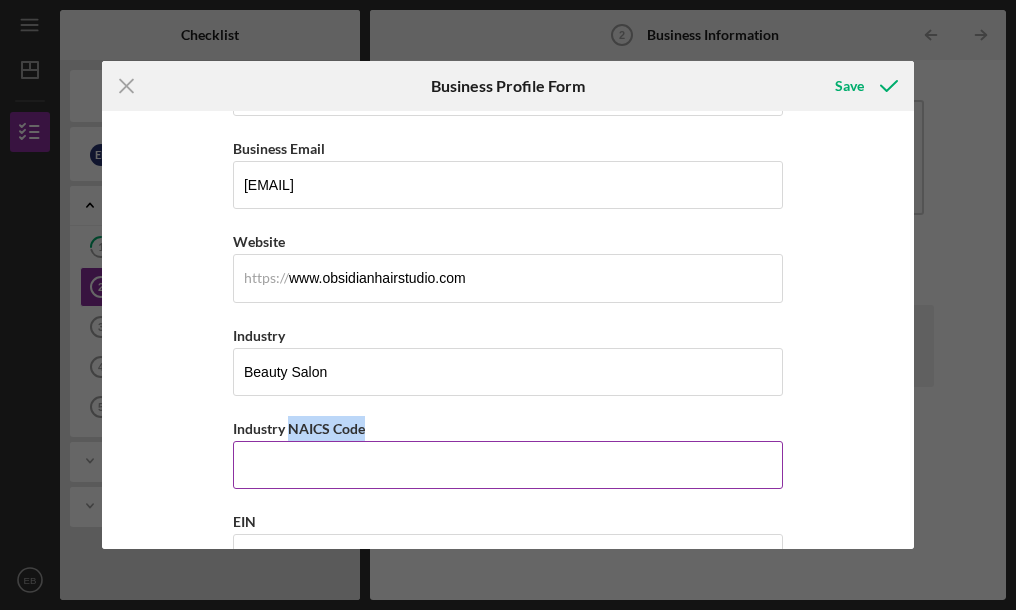 drag, startPoint x: 364, startPoint y: 428, endPoint x: 284, endPoint y: 431, distance: 80.05623 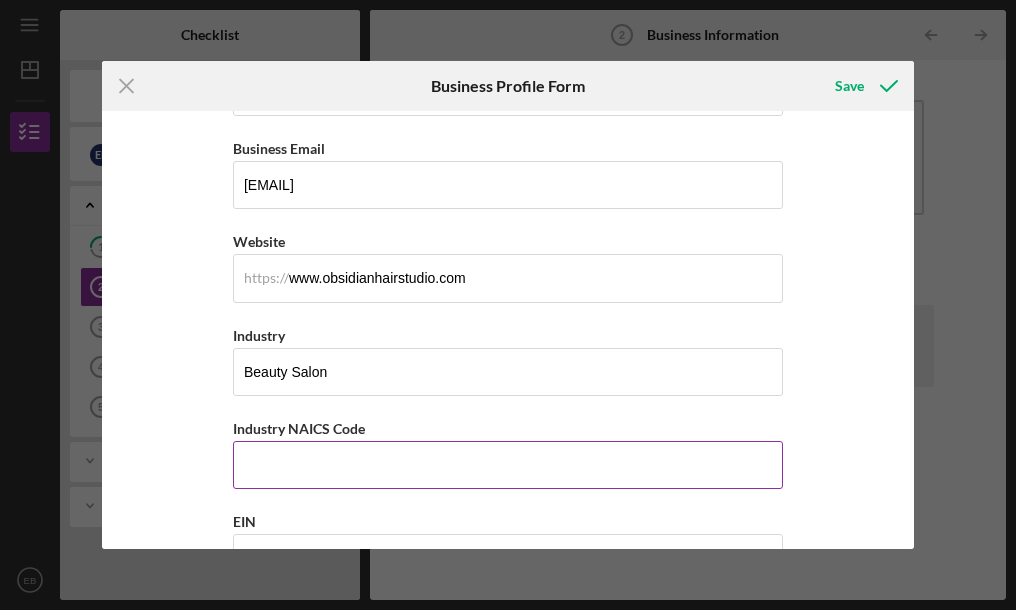click on "Industry NAICS Code" at bounding box center (508, 465) 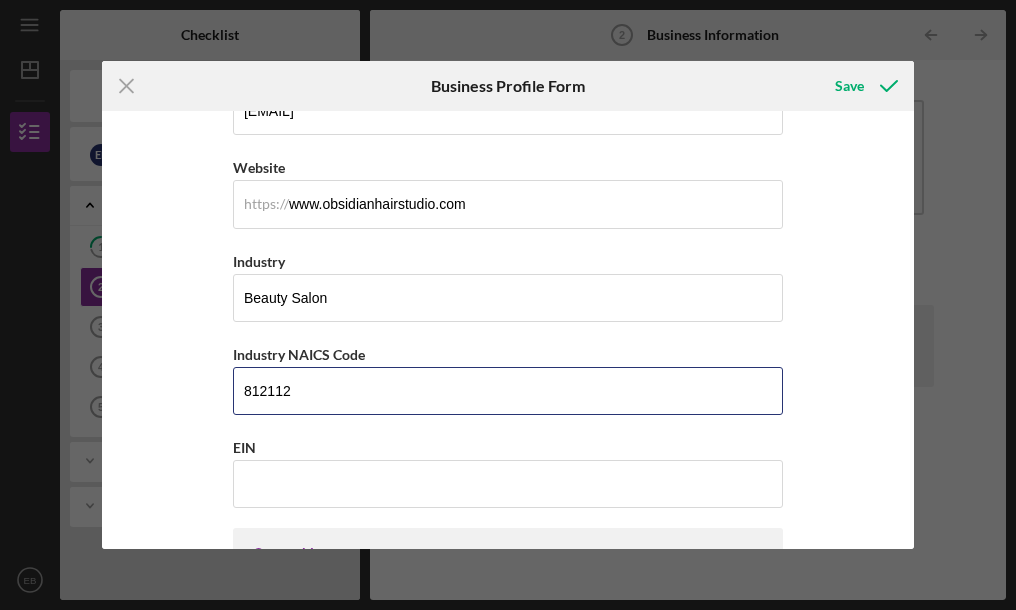 scroll, scrollTop: 561, scrollLeft: 0, axis: vertical 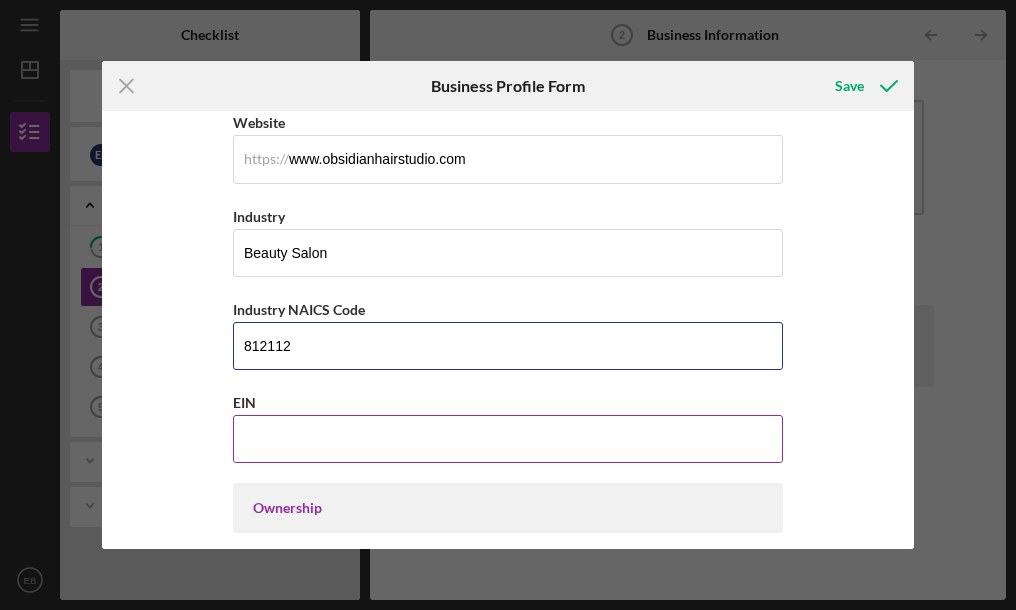type on "812112" 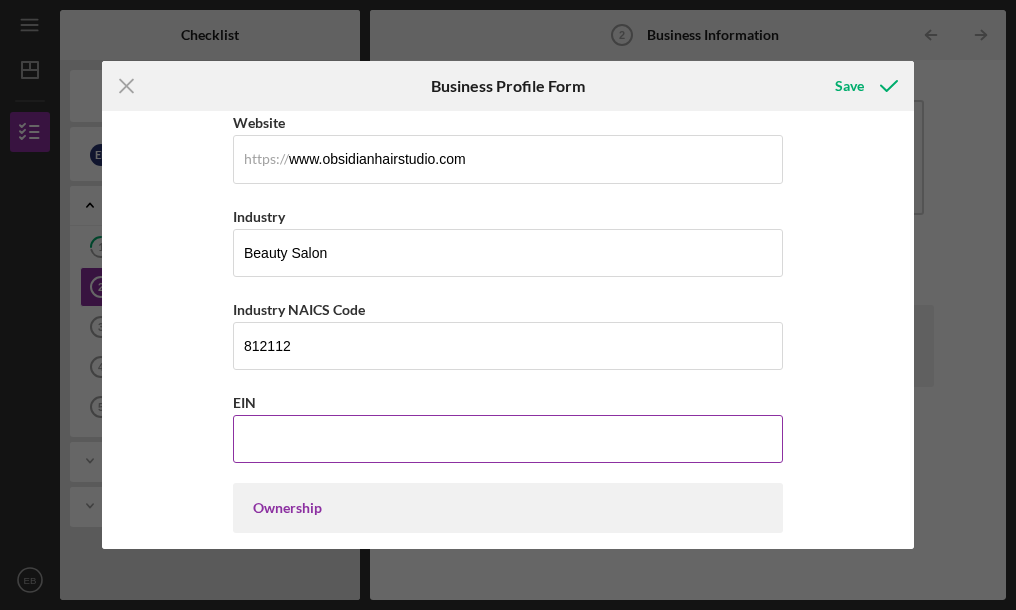 click on "EIN" at bounding box center [508, 402] 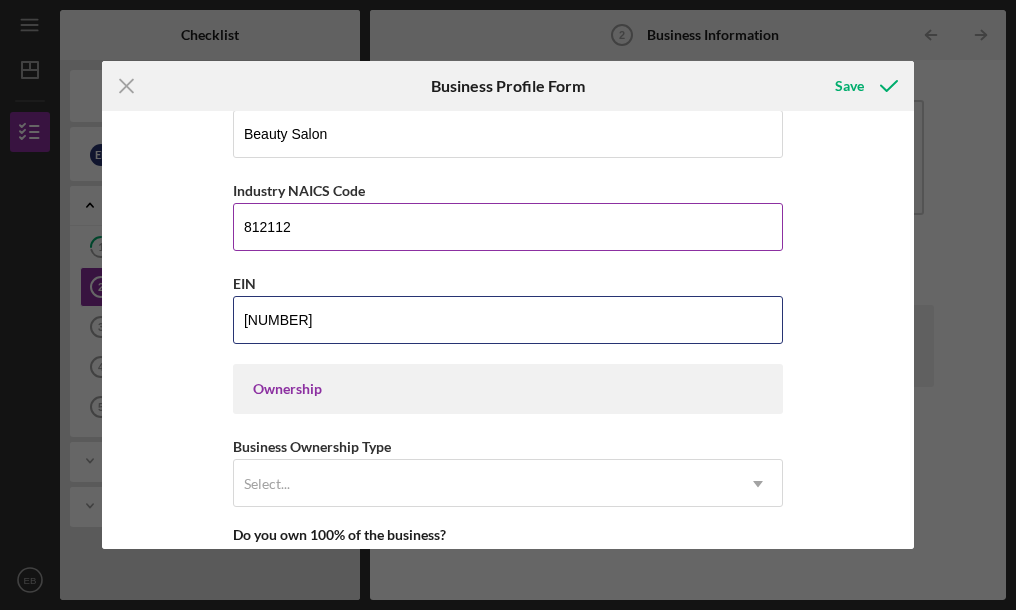 scroll, scrollTop: 697, scrollLeft: 0, axis: vertical 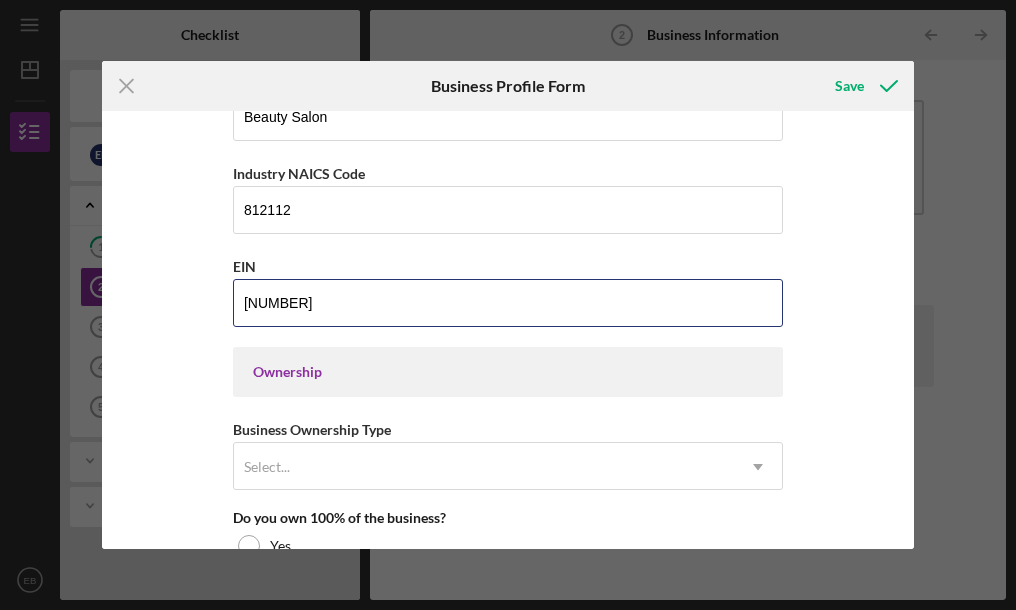 type on "[NUMBER]" 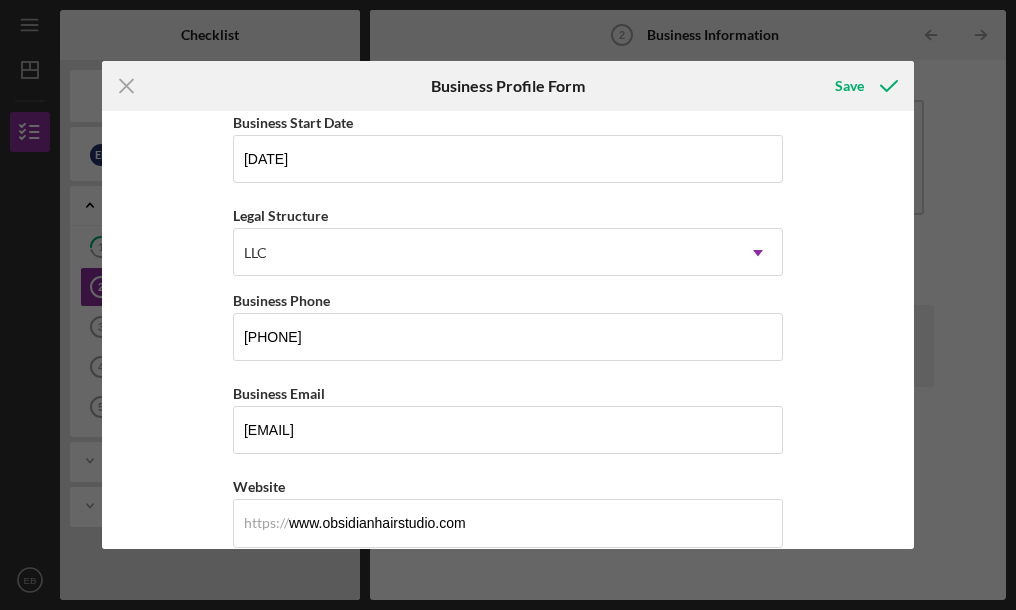 scroll, scrollTop: 170, scrollLeft: 0, axis: vertical 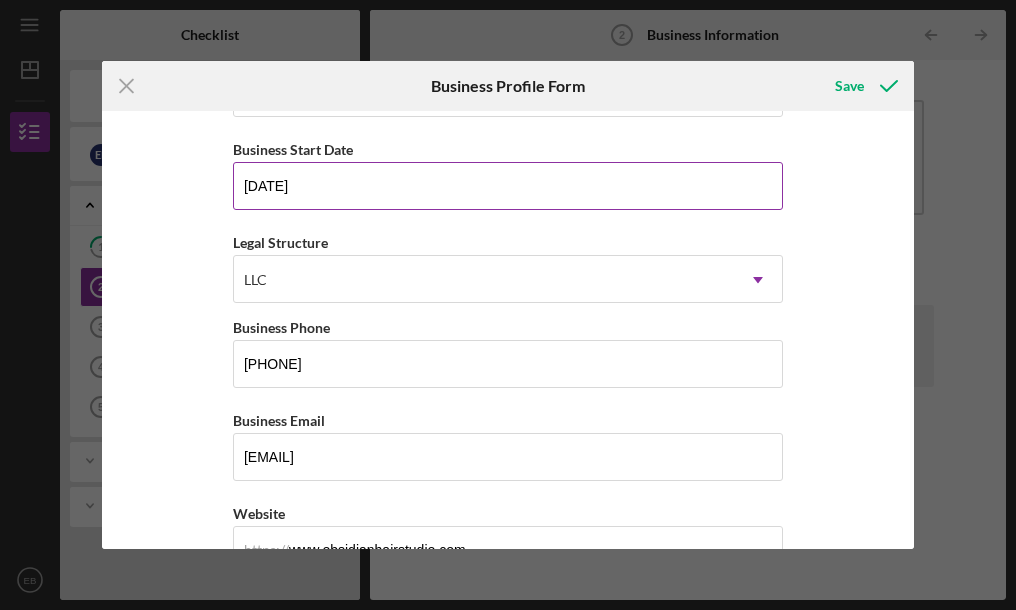 click on "[DATE]" at bounding box center [508, 186] 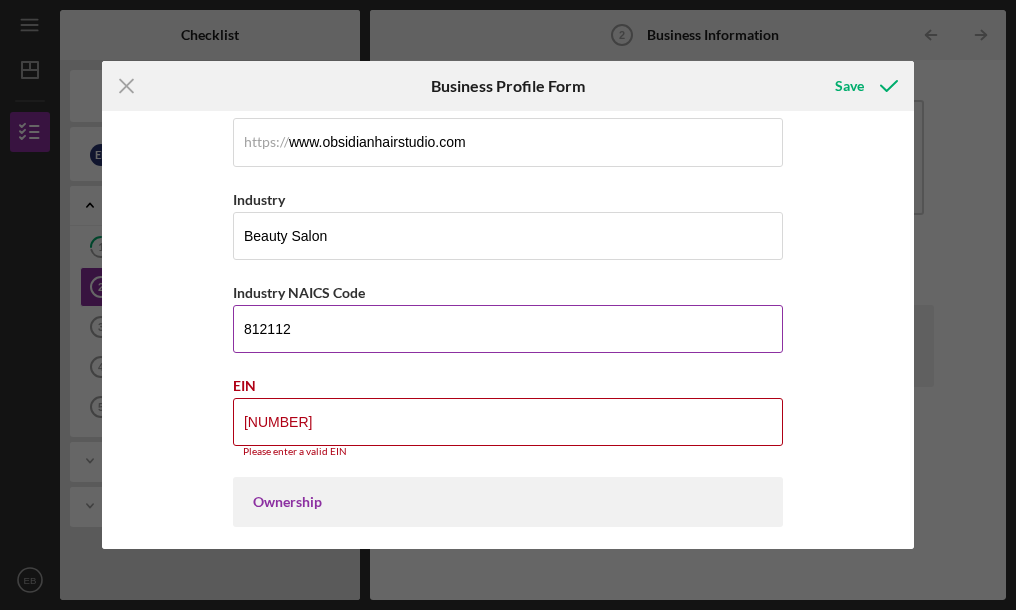 scroll, scrollTop: 680, scrollLeft: 0, axis: vertical 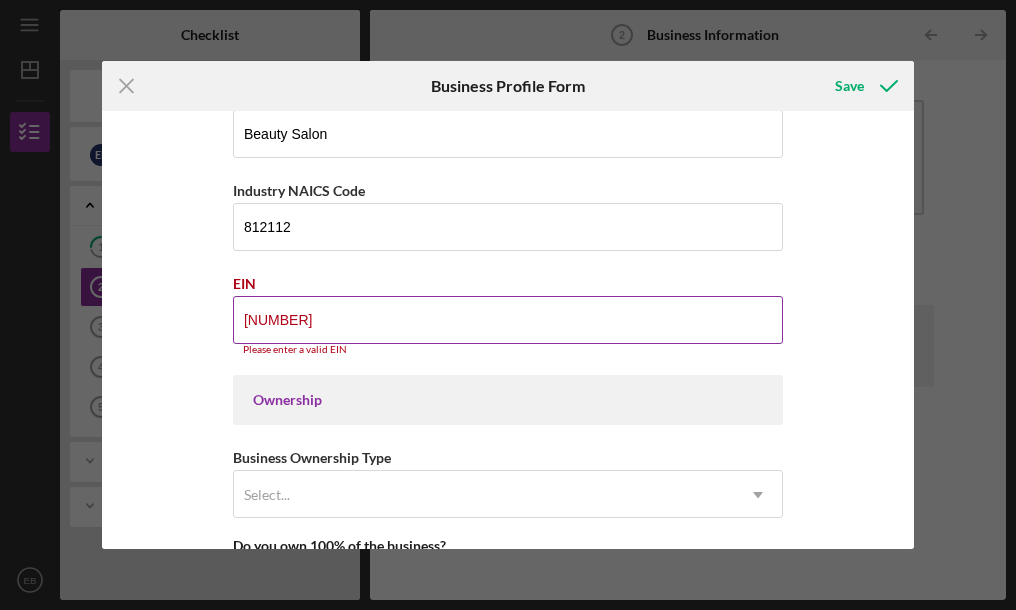 type on "[DATE]" 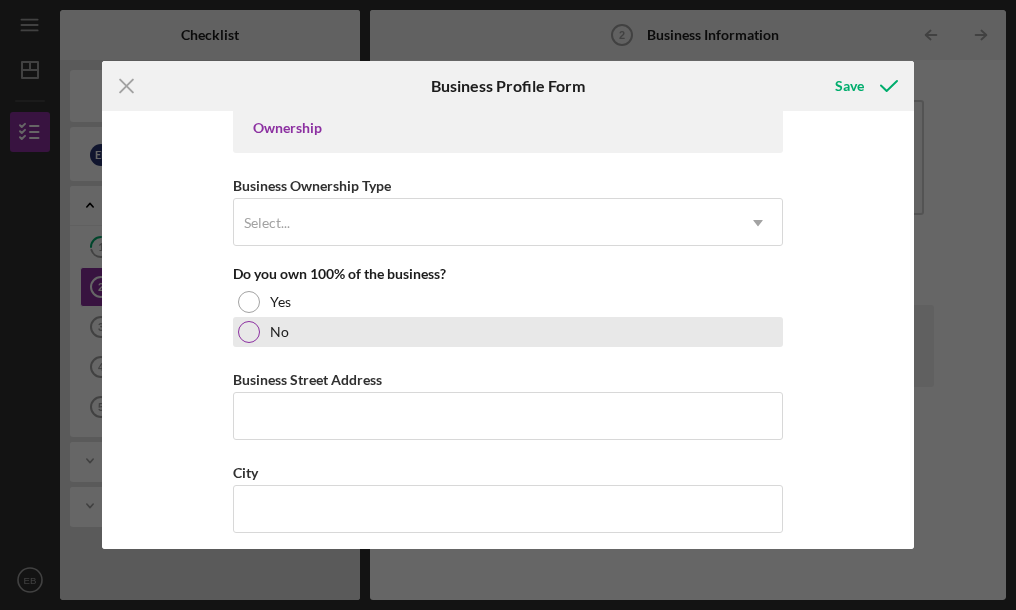 scroll, scrollTop: 986, scrollLeft: 0, axis: vertical 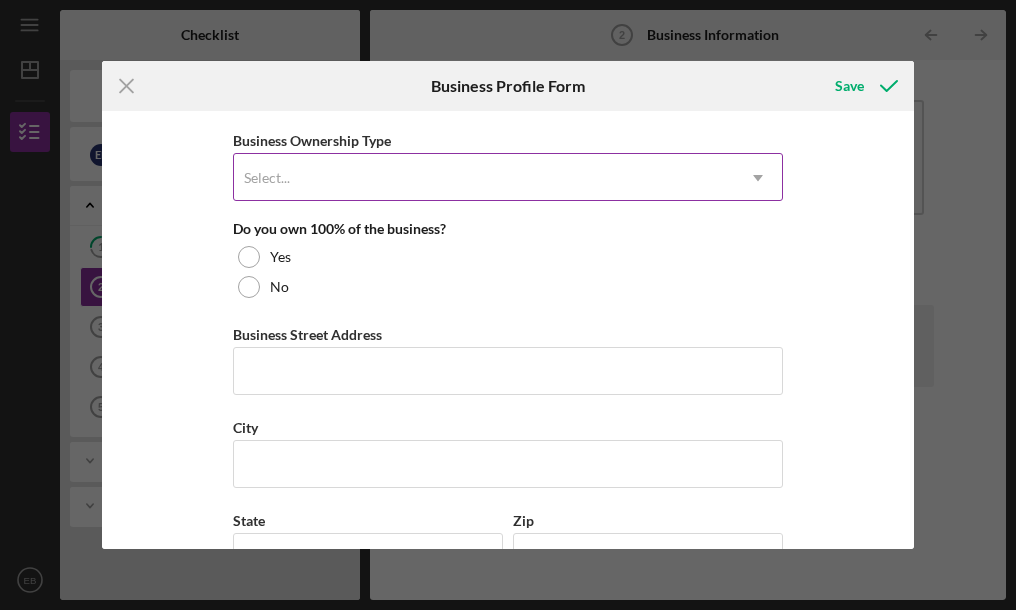type on "[EIN]" 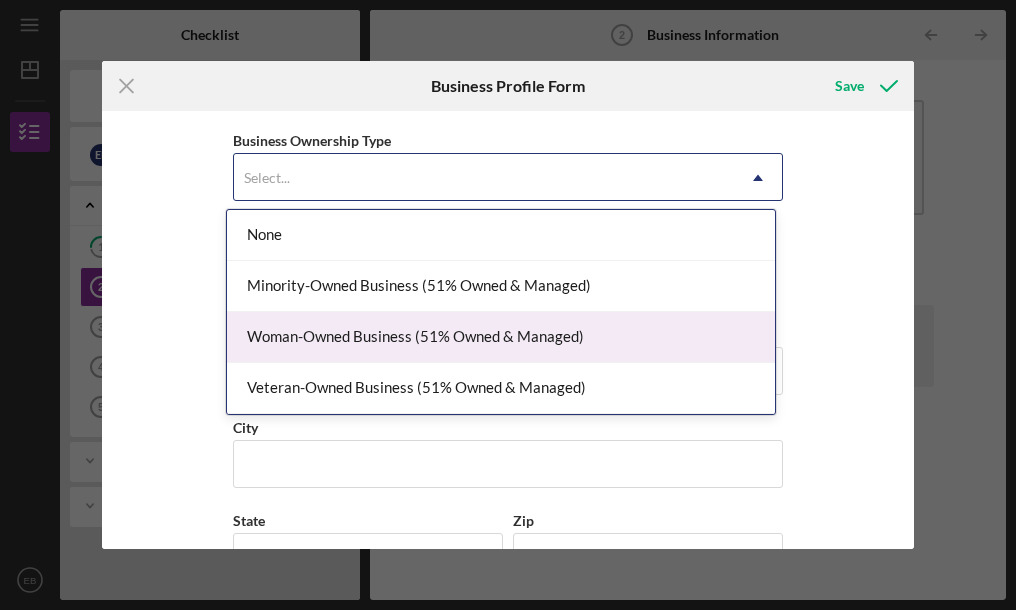 click on "Woman-Owned Business (51% Owned & Managed)" at bounding box center (501, 337) 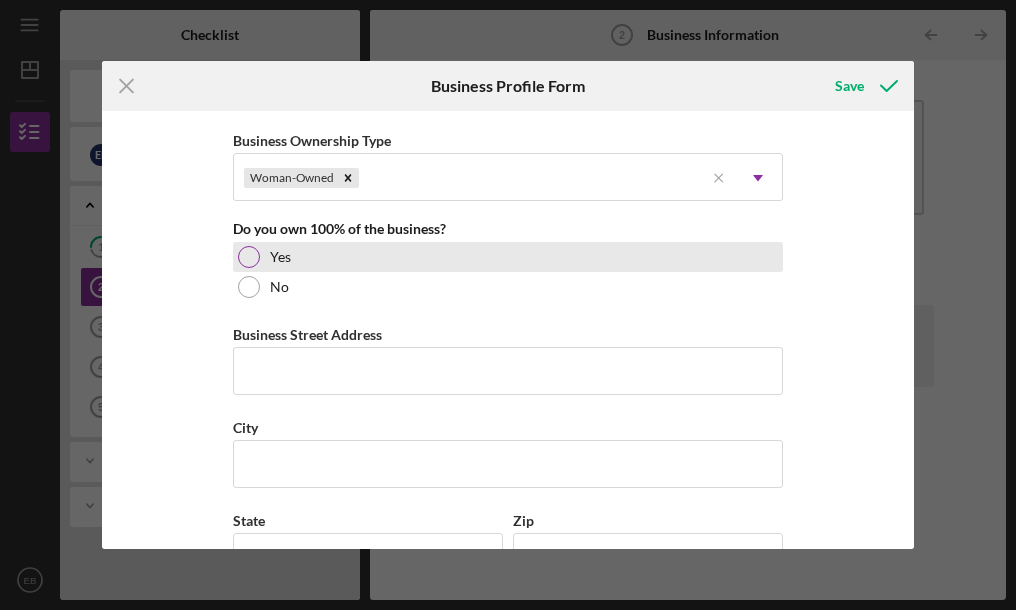 click at bounding box center (249, 257) 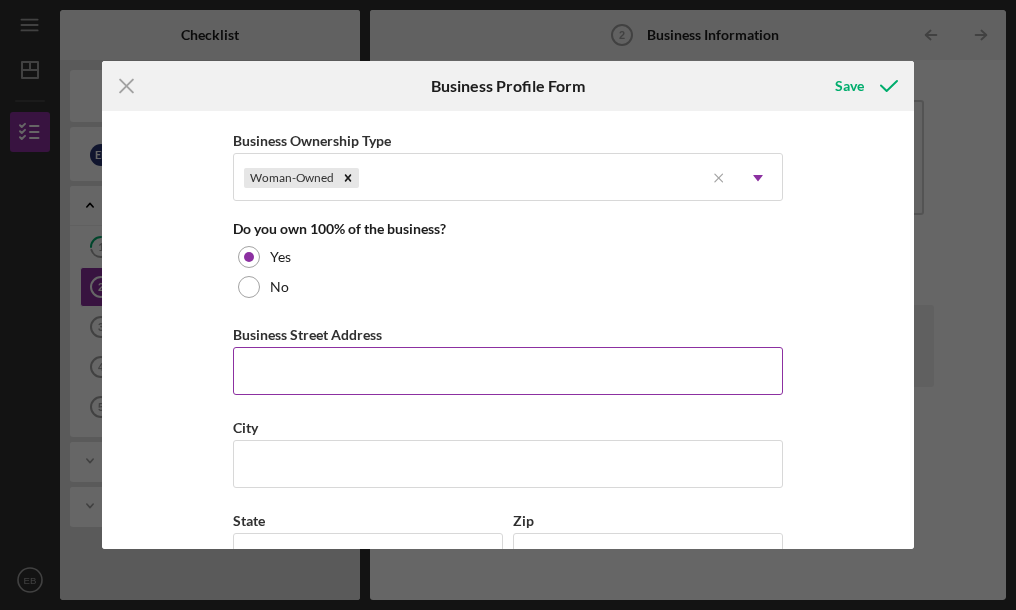 click on "Business Street Address" at bounding box center (508, 371) 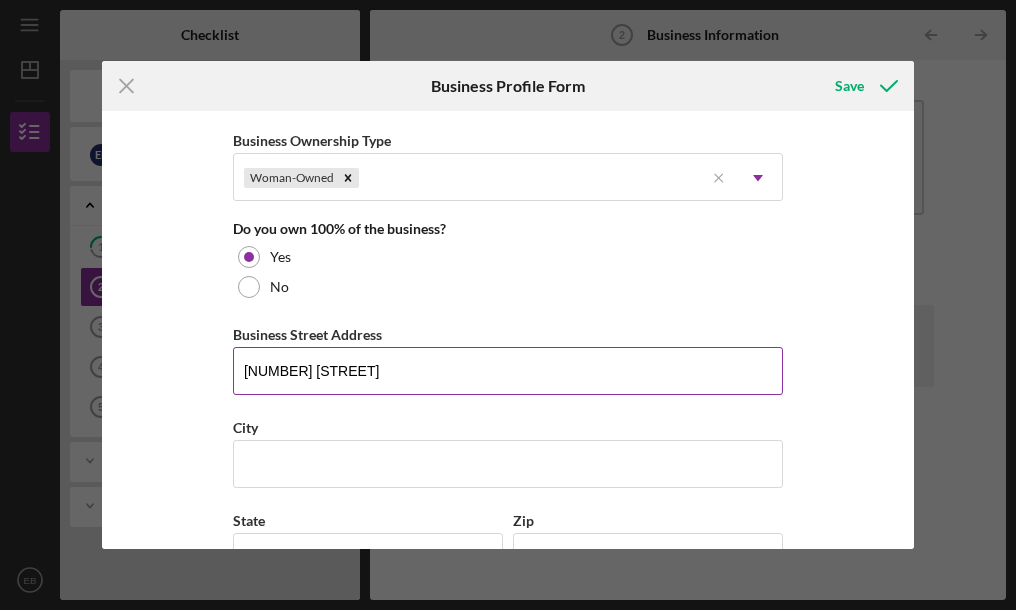 type on "[NUMBER] [STREET]" 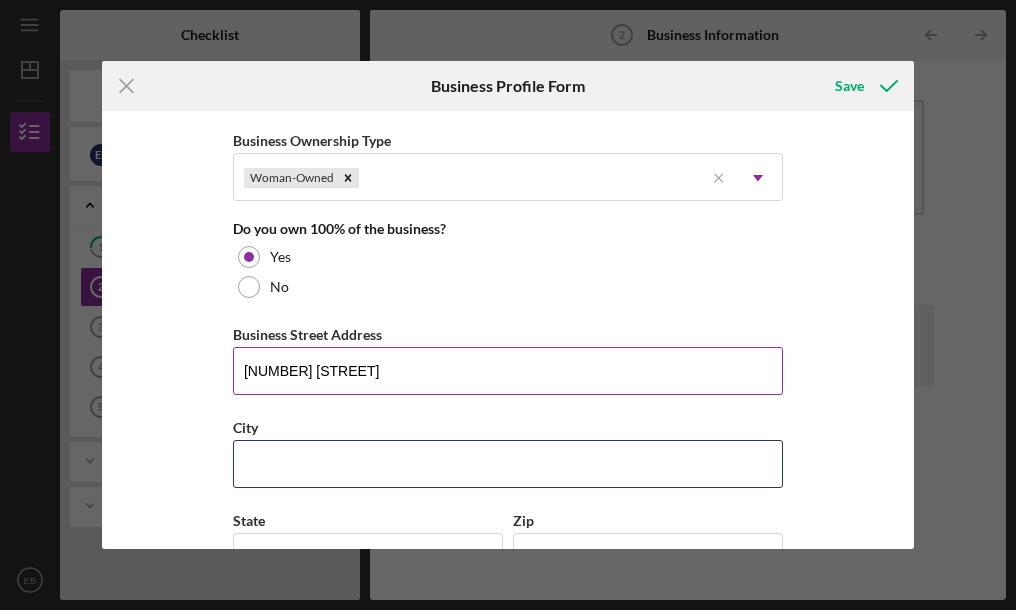 type on "Roseville" 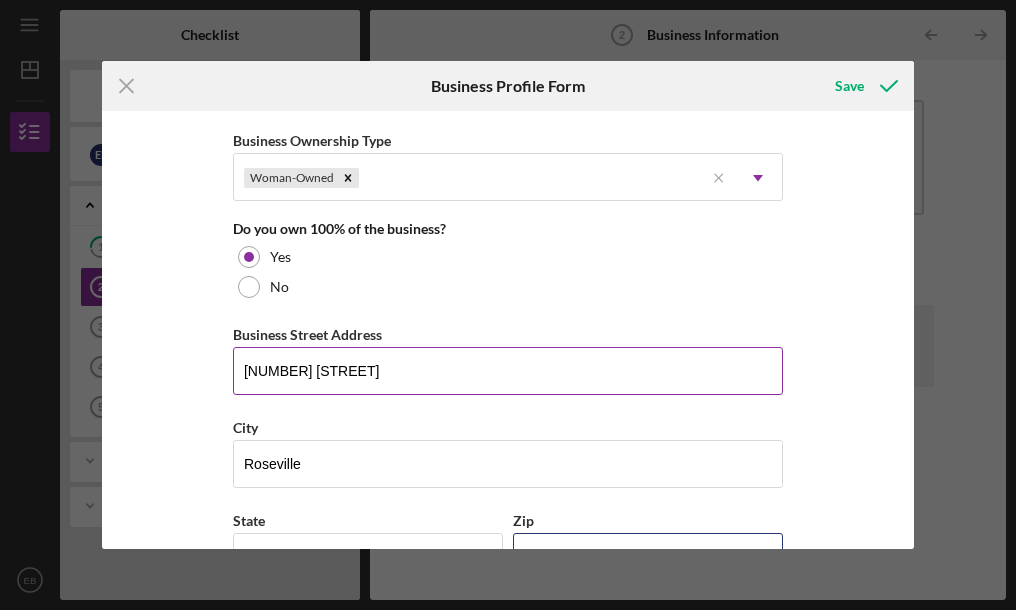 type on "[POSTAL_CODE]" 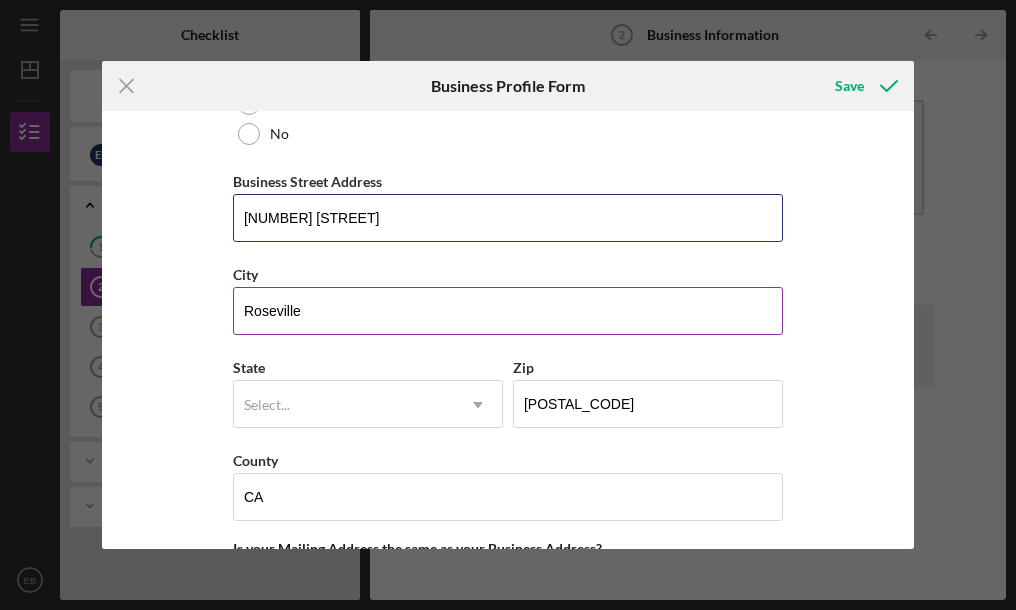 scroll, scrollTop: 1309, scrollLeft: 0, axis: vertical 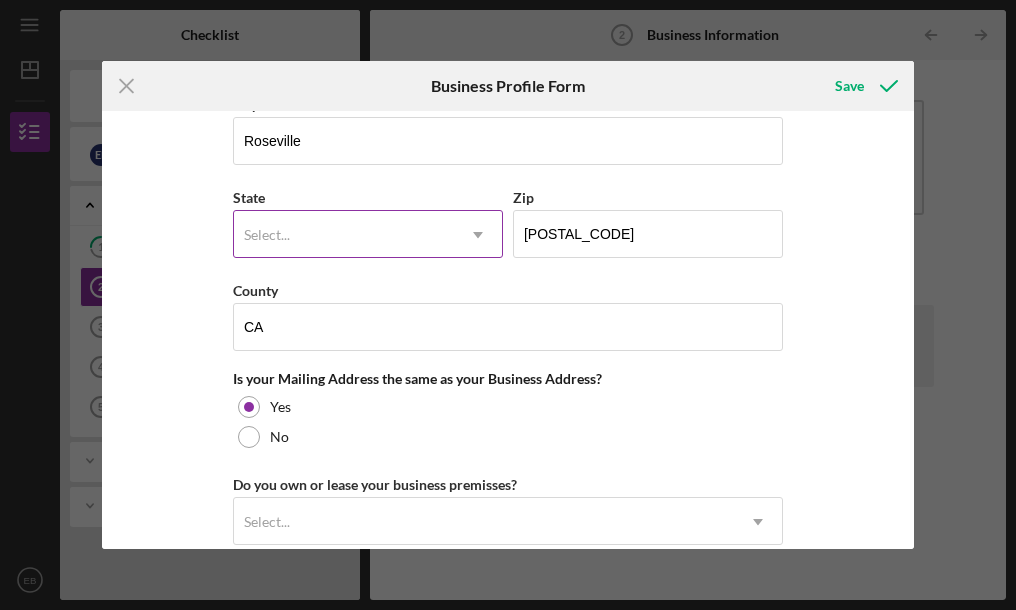 click on "Select..." at bounding box center [344, 235] 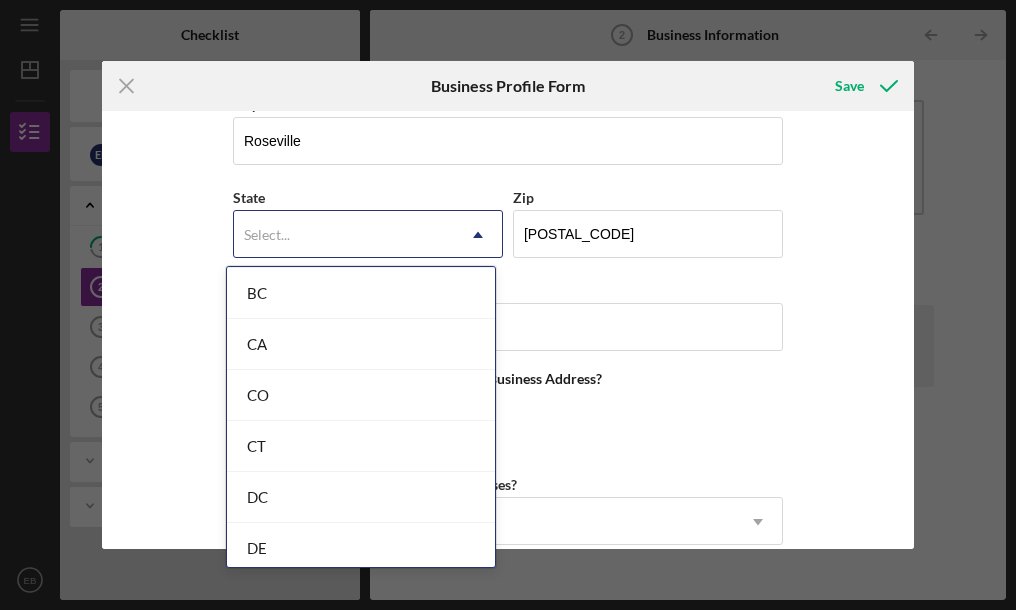 scroll, scrollTop: 510, scrollLeft: 0, axis: vertical 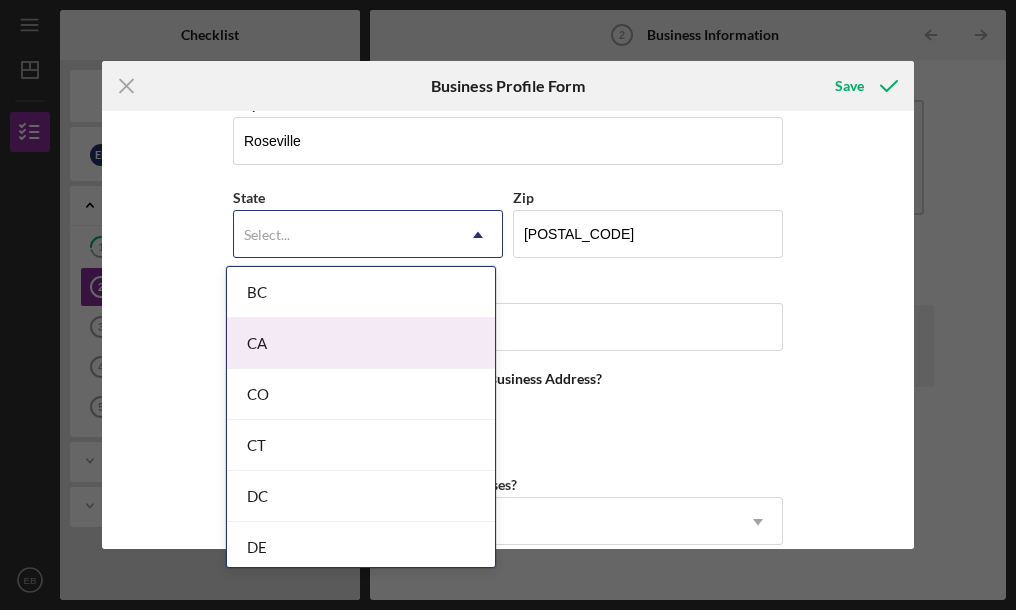 click on "CA" at bounding box center [361, 343] 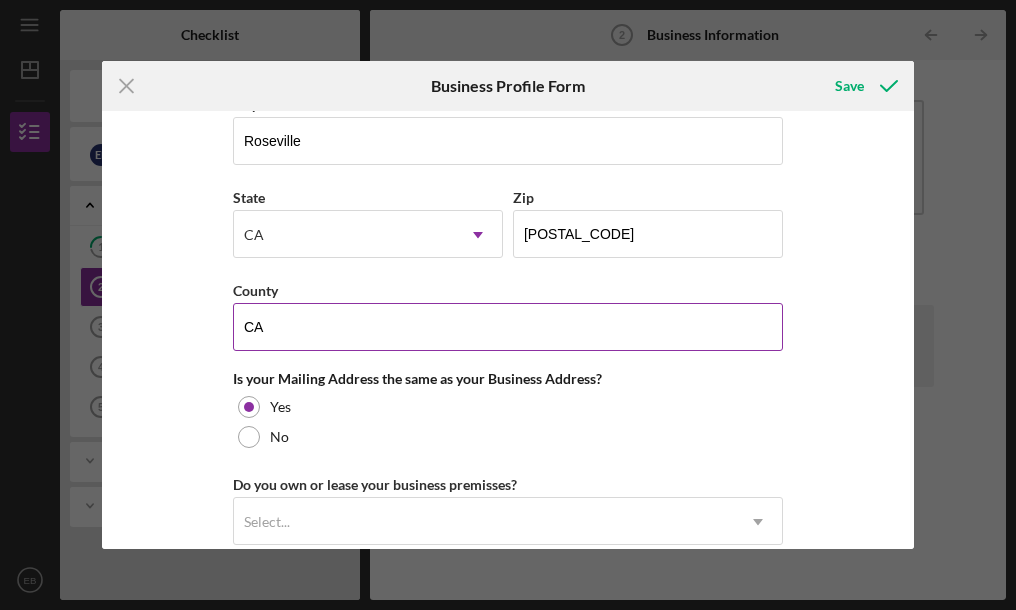click on "CA" at bounding box center (508, 327) 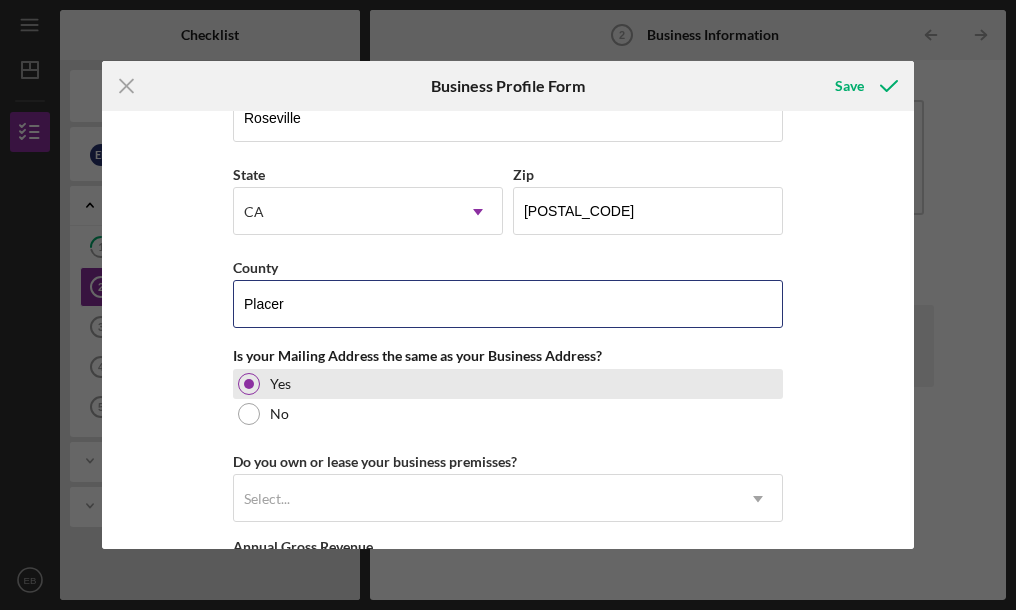 scroll, scrollTop: 1445, scrollLeft: 0, axis: vertical 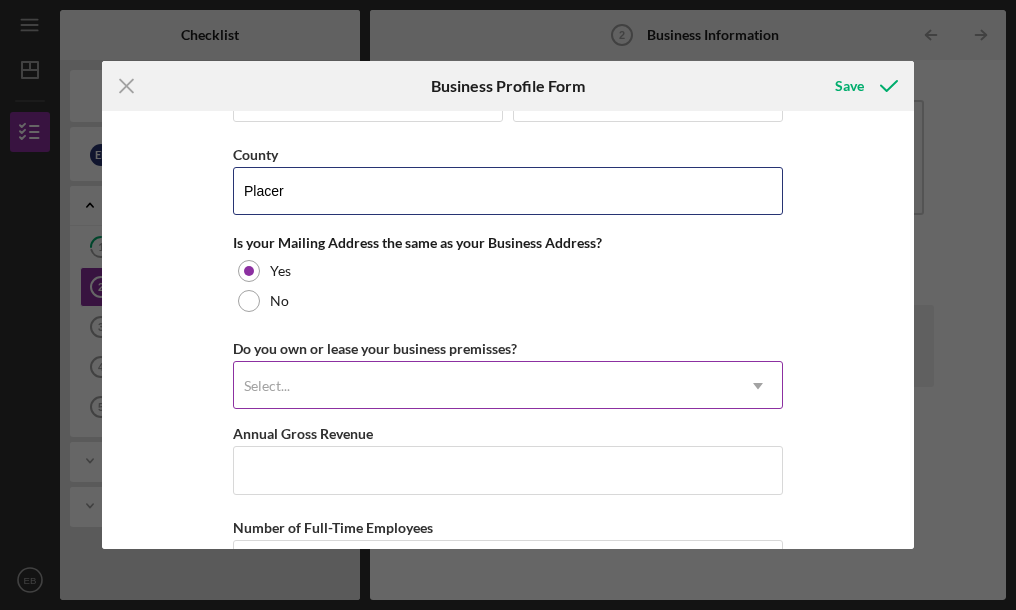 type on "Placer" 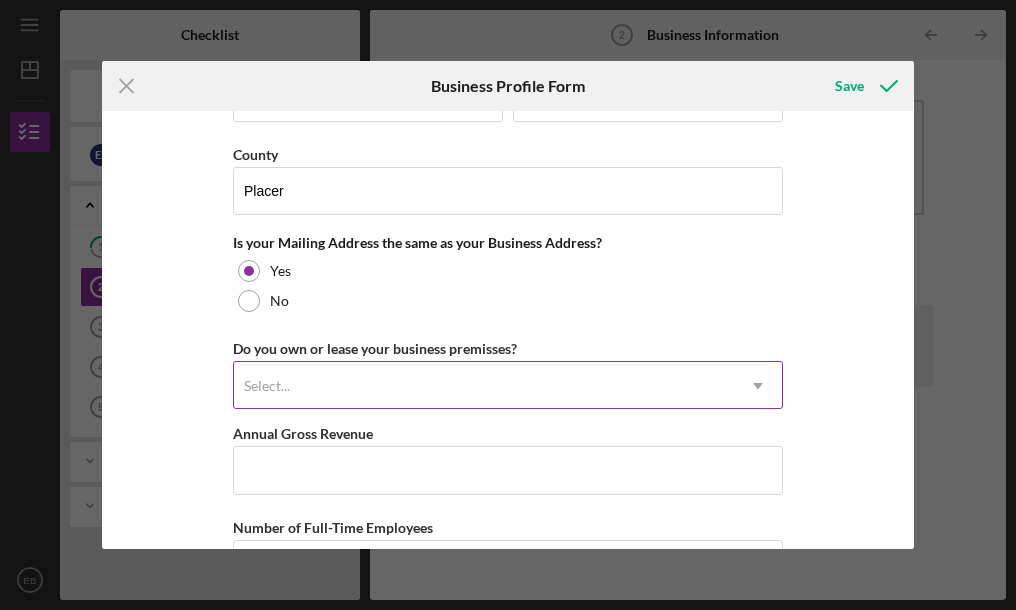 click on "Select..." at bounding box center (484, 386) 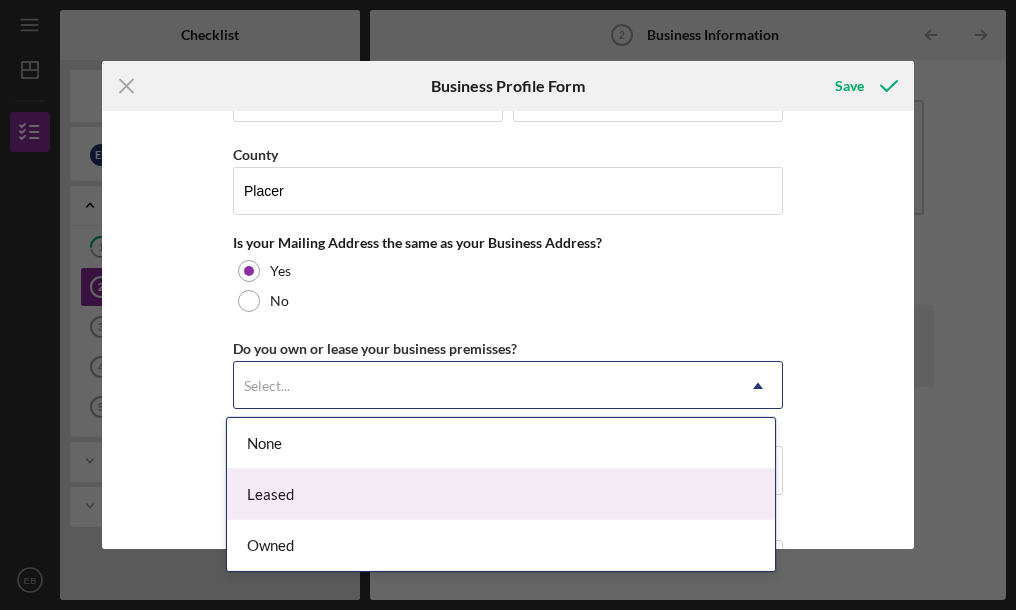 click on "Leased" at bounding box center (501, 494) 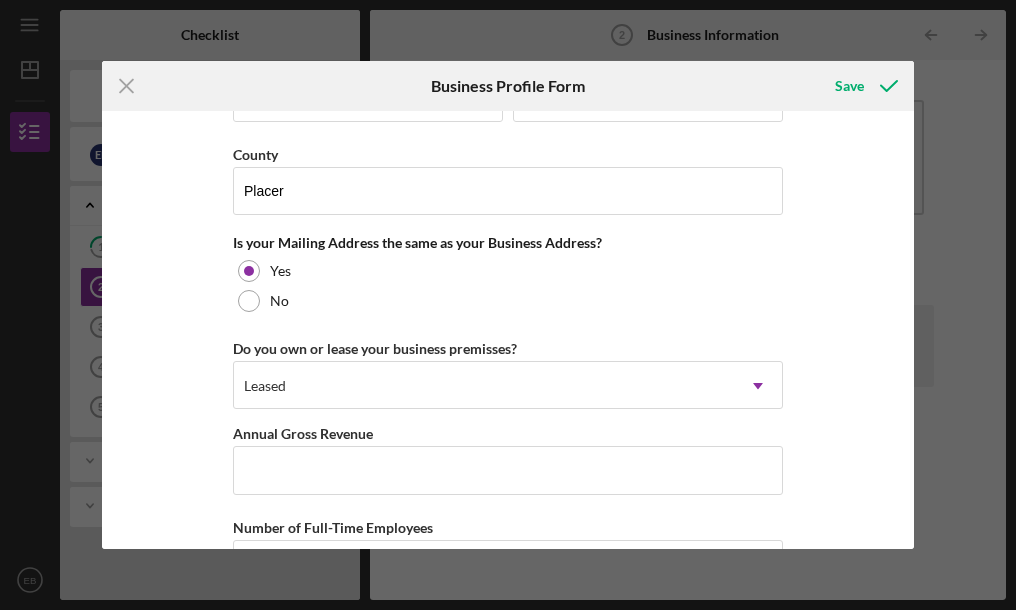 click on "Business Name STEP Salon Education DBA Business Start Date [DATE] Legal Structure LLC Icon/Dropdown Arrow Business Phone [PHONE] Business Email [EMAIL] https:// Website www.obsidianhairstudio.com Industry Beauty Salon Industry NAICS Code 812112 EIN 92-3681372 Ownership Business Ownership Type Woman-Owned Icon/Menu Close Icon/Dropdown Arrow Do you own 100% of the business? Yes No Business Street Address [NUMBER] [STREET] City [CITY] State CA Icon/Dropdown Arrow Zip [ZIP] County Placer Is your Mailing Address the same as your Business Address? Yes No Do you own or lease your business premisses? option Leased, selected. Leased Icon/Dropdown Arrow Annual Gross Revenue Number of Full-Time Employees Number of Part-Time Employees" at bounding box center (508, 330) 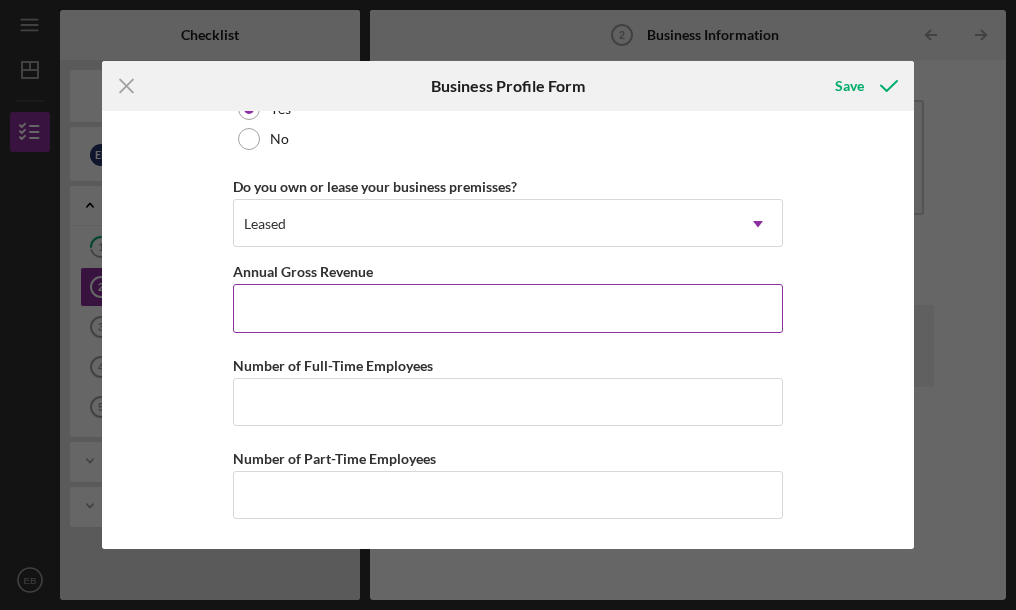 click on "Annual Gross Revenue" at bounding box center (508, 308) 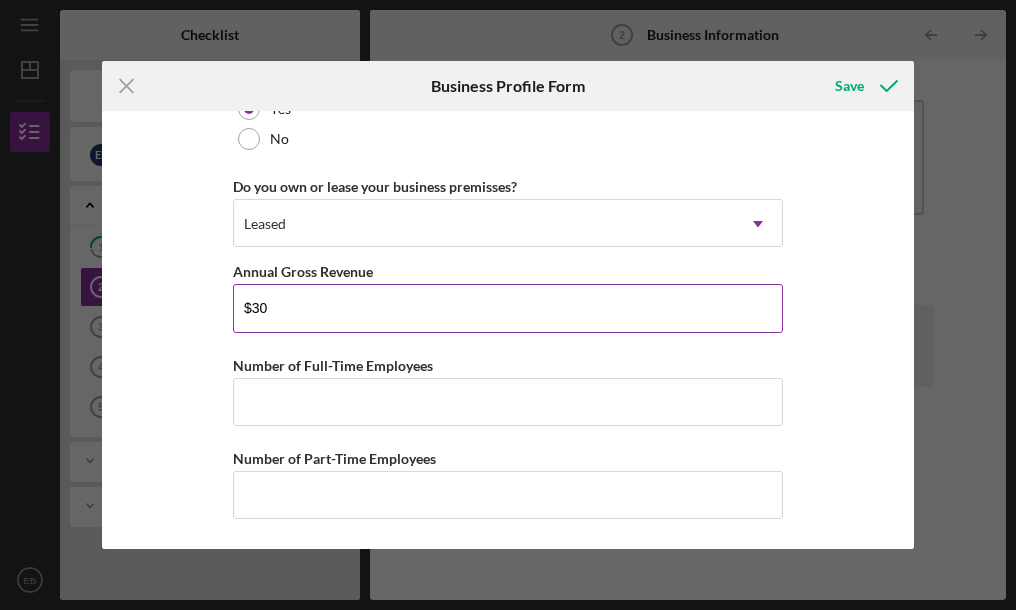 type on "$3" 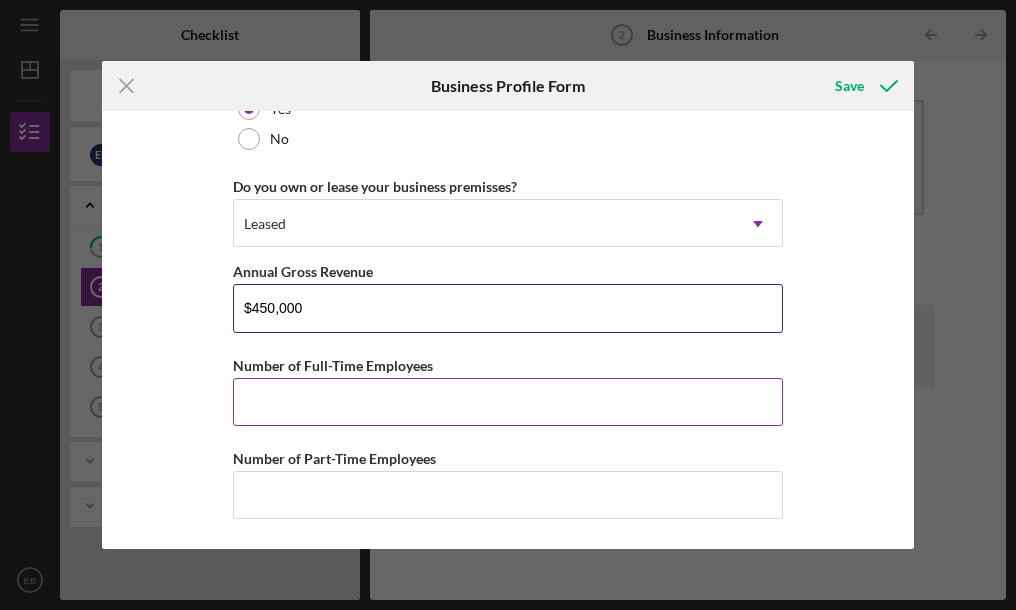 type on "$450,000" 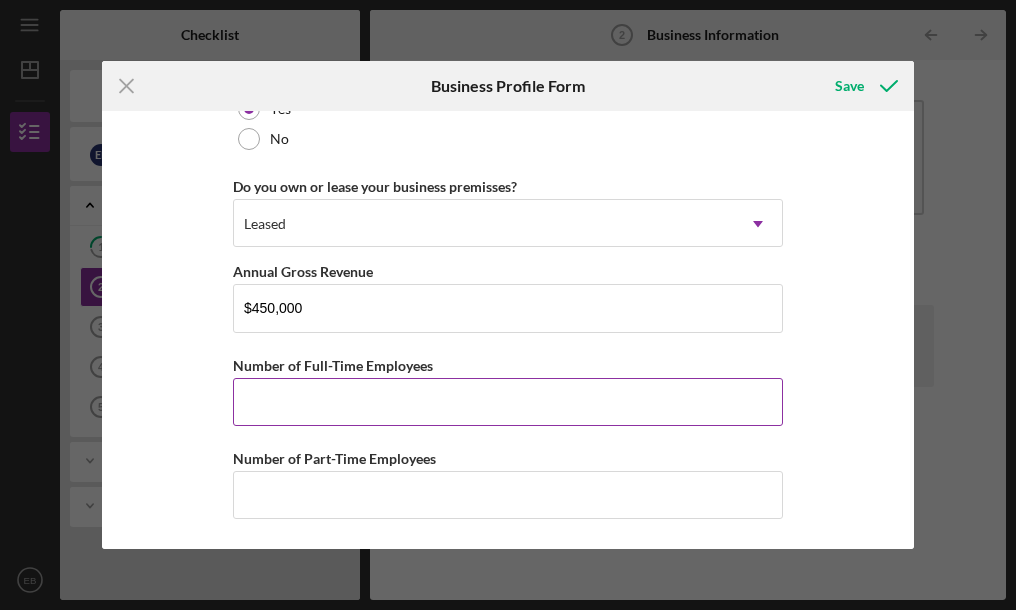 click on "Number of Full-Time Employees" at bounding box center [508, 402] 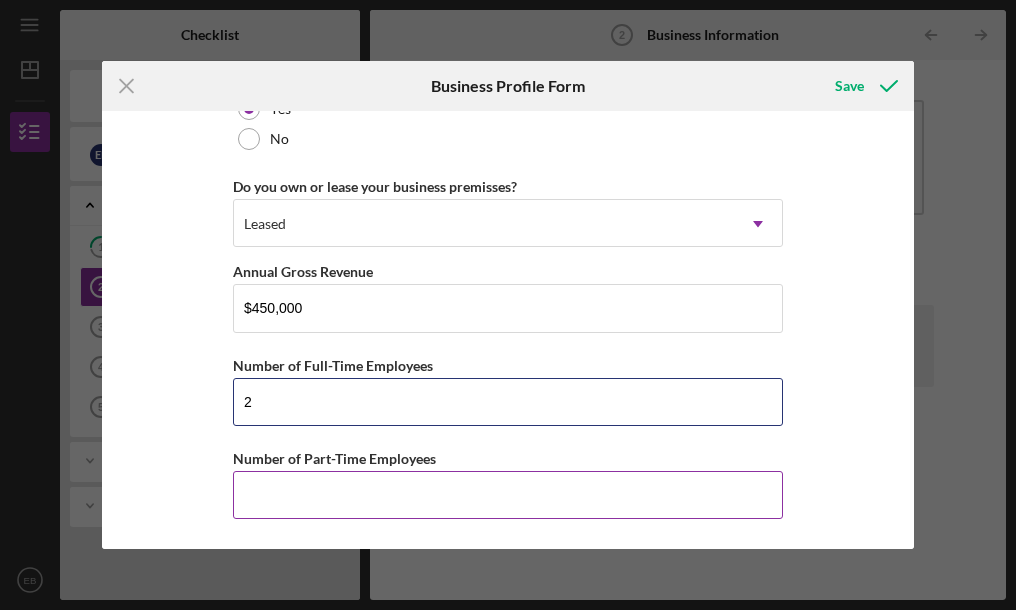 type on "2" 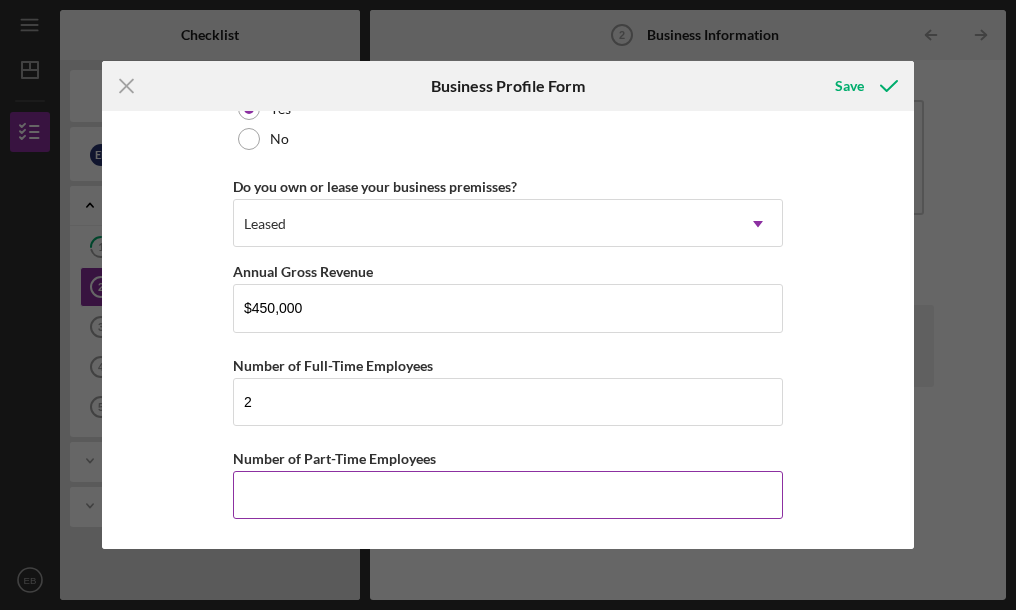click on "Number of Part-Time Employees" at bounding box center (508, 495) 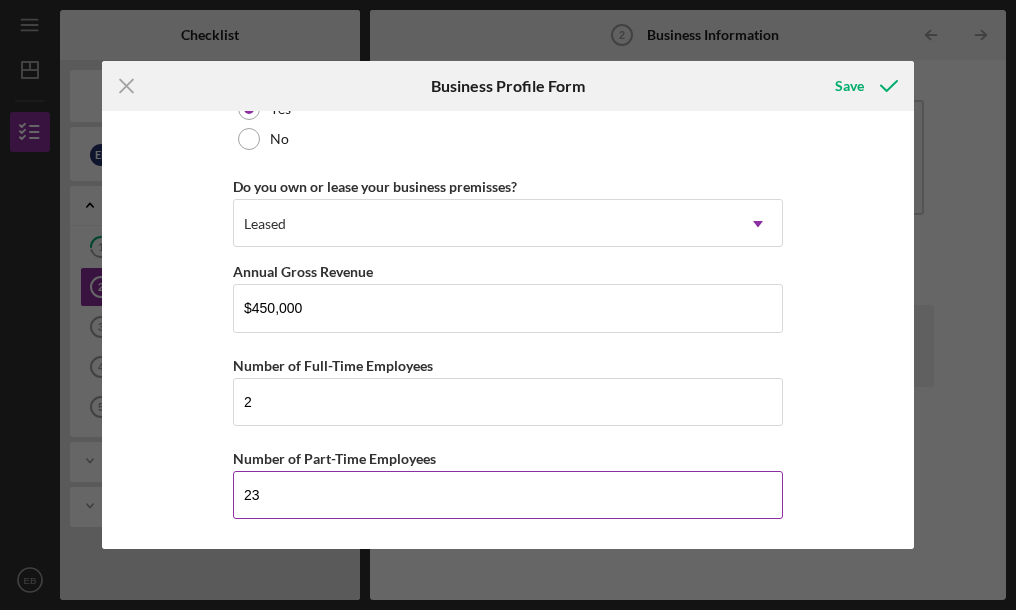 type on "2" 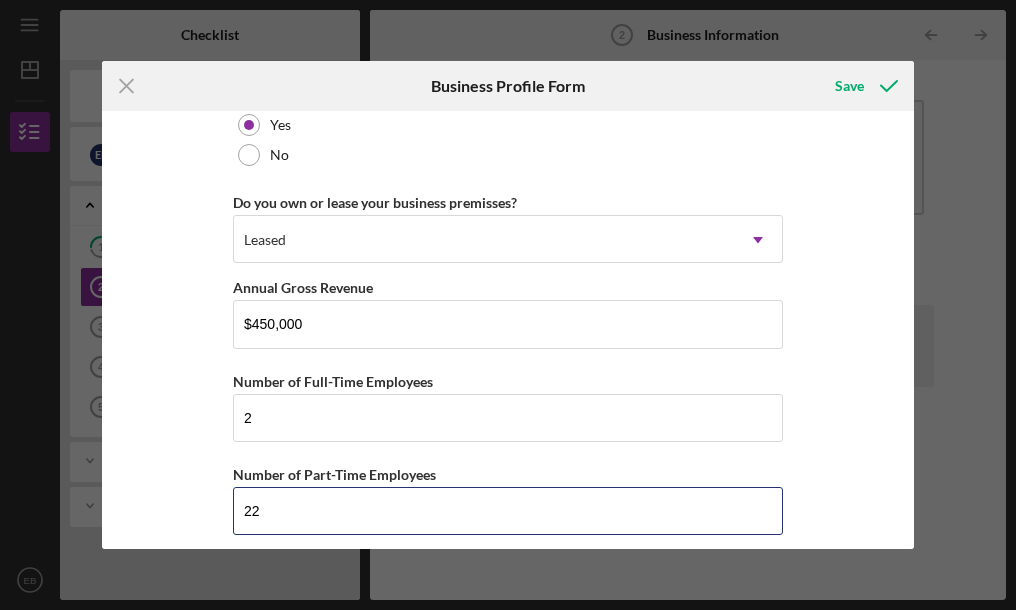 scroll, scrollTop: 1455, scrollLeft: 0, axis: vertical 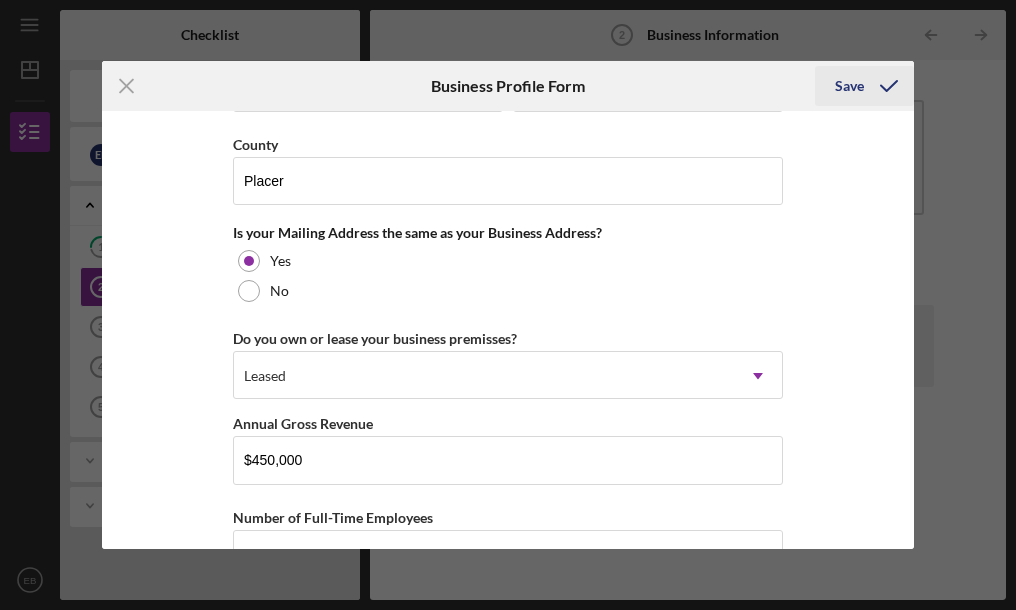 type on "22" 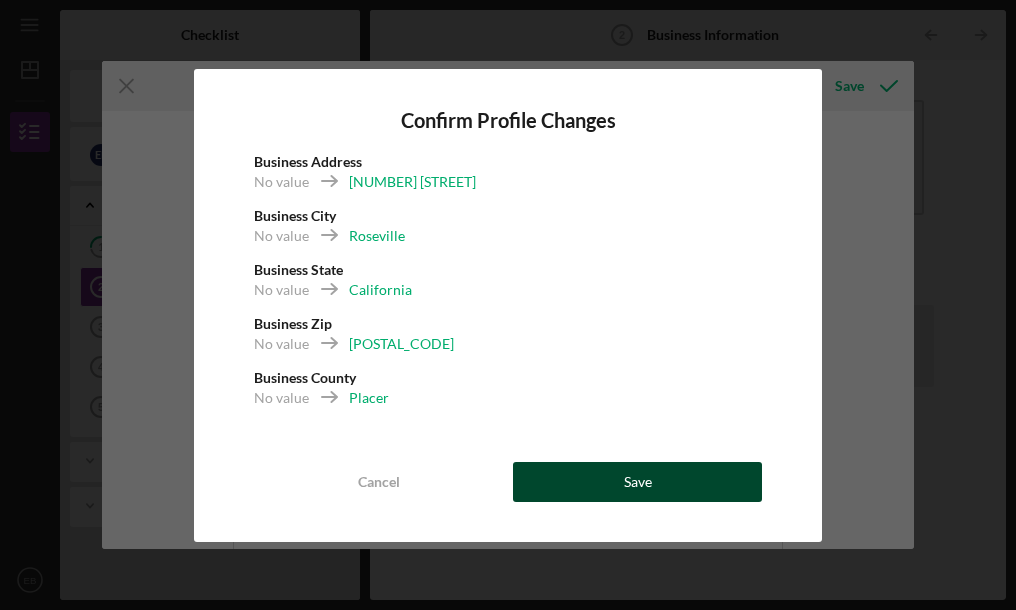 click on "Save" at bounding box center (638, 482) 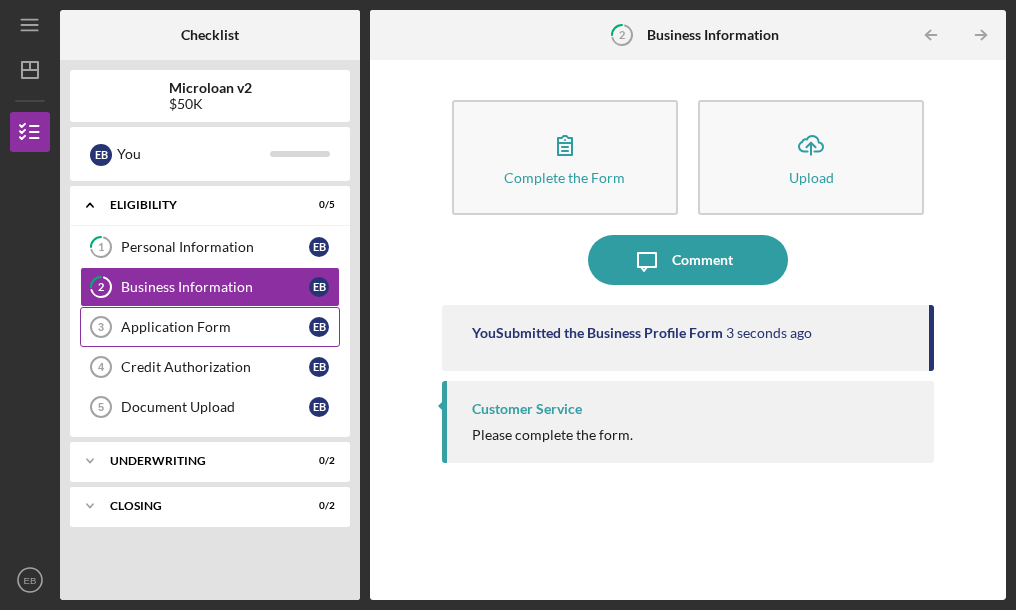 click on "Application Form 3 Application Form E B" at bounding box center (210, 327) 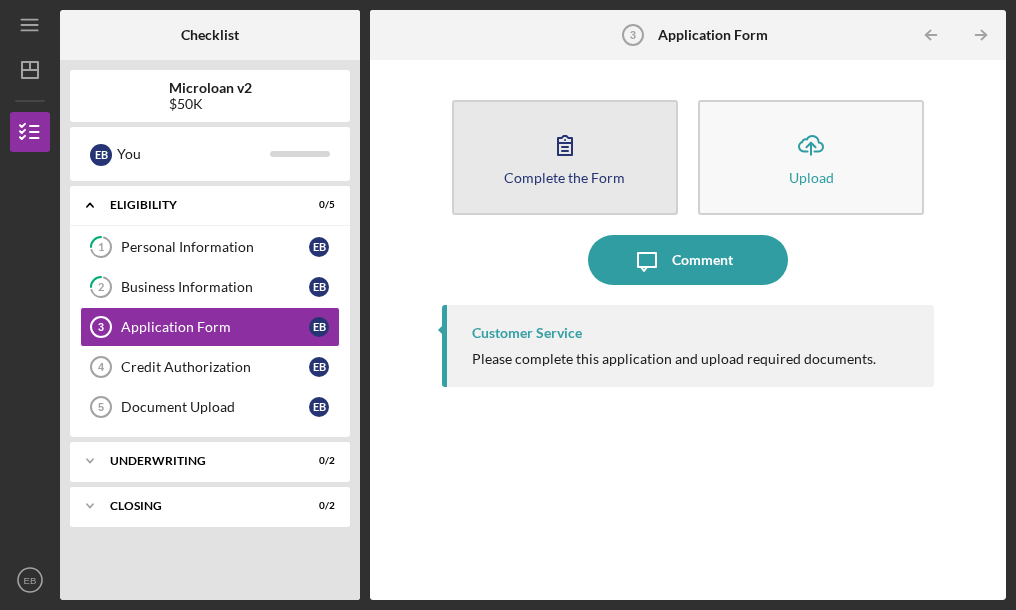 click on "Complete the Form Form" at bounding box center (565, 157) 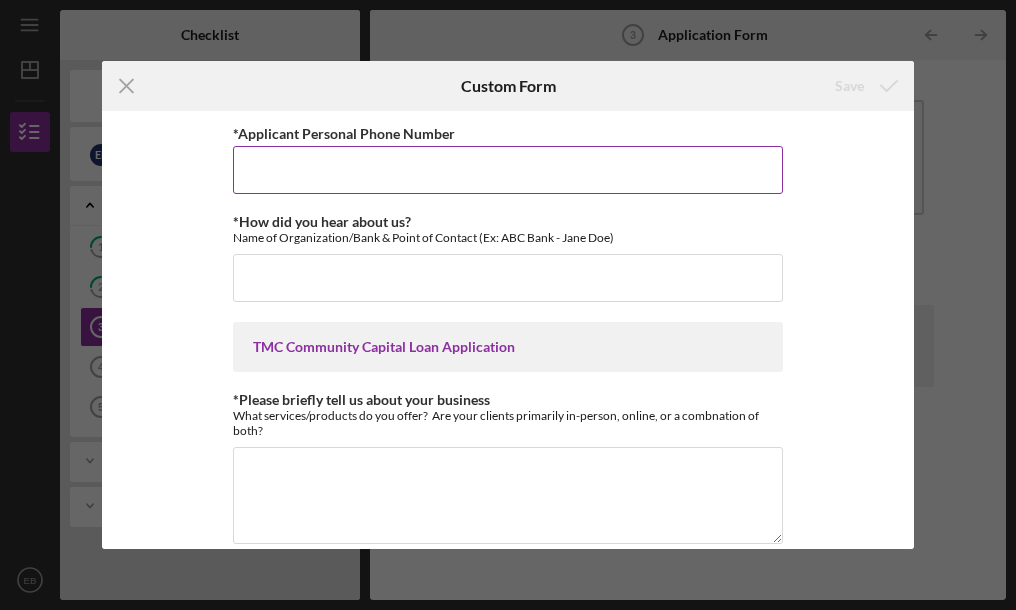 click on "*Applicant Personal Phone Number" at bounding box center [508, 170] 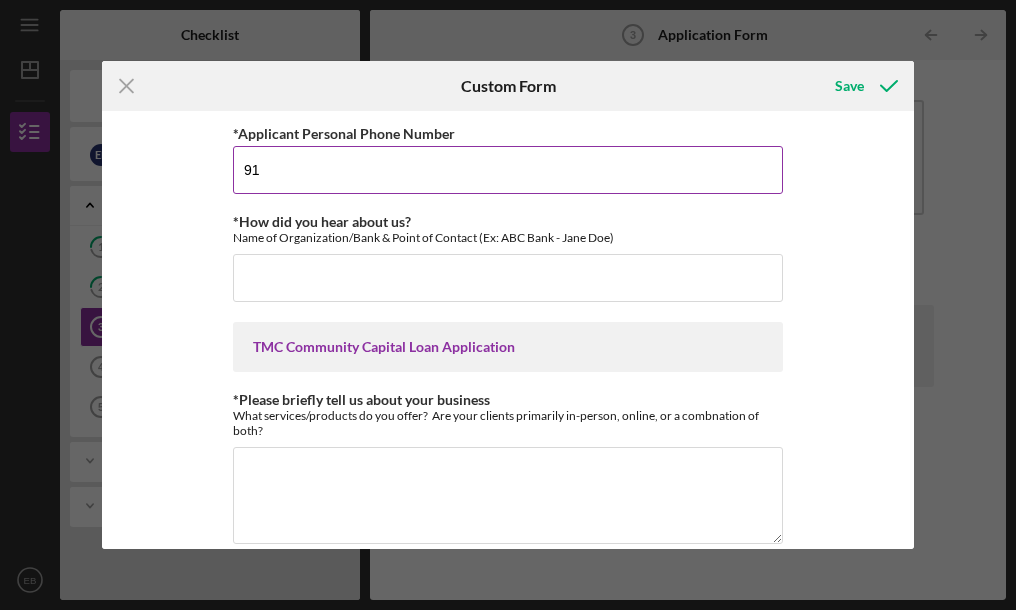 type on "9" 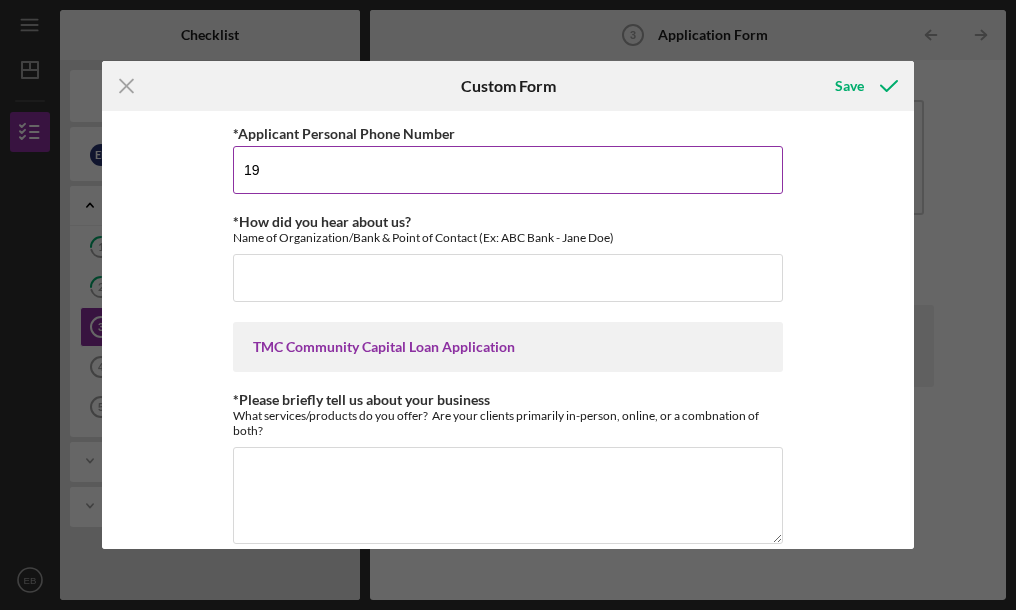 type on "1" 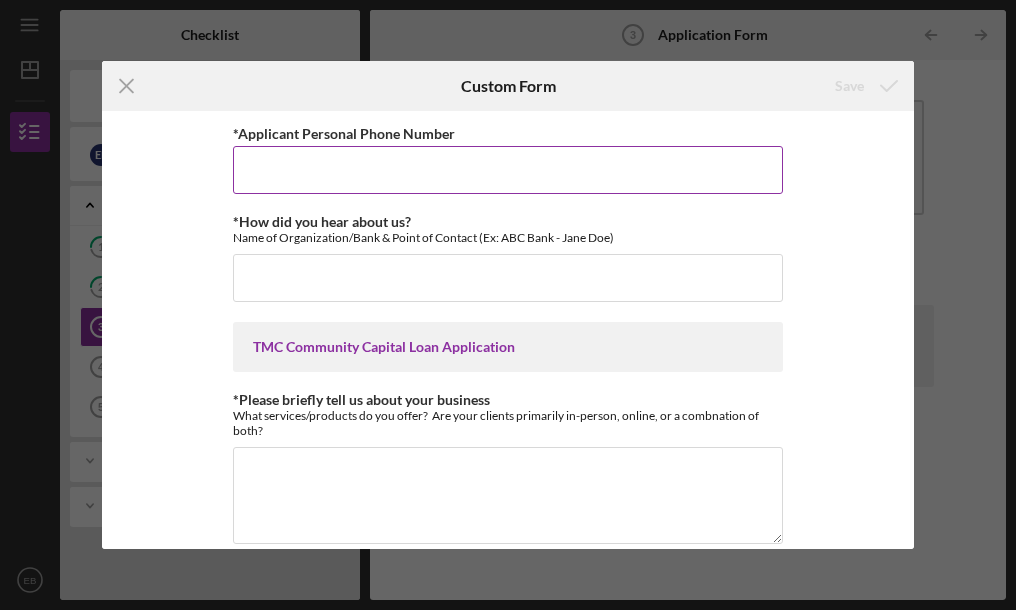 type on "2" 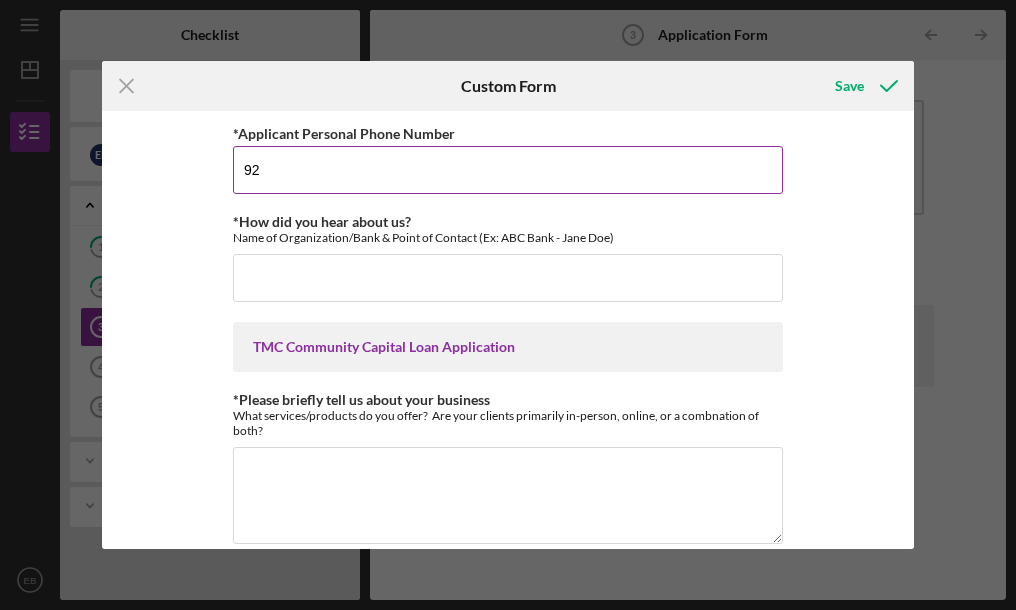 type on "9" 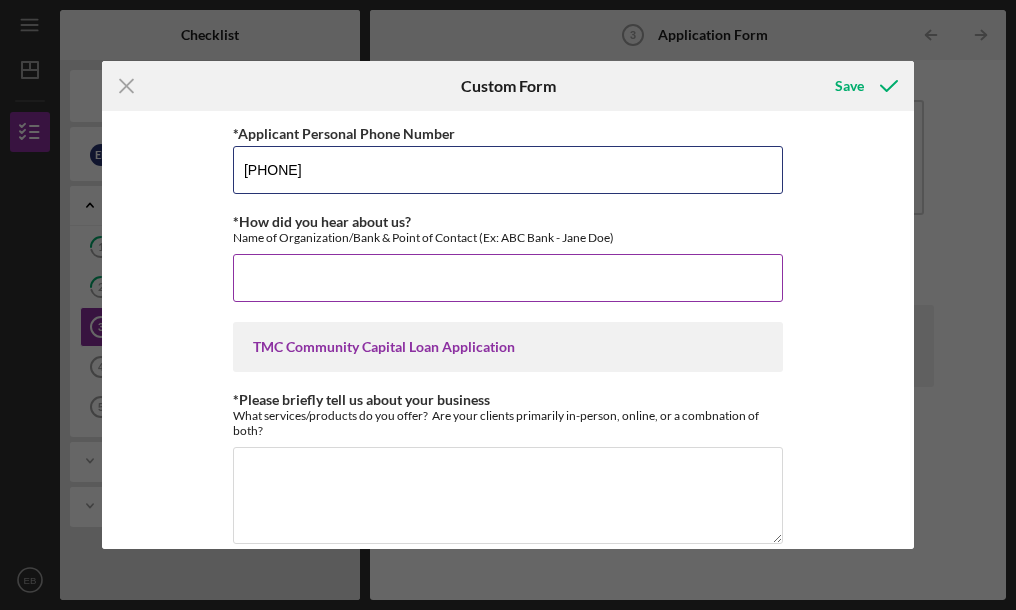 type on "[PHONE]" 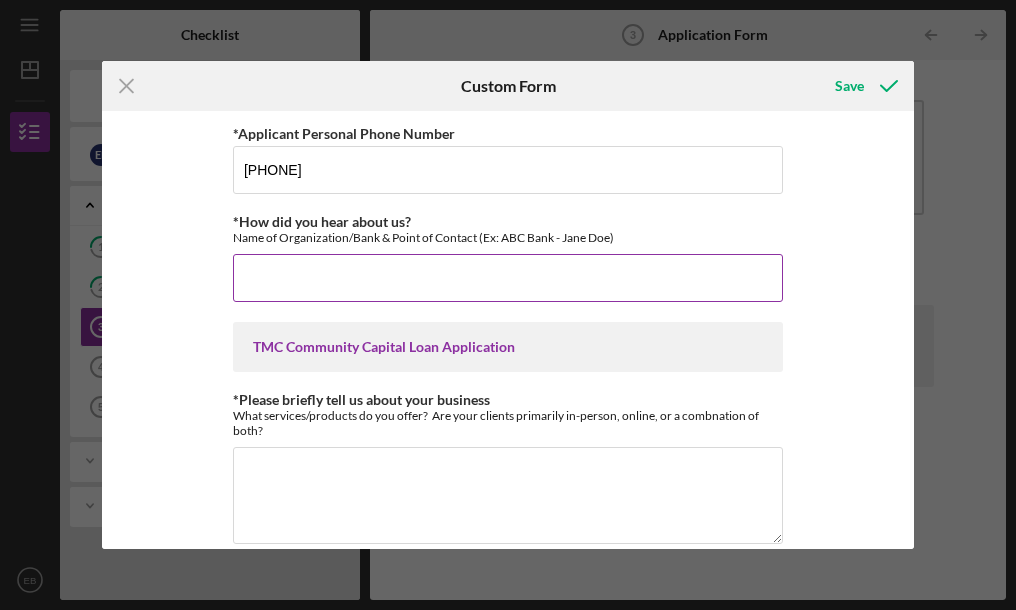 click on "*How did you hear about us?" at bounding box center (508, 278) 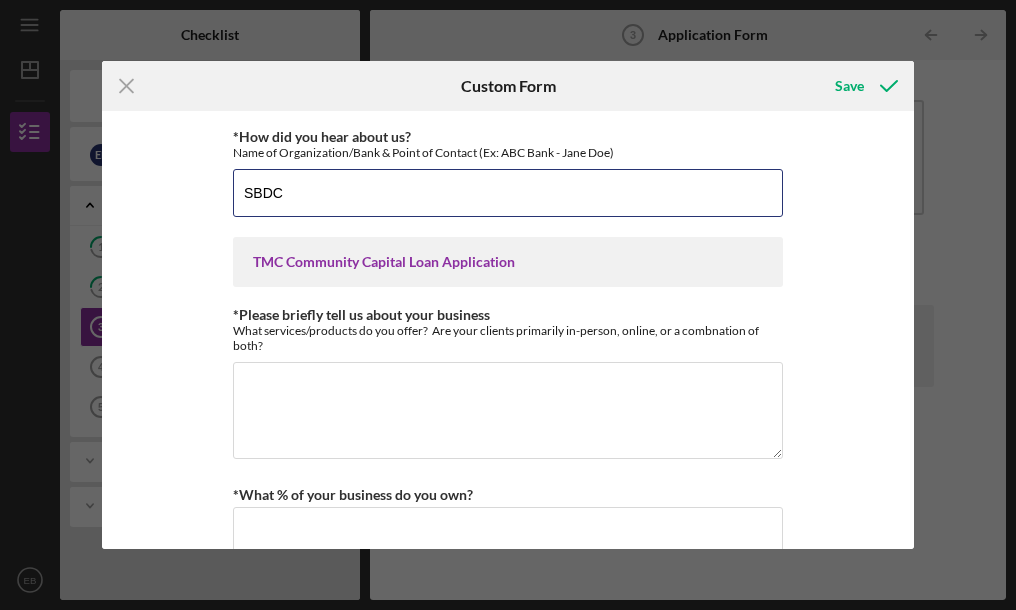 scroll, scrollTop: 187, scrollLeft: 0, axis: vertical 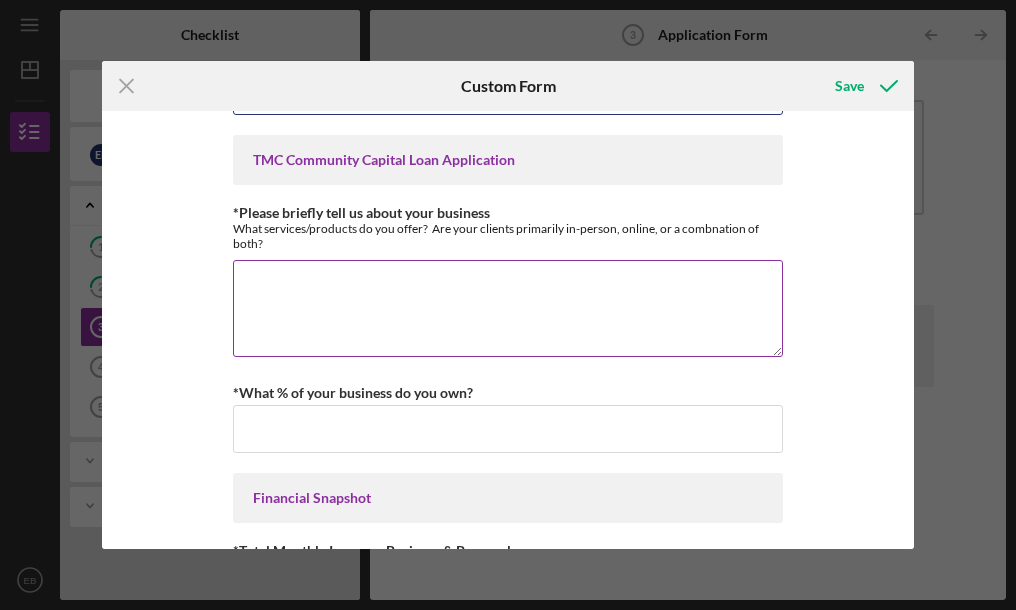 type on "SBDC" 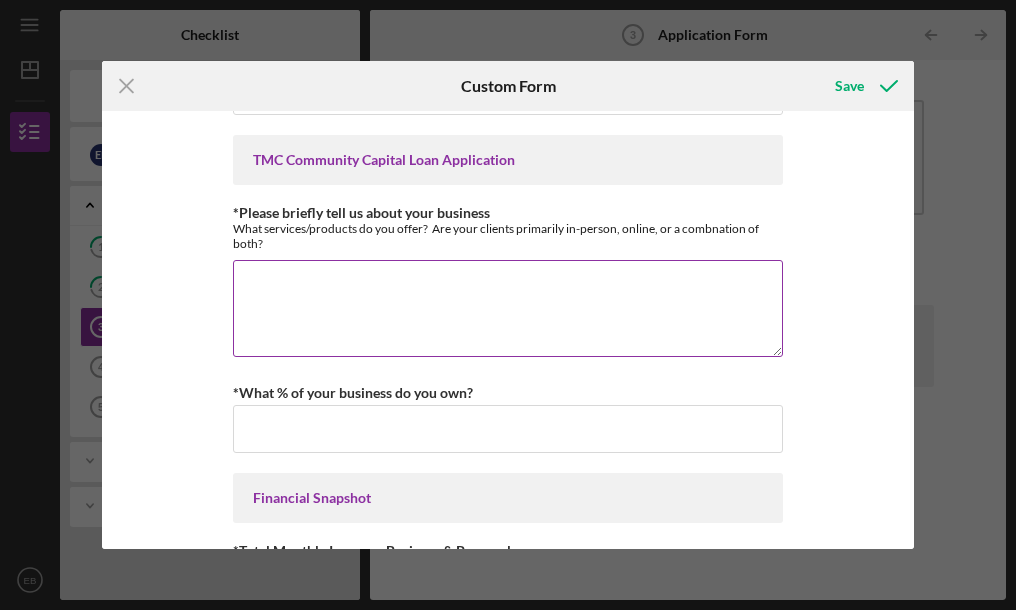 click on "*Please briefly tell us about your business" at bounding box center [508, 308] 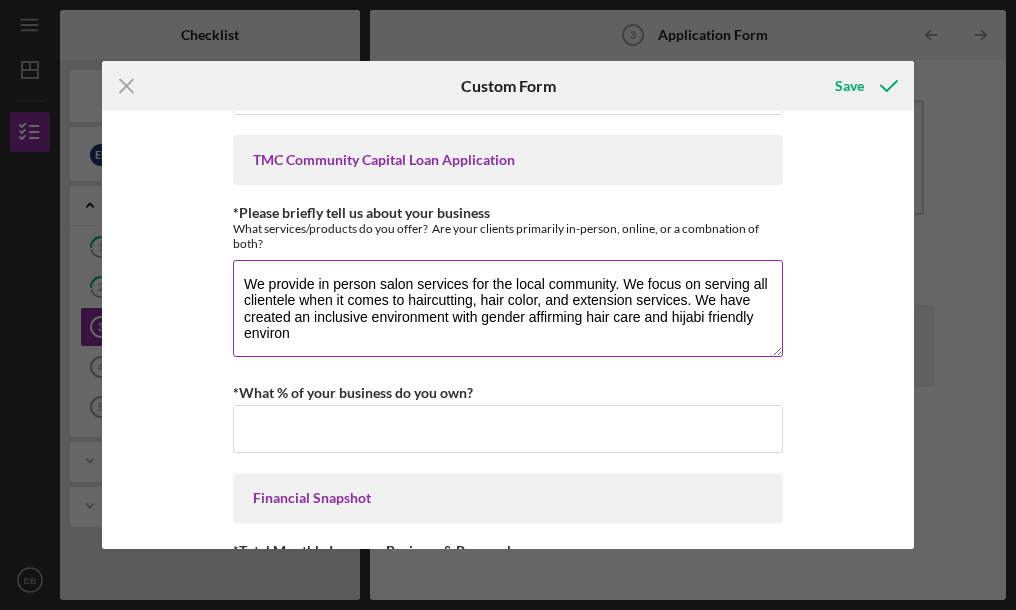 click on "We provide in person salon services for the local community. We focus on serving all clientele when it comes to haircutting, hair color, and extension services. We have created an inclusive environment with gender affirming hair care and hijabi friendly environ" at bounding box center [508, 308] 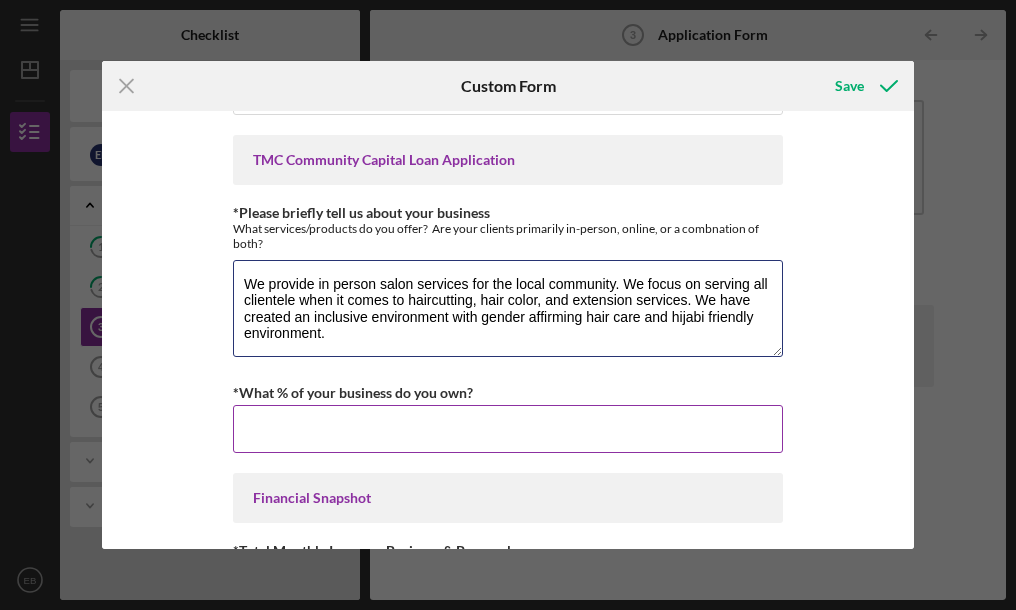 type on "We provide in person salon services for the local community. We focus on serving all clientele when it comes to haircutting, hair color, and extension services. We have created an inclusive environment with gender affirming hair care and hijabi friendly environment." 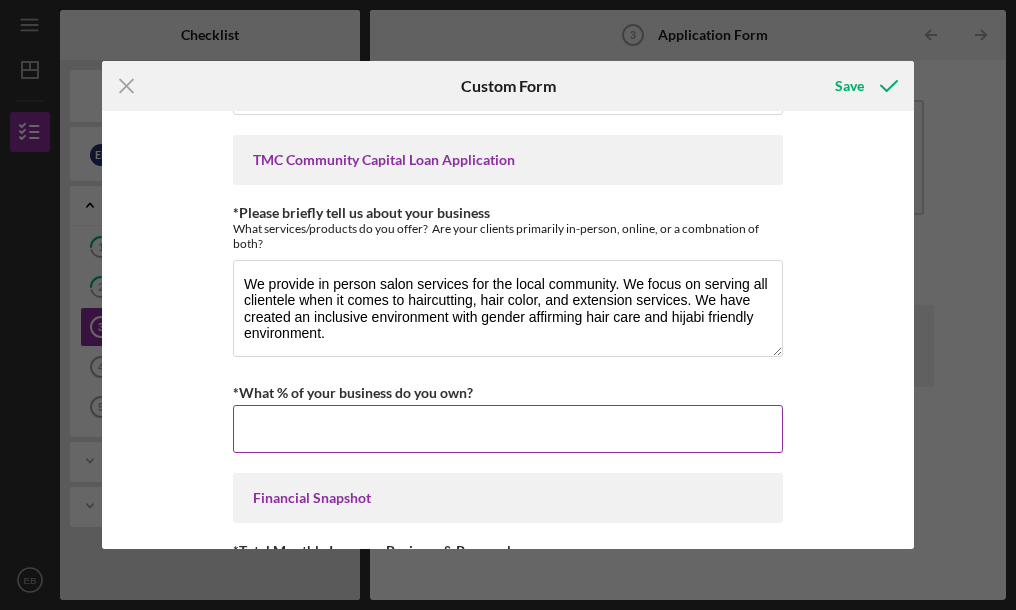 click on "*What % of your business do you own?" at bounding box center [508, 429] 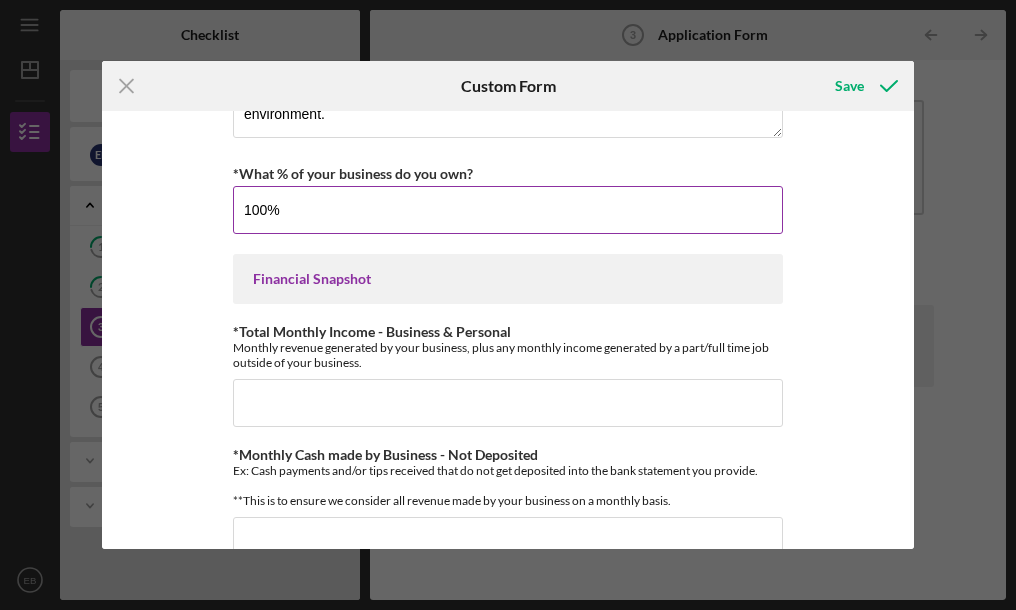 scroll, scrollTop: 510, scrollLeft: 0, axis: vertical 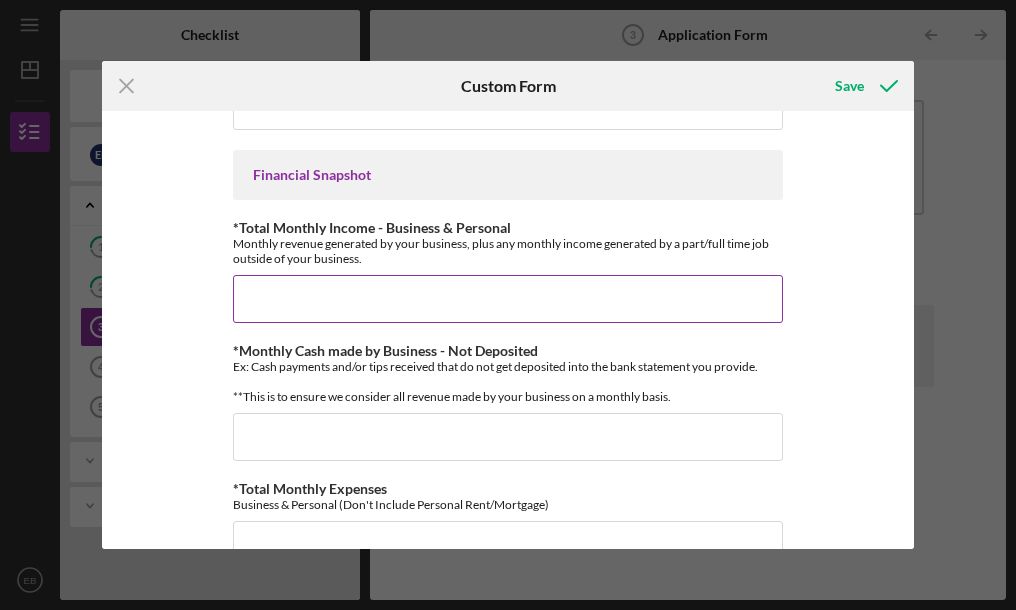 type on "100.00000%" 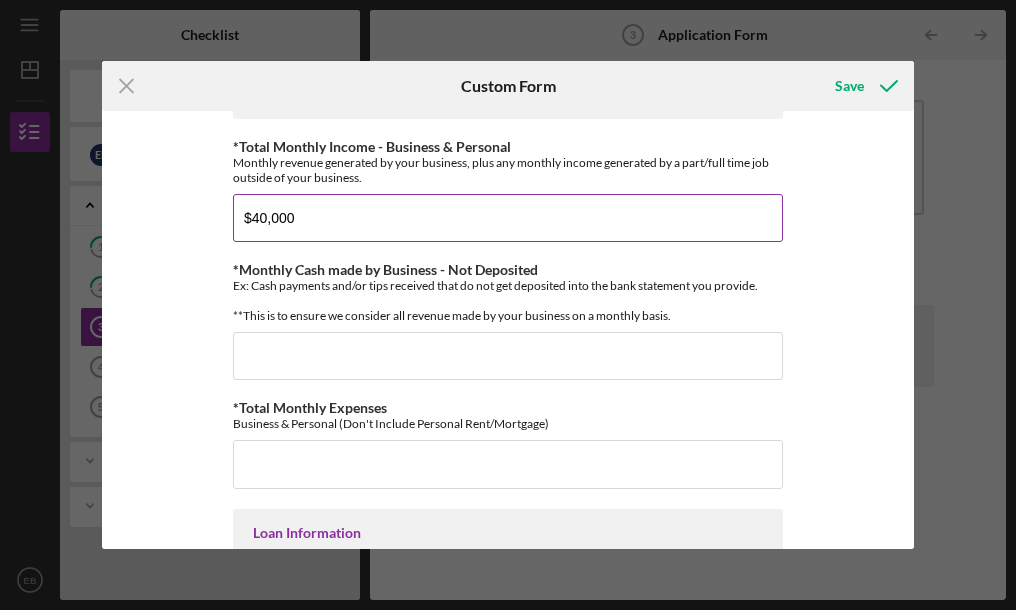 scroll, scrollTop: 595, scrollLeft: 0, axis: vertical 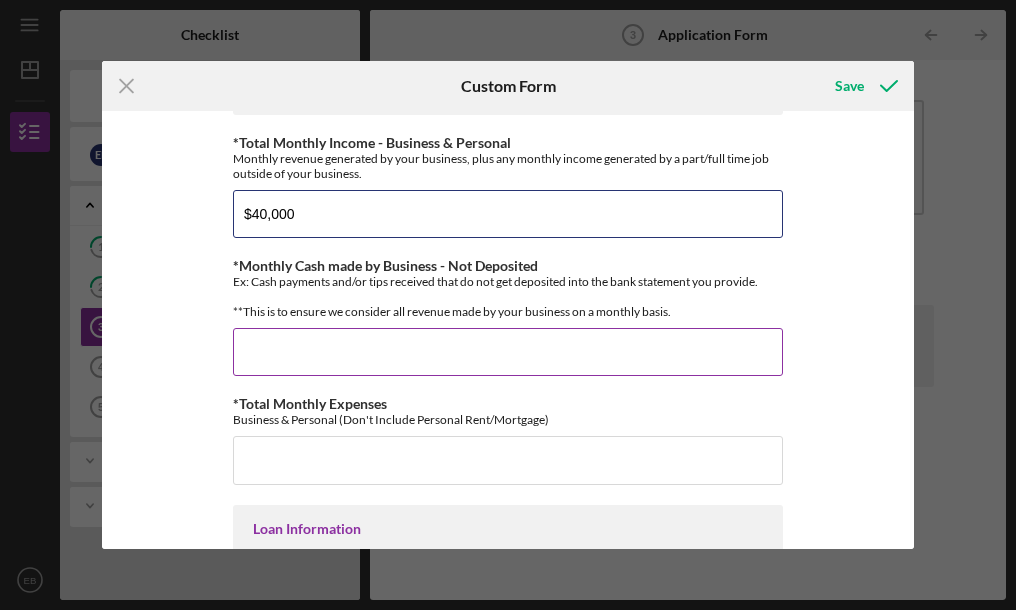 type on "$40,000" 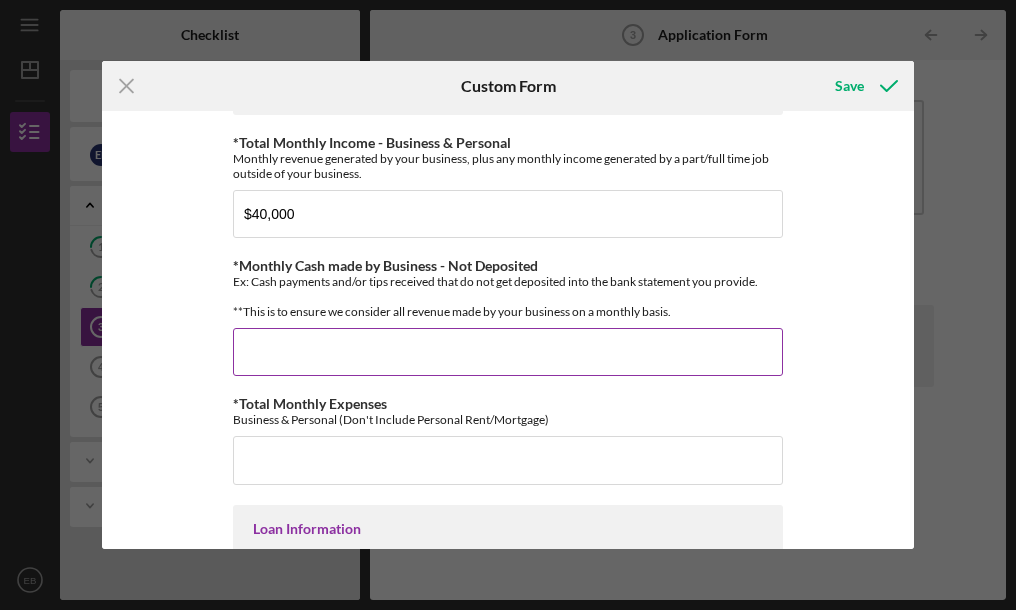 click on "*Monthly Cash made by Business - Not Deposited" at bounding box center (508, 352) 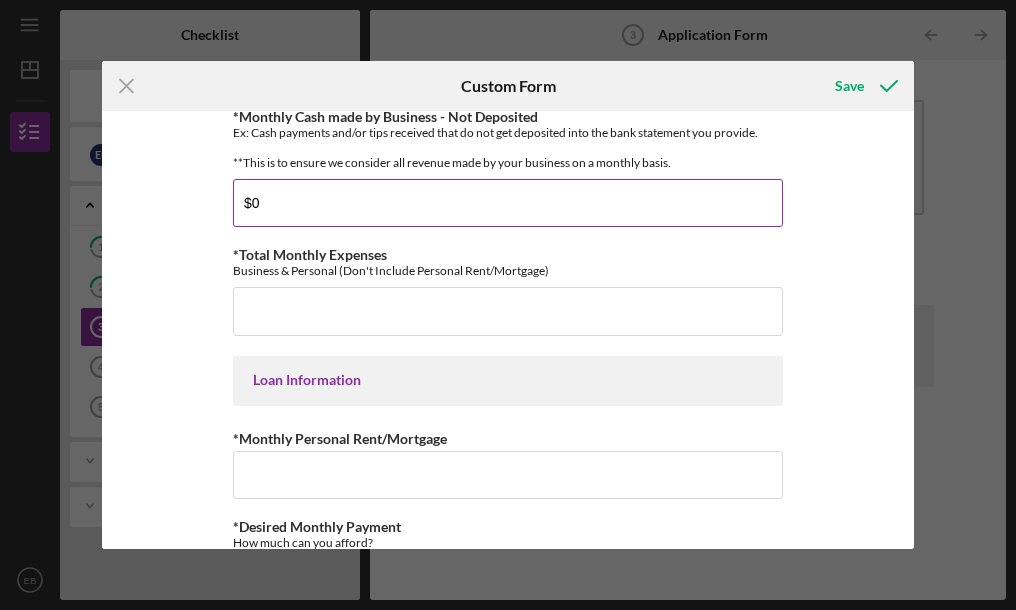 scroll, scrollTop: 748, scrollLeft: 0, axis: vertical 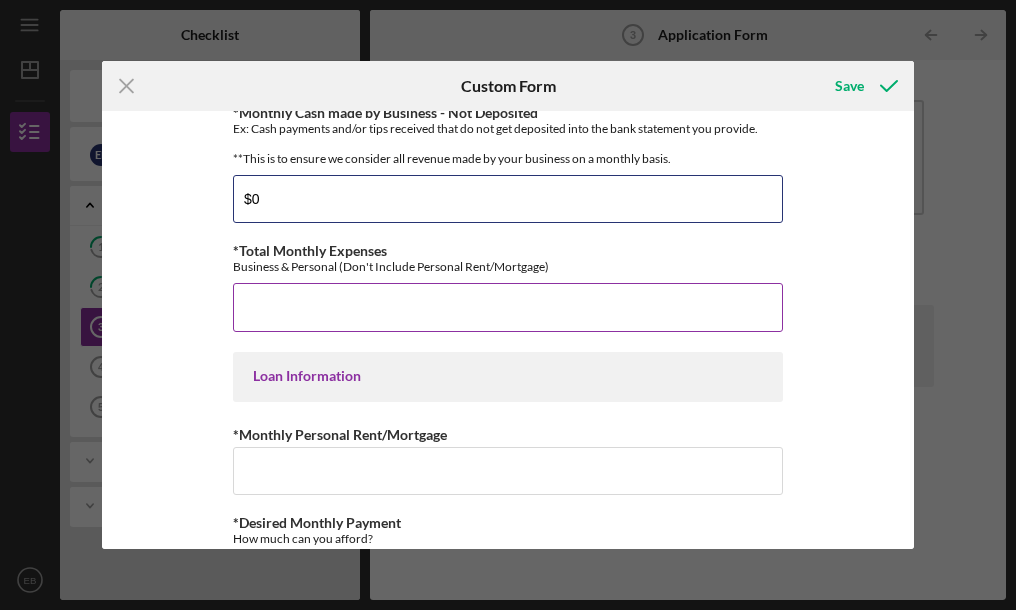type on "$0" 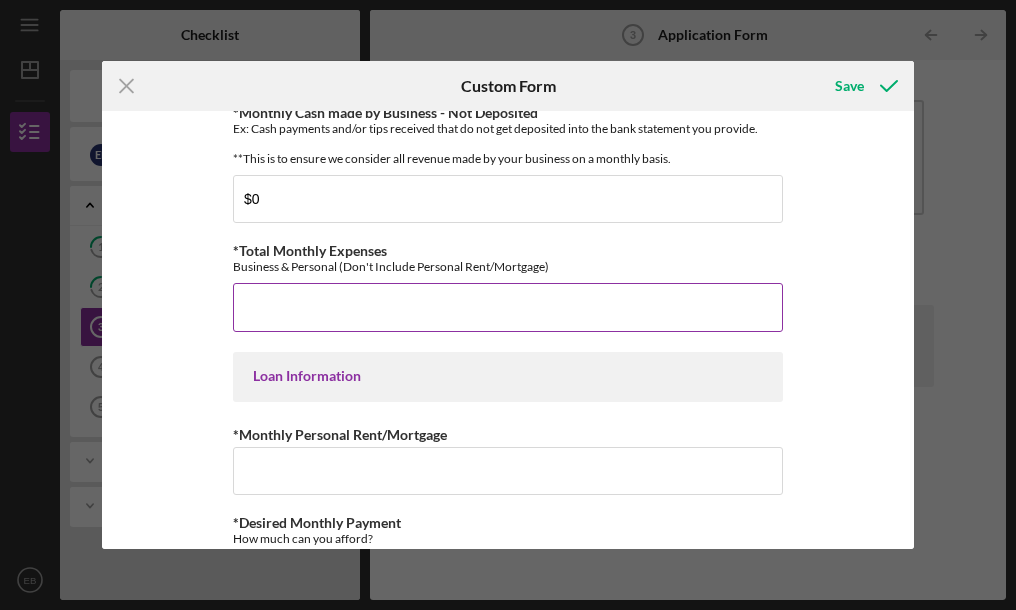click on "*Total Monthly Expenses" at bounding box center [508, 307] 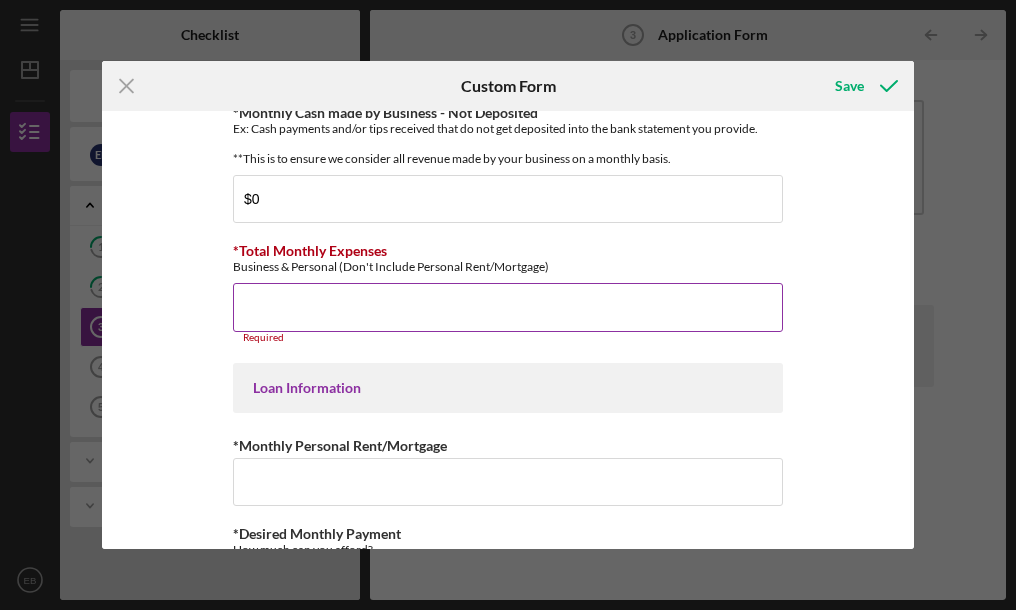 click on "*Total Monthly Expenses" at bounding box center [508, 307] 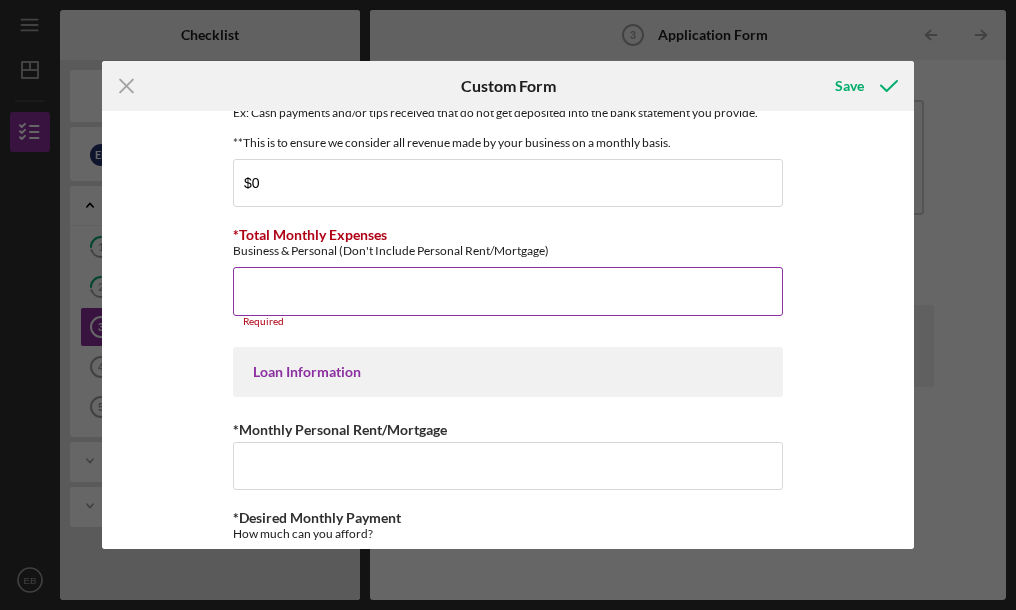 scroll, scrollTop: 833, scrollLeft: 0, axis: vertical 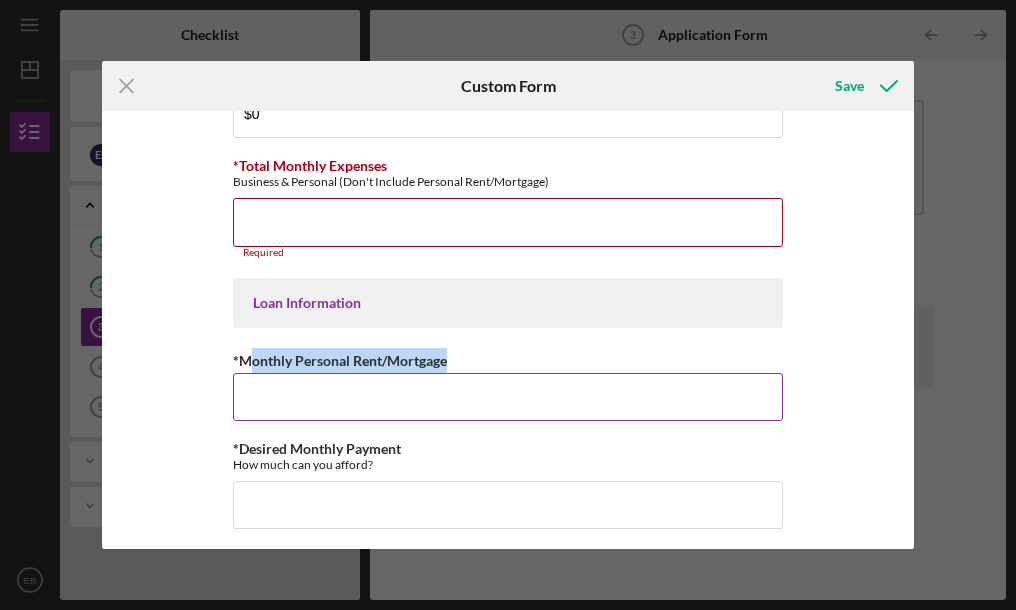 drag, startPoint x: 252, startPoint y: 377, endPoint x: 449, endPoint y: 383, distance: 197.09135 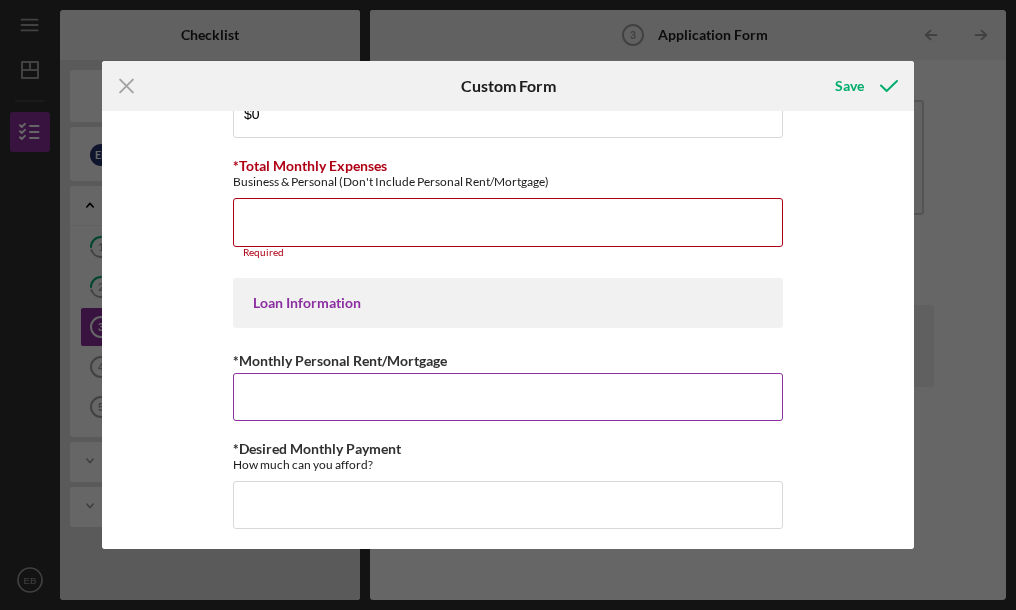 click on "*Monthly Personal Rent/Mortgage" at bounding box center [508, 397] 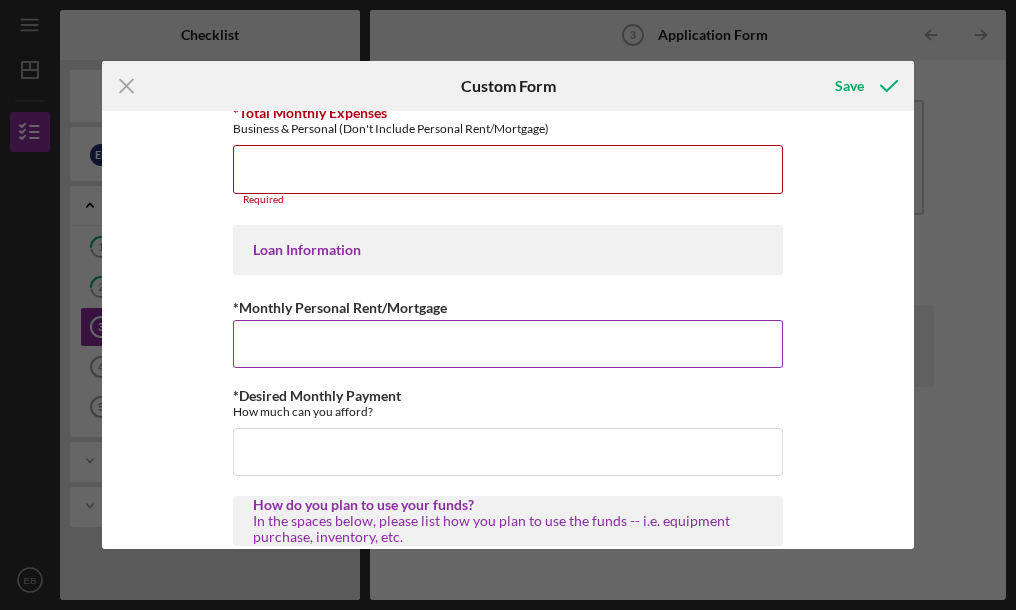 scroll, scrollTop: 901, scrollLeft: 0, axis: vertical 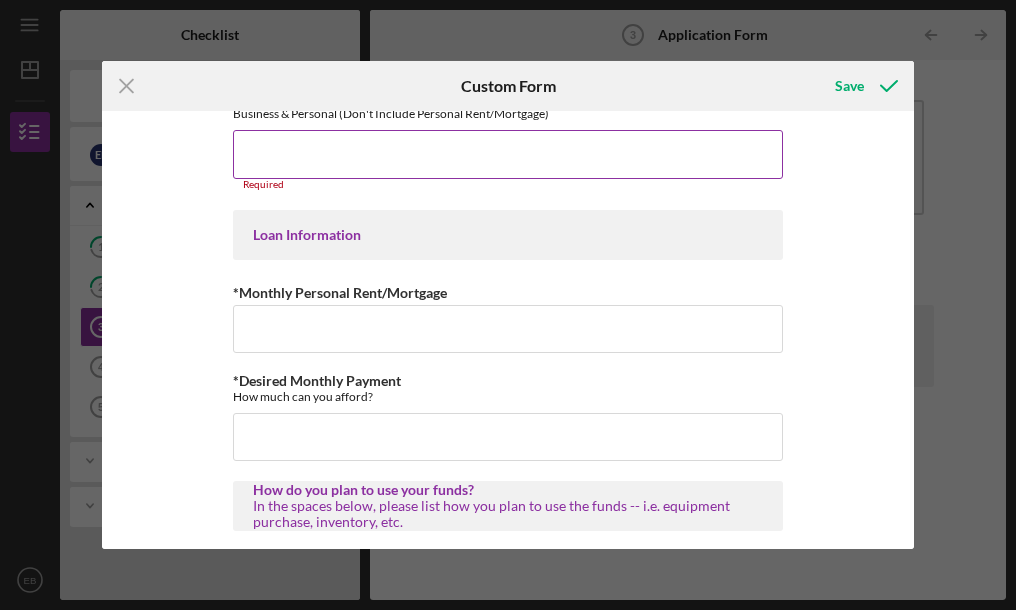click on "*Total Monthly Expenses" at bounding box center (508, 154) 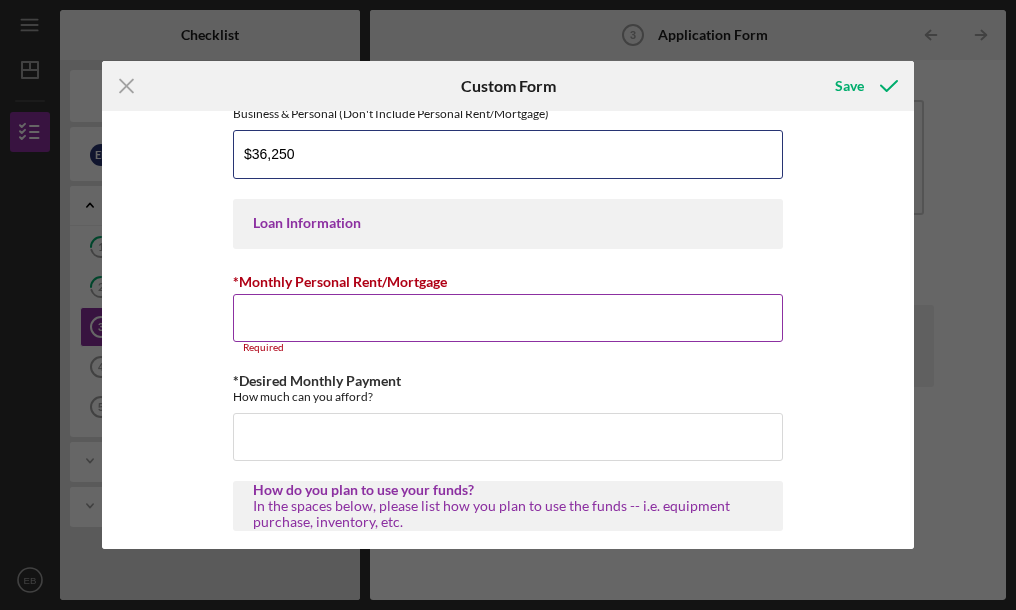 type on "$36,250" 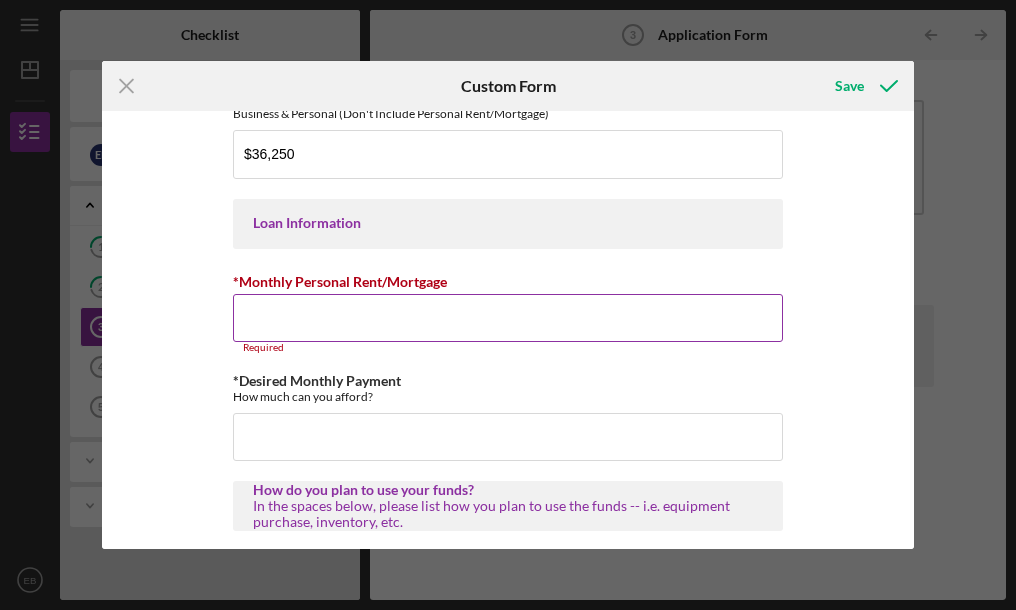 click on "*Monthly Personal Rent/Mortgage" at bounding box center (508, 318) 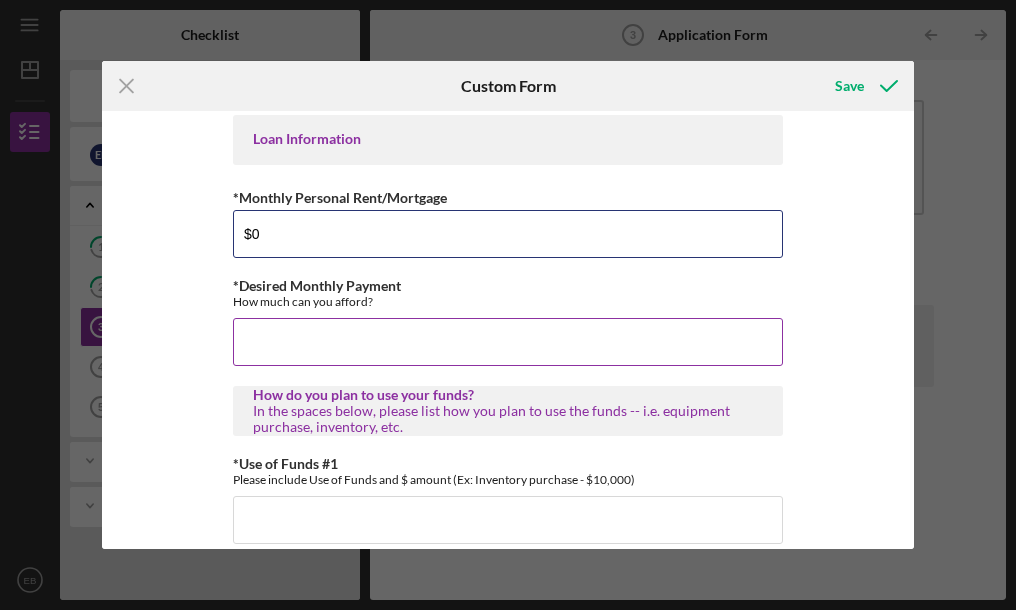 scroll, scrollTop: 986, scrollLeft: 0, axis: vertical 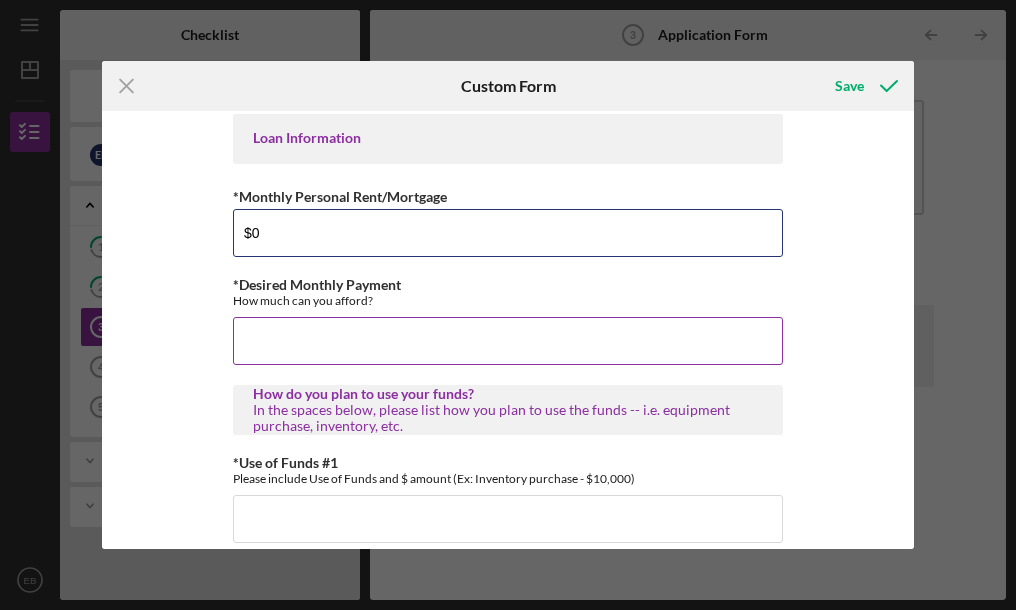 type on "$0" 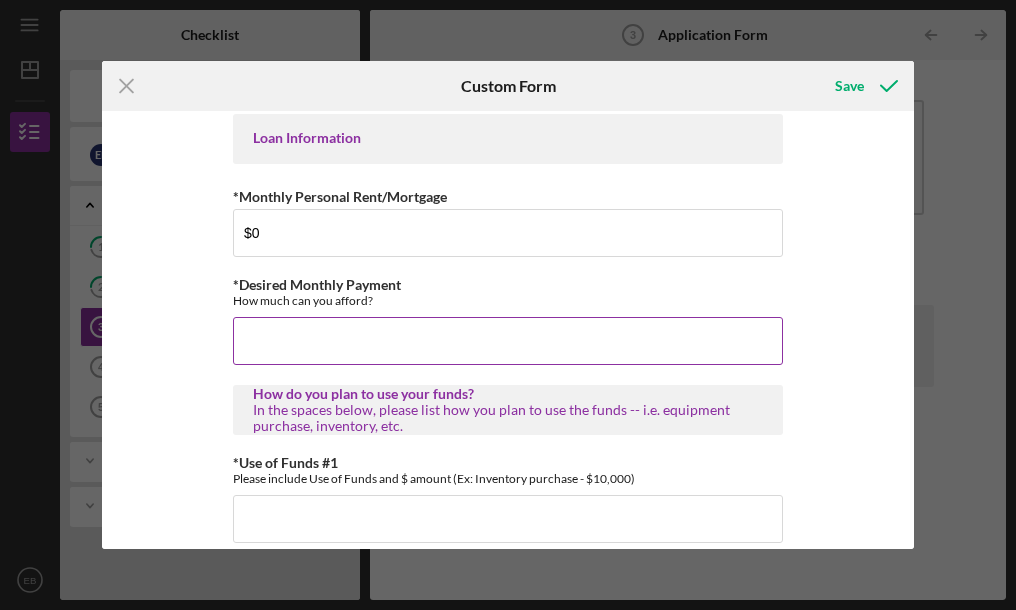 click on "*Desired Monthly Payment" at bounding box center [508, 341] 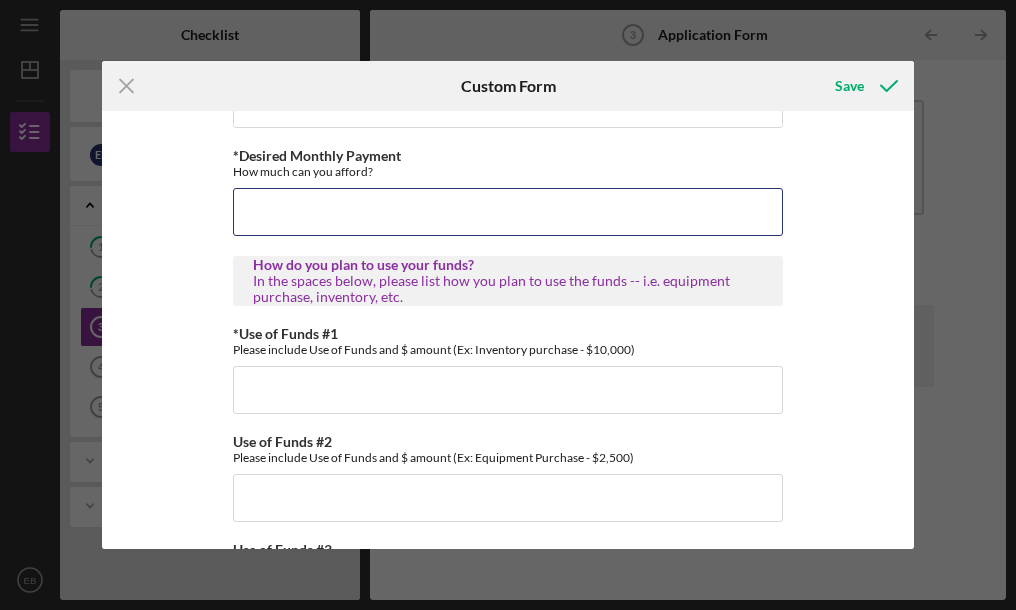 scroll, scrollTop: 1122, scrollLeft: 0, axis: vertical 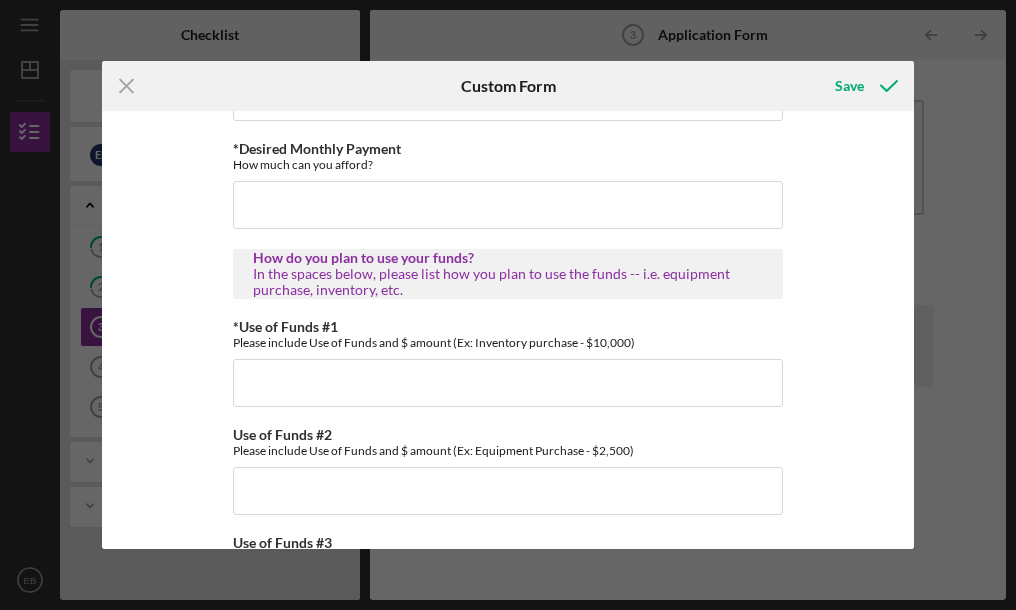 click on "*Applicant Personal Phone Number [PHONE] *How did you hear about us? Name of Organization/Bank & Point of Contact (Ex: ABC Bank - Jane Doe) SBDC TMC Community Capital Loan Application *Please briefly tell us about your business What services/products do you offer?   Are your clients primarily in-person, online, or a combnation of both? We provide in person salon services for the local community. We focus on serving all clientele when it comes to haircutting, hair color, and extension services. We have created an inclusive environment with gender affirming hair care and [LAST NAME] friendly environment.   *What % of your business do you own? 100.00000% Financial Snapshot *Total Monthly Income - Business & Personal Monthly revenue generated by your business, plus any monthly income generated by a part/full time job outside of your business.   $40,000 *Monthly Cash made by Business - Not Deposited $0 *Total Monthly Expenses Business & Personal (Don't Include Personal Rent/Mortgage) $36,250 Loan Information $0" at bounding box center [508, 330] 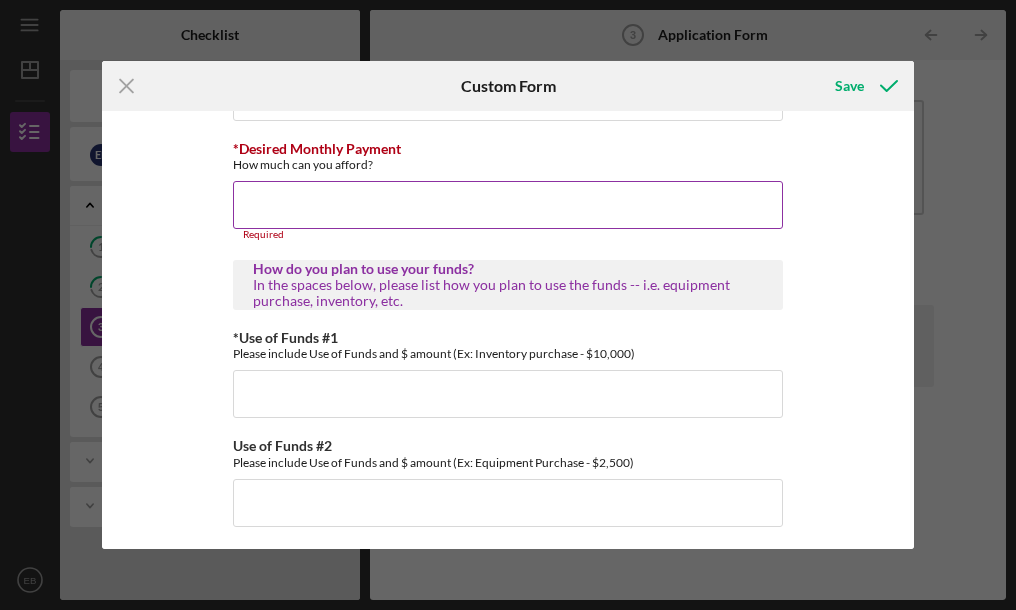click on "*Desired Monthly Payment" at bounding box center (508, 205) 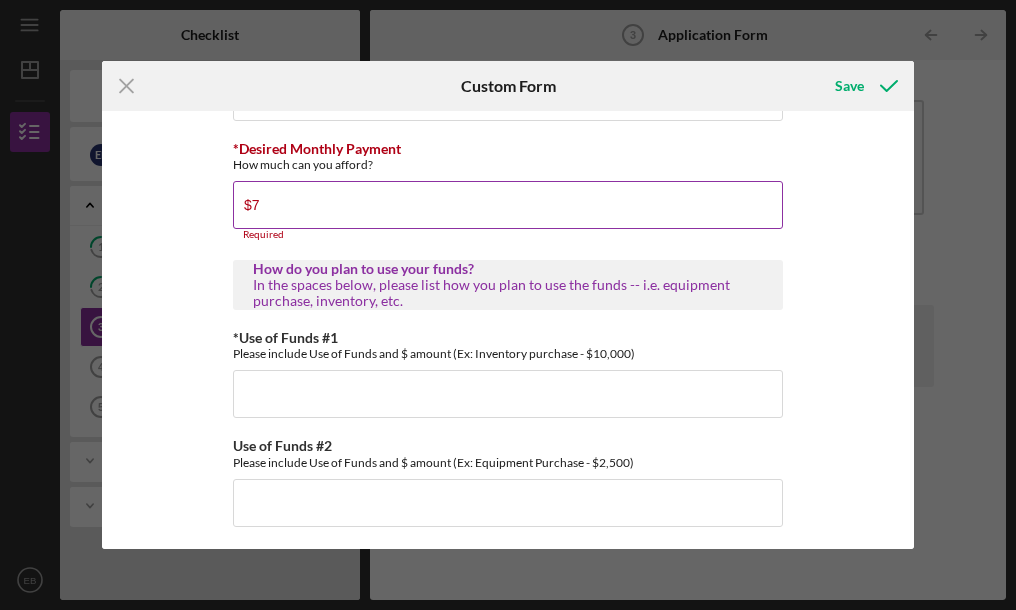 click on "$7" at bounding box center (508, 205) 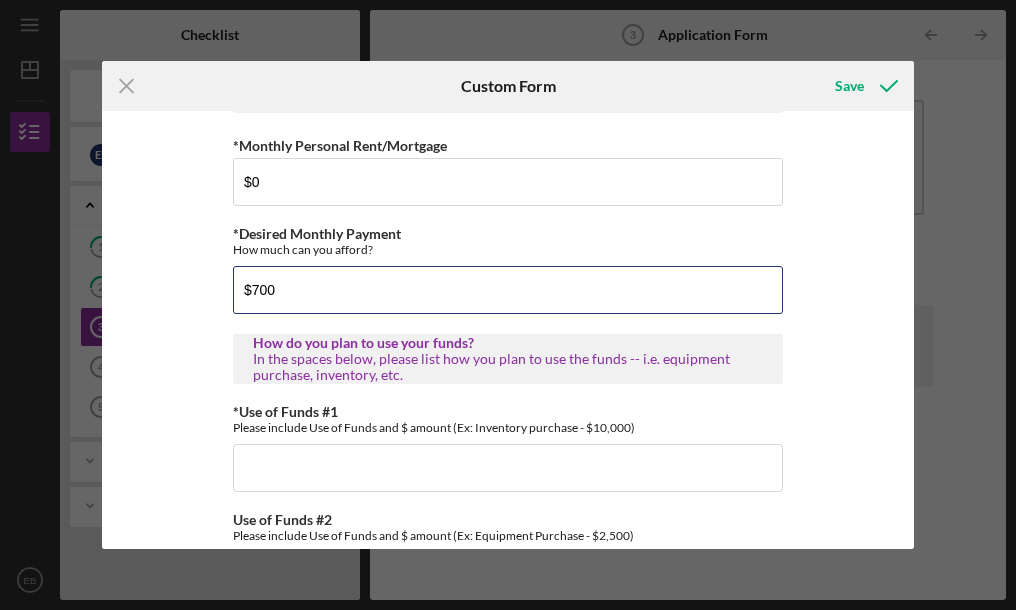 scroll, scrollTop: 952, scrollLeft: 0, axis: vertical 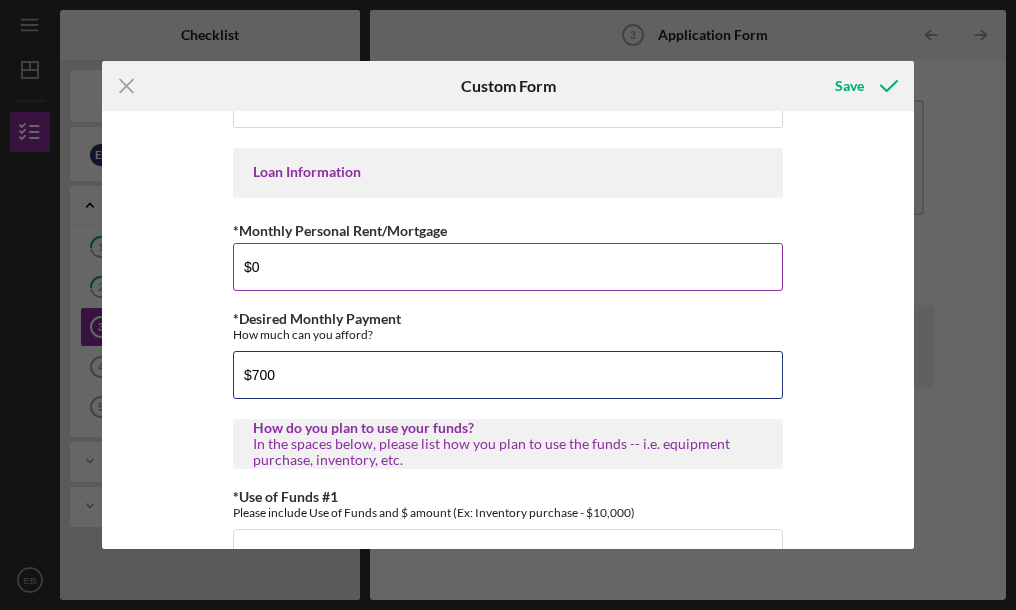 type on "$700" 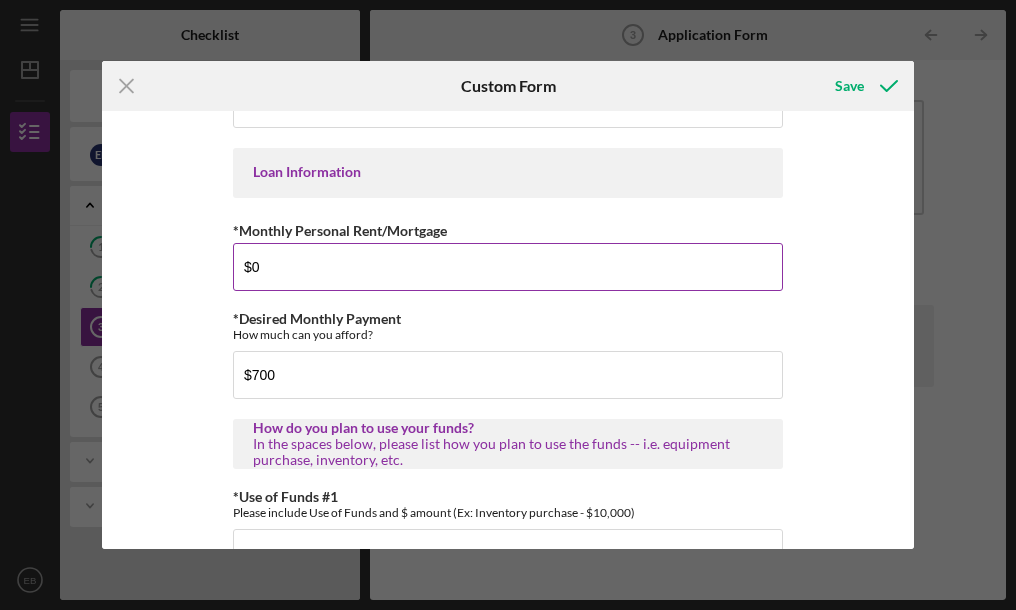 click on "$0" at bounding box center (508, 267) 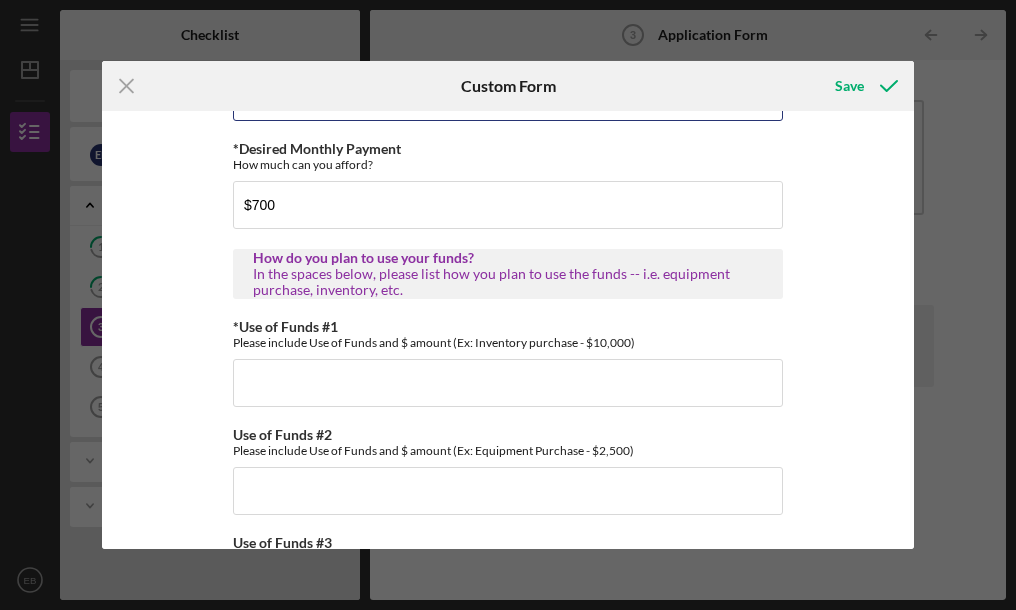 scroll, scrollTop: 1207, scrollLeft: 0, axis: vertical 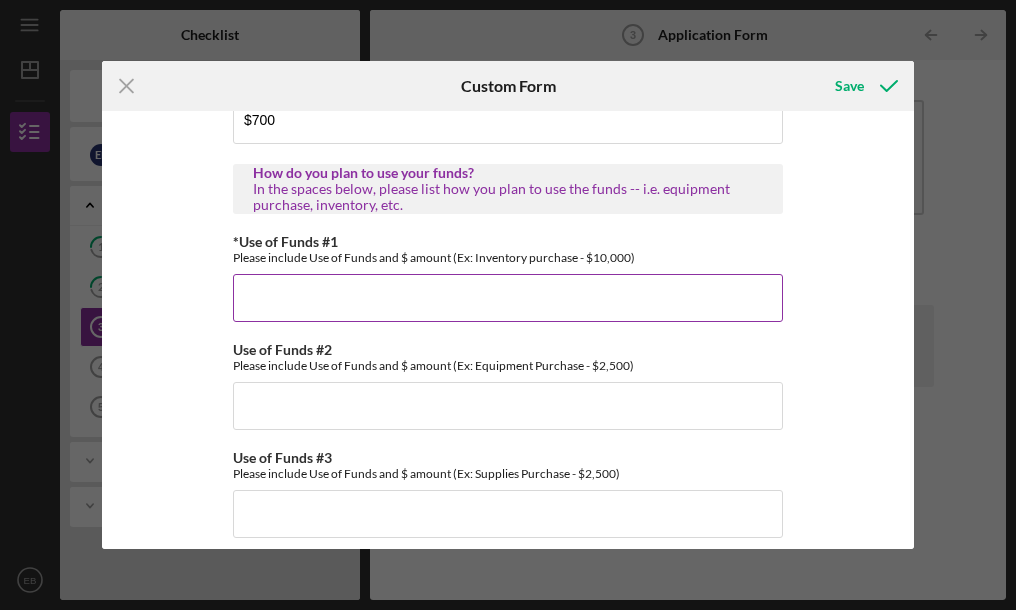 click on "*Use of Funds #1" at bounding box center (508, 298) 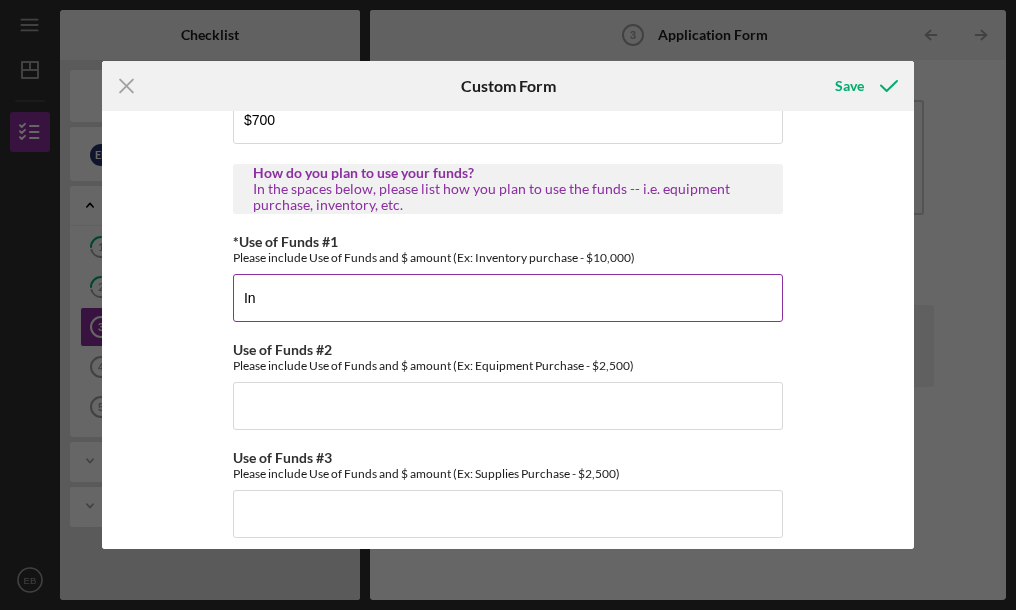 type on "I" 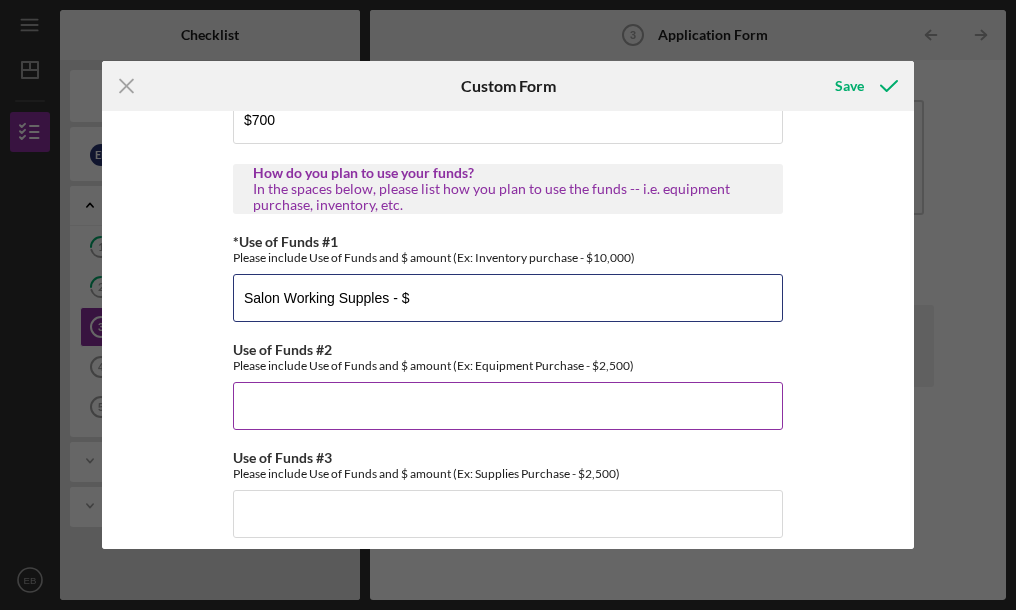 type on "Salon Working Supples - $" 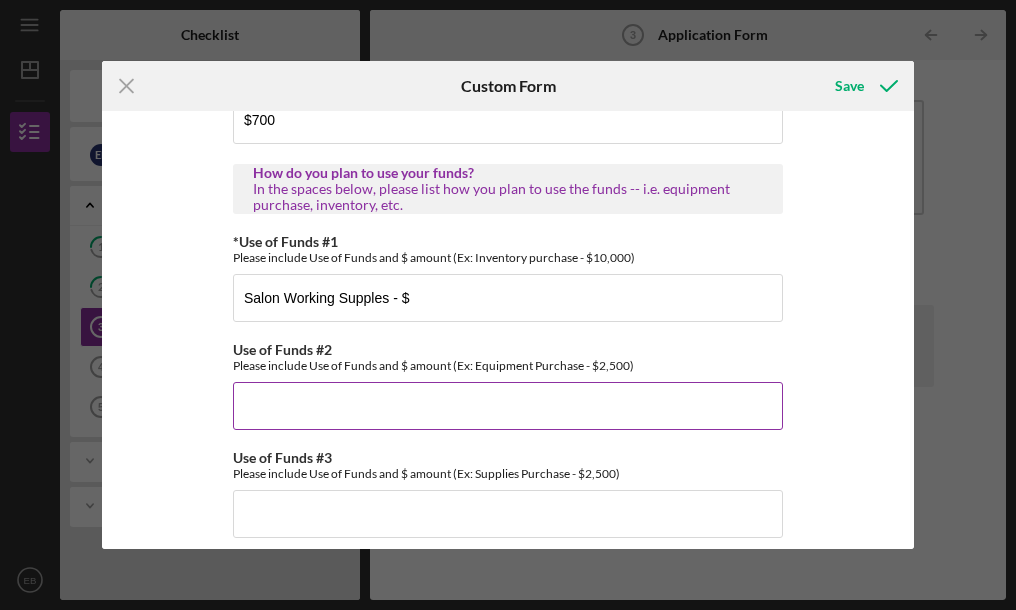 click on "Use of Funds #2" at bounding box center (508, 406) 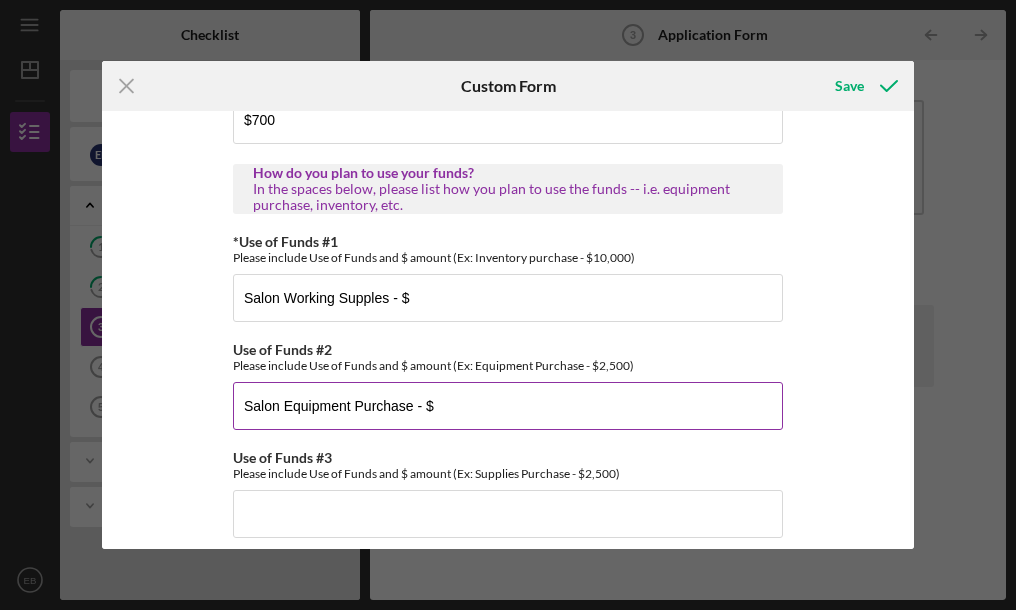 scroll, scrollTop: 1239, scrollLeft: 0, axis: vertical 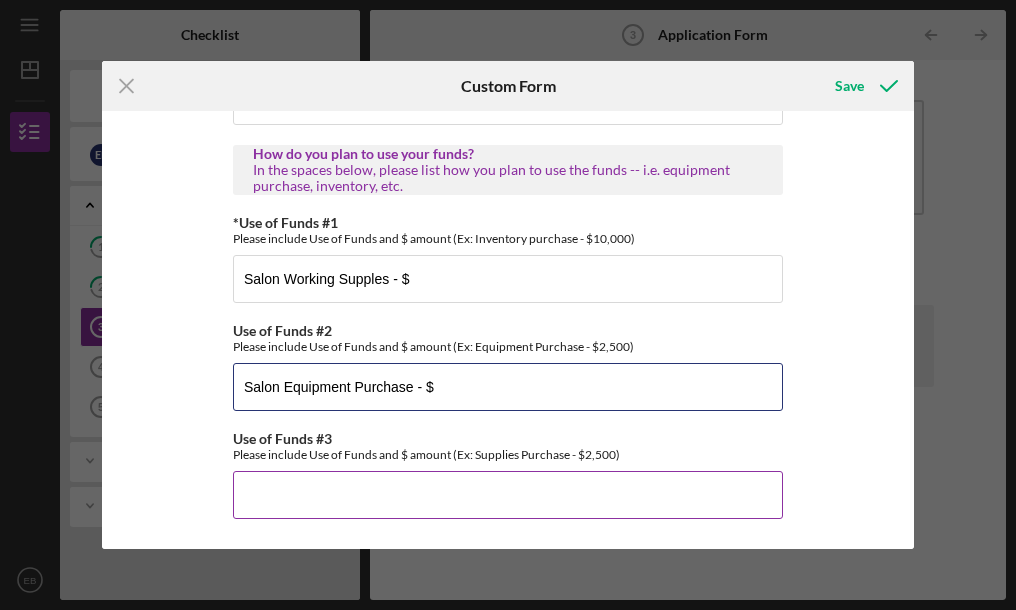 type on "Salon Equipment Purchase - $" 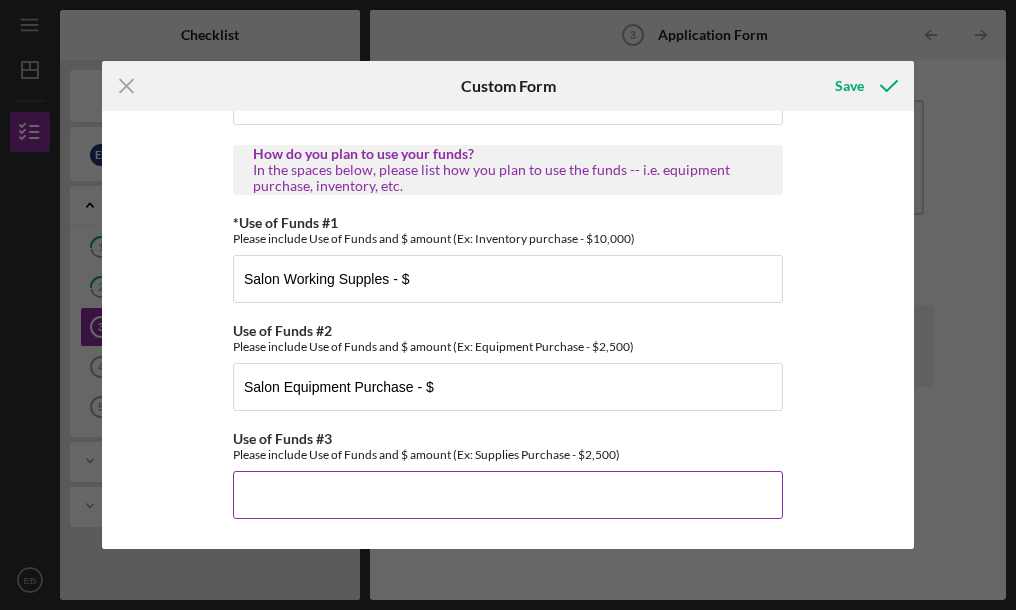 click on "Use of Funds #3" at bounding box center (508, 495) 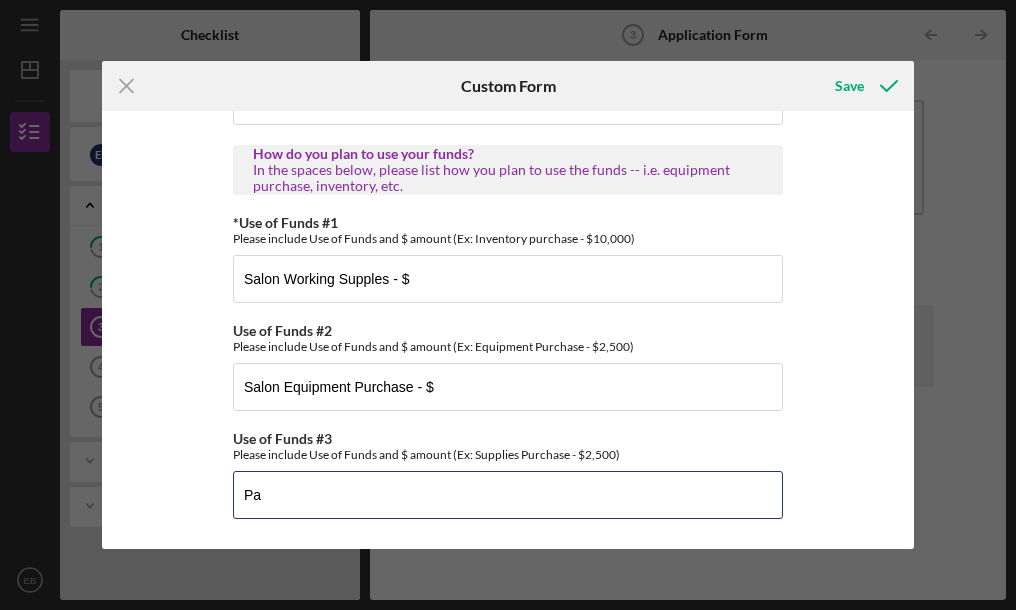 type on "P" 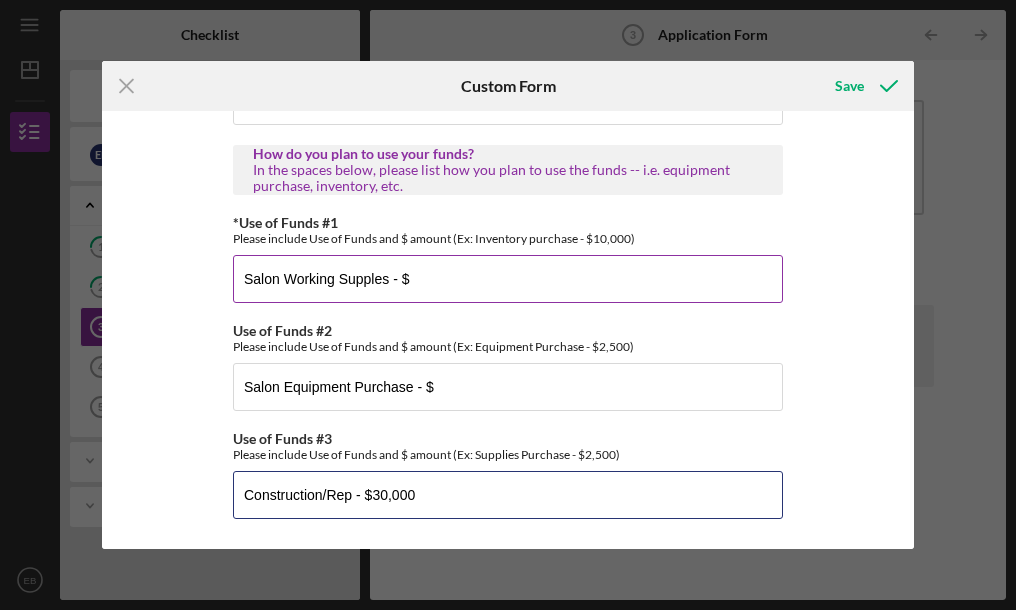 type on "Construction/Rep - $30,000" 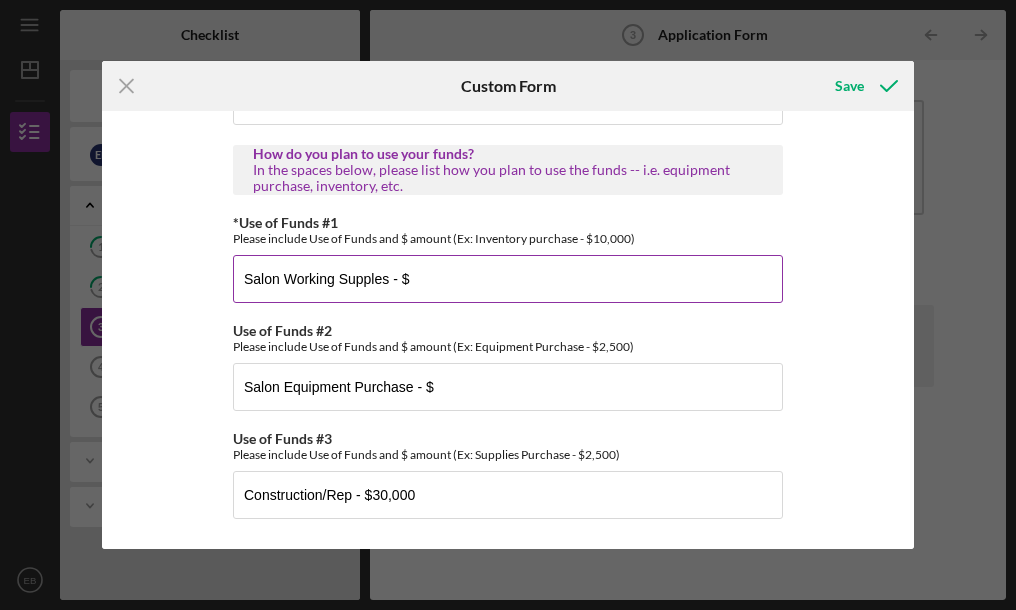 click on "Salon Working Supples - $" at bounding box center [508, 279] 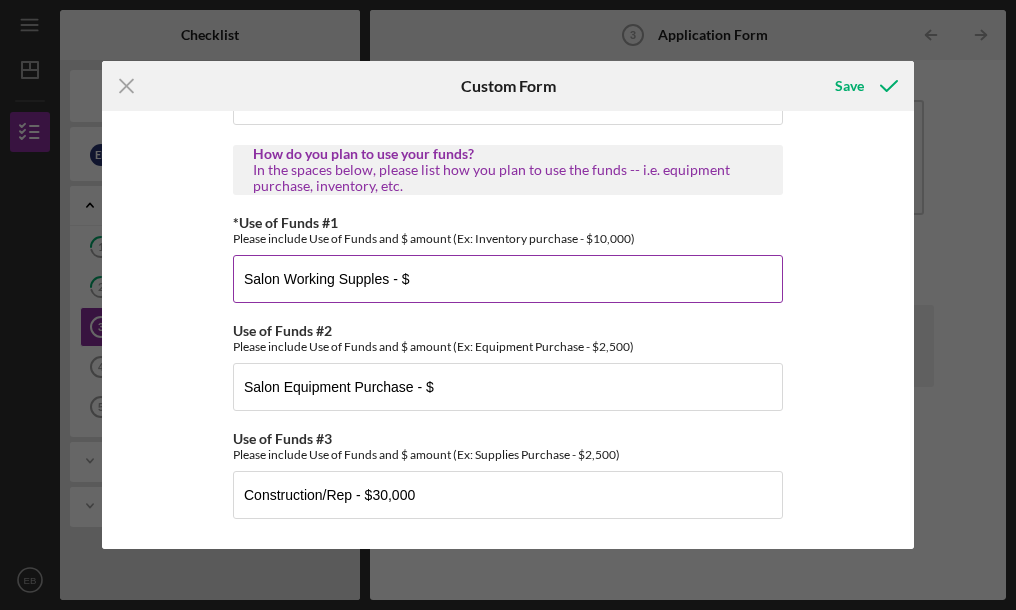 drag, startPoint x: 421, startPoint y: 276, endPoint x: 176, endPoint y: 278, distance: 245.00816 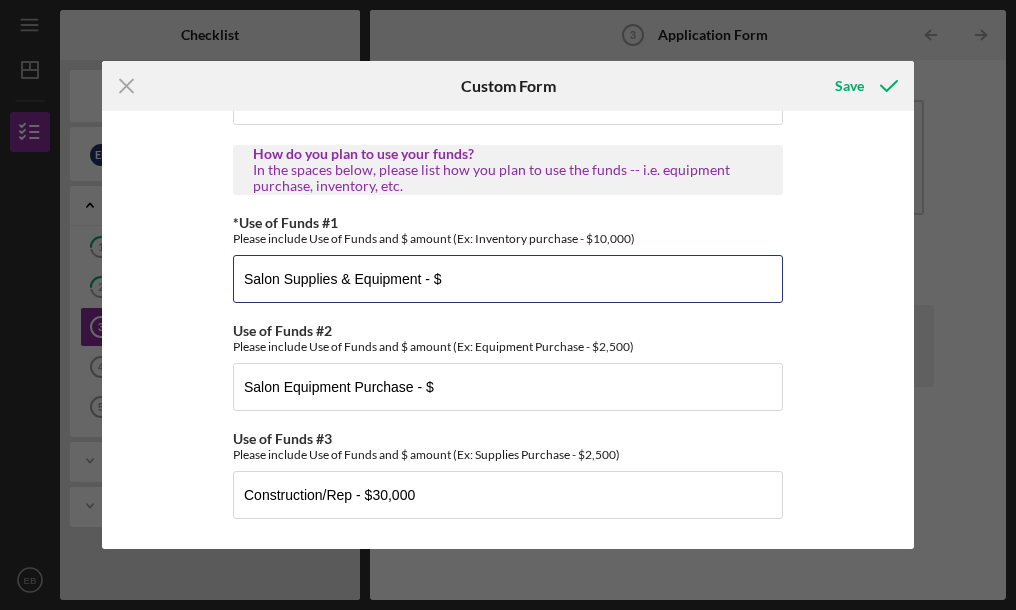 type on "Salon Supplies & Equipment - $" 